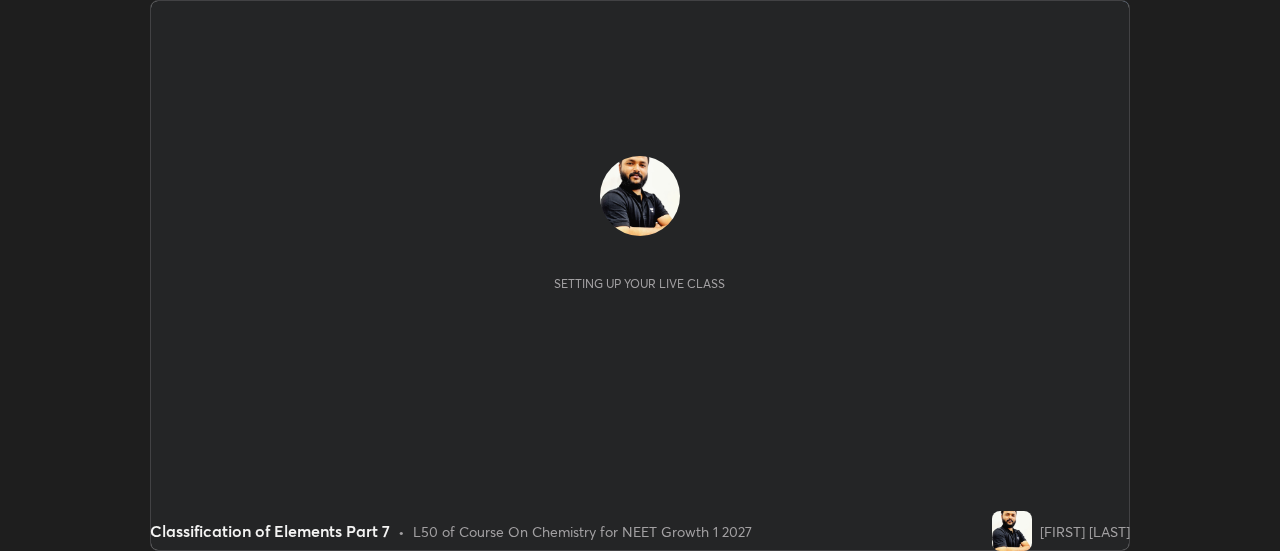 scroll, scrollTop: 0, scrollLeft: 0, axis: both 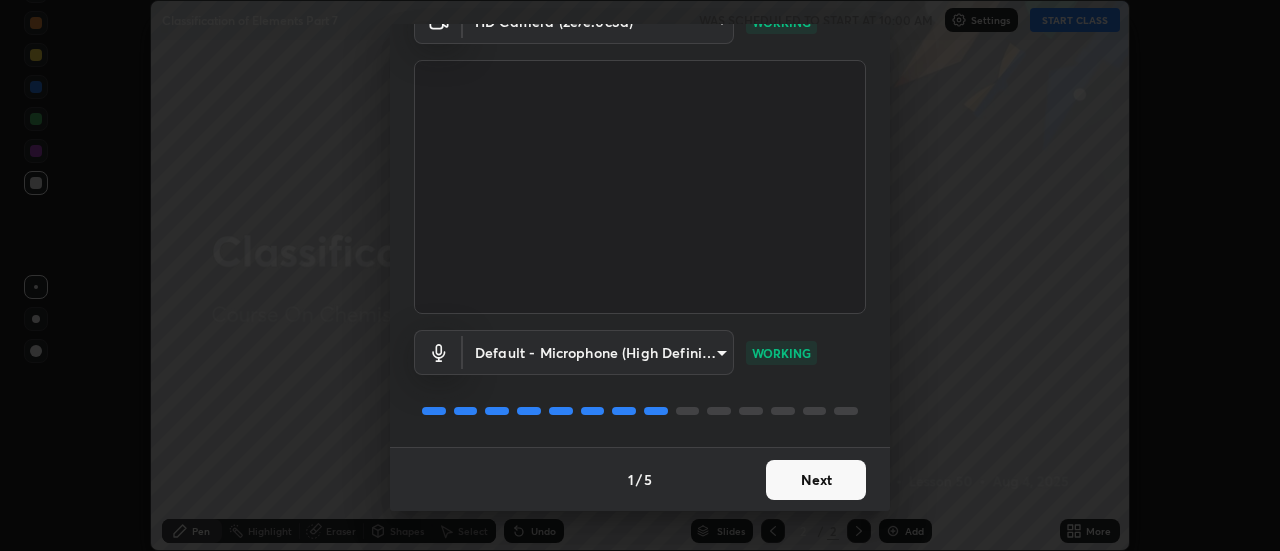 click on "Next" at bounding box center [816, 480] 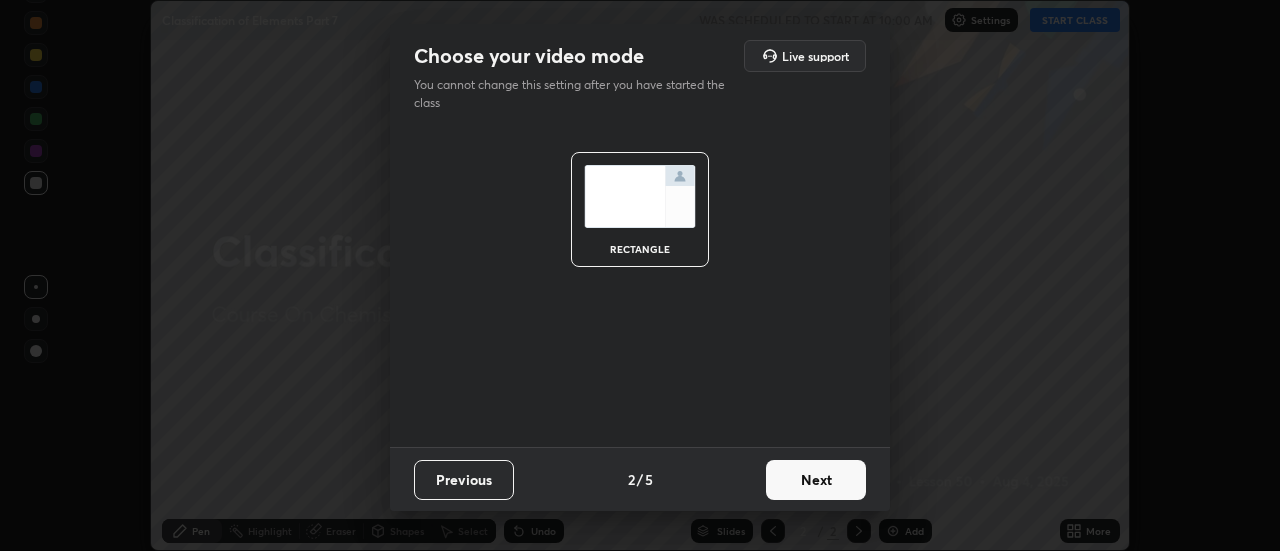 click on "Next" at bounding box center [816, 480] 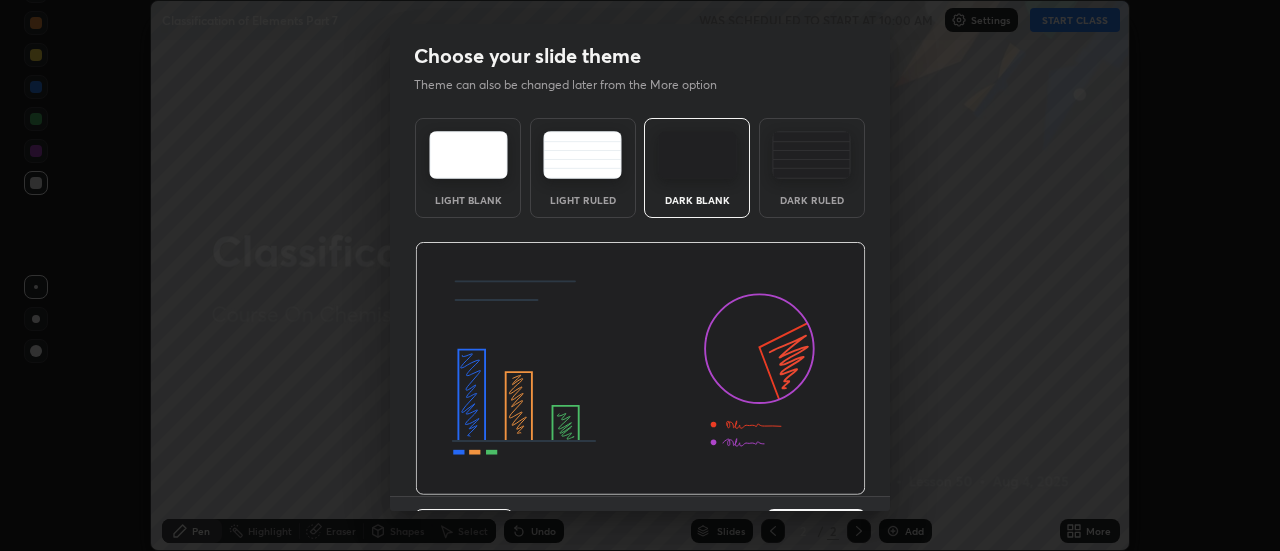 scroll, scrollTop: 49, scrollLeft: 0, axis: vertical 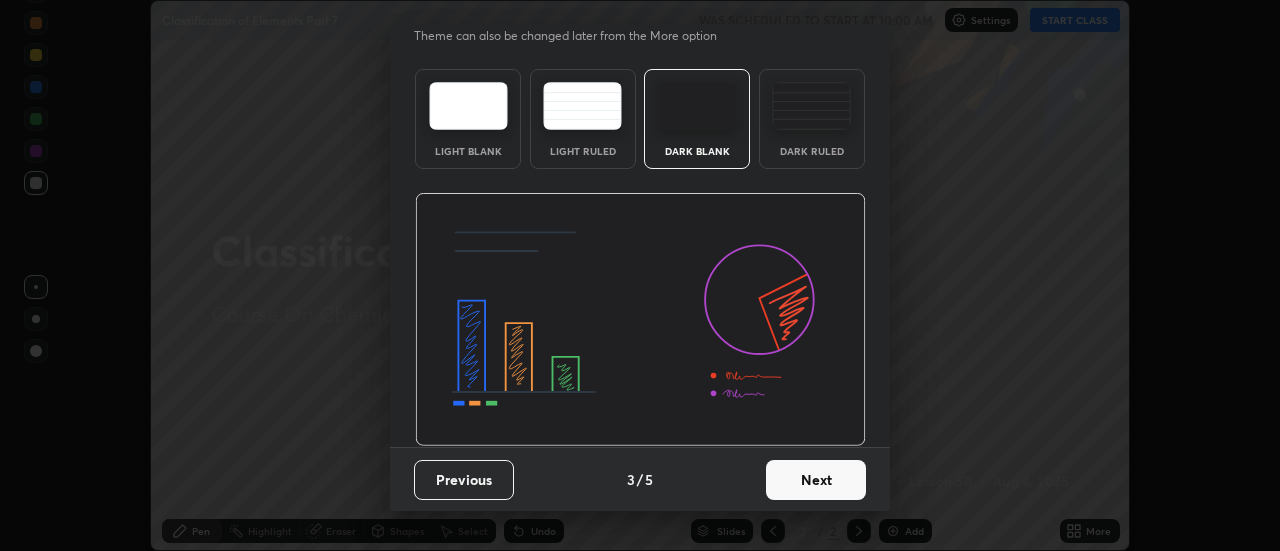 click on "Next" at bounding box center (816, 480) 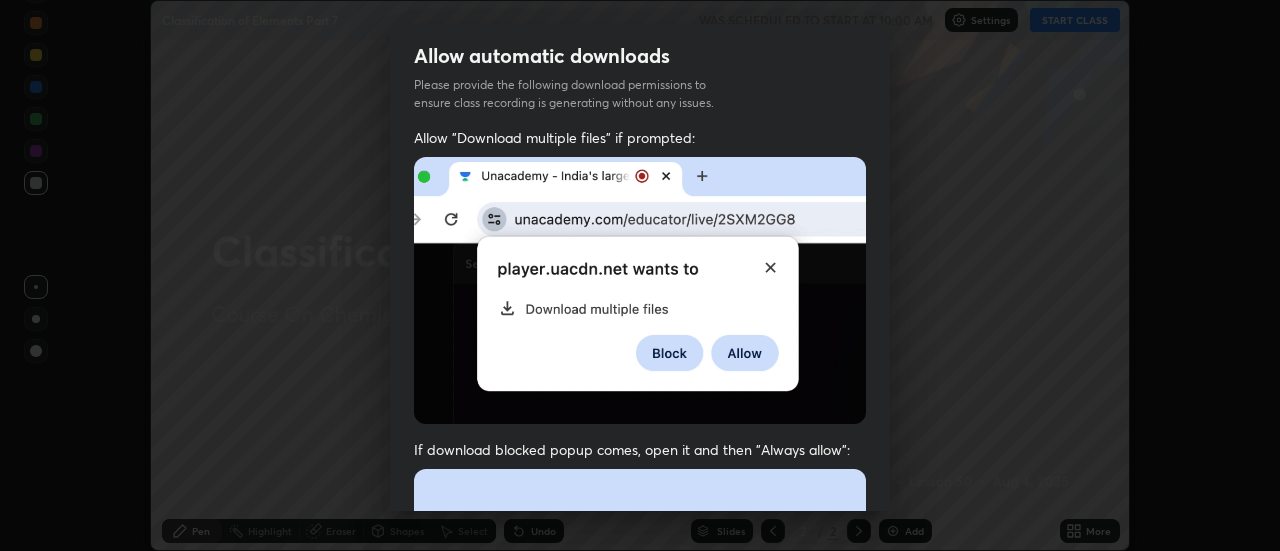click at bounding box center (640, 687) 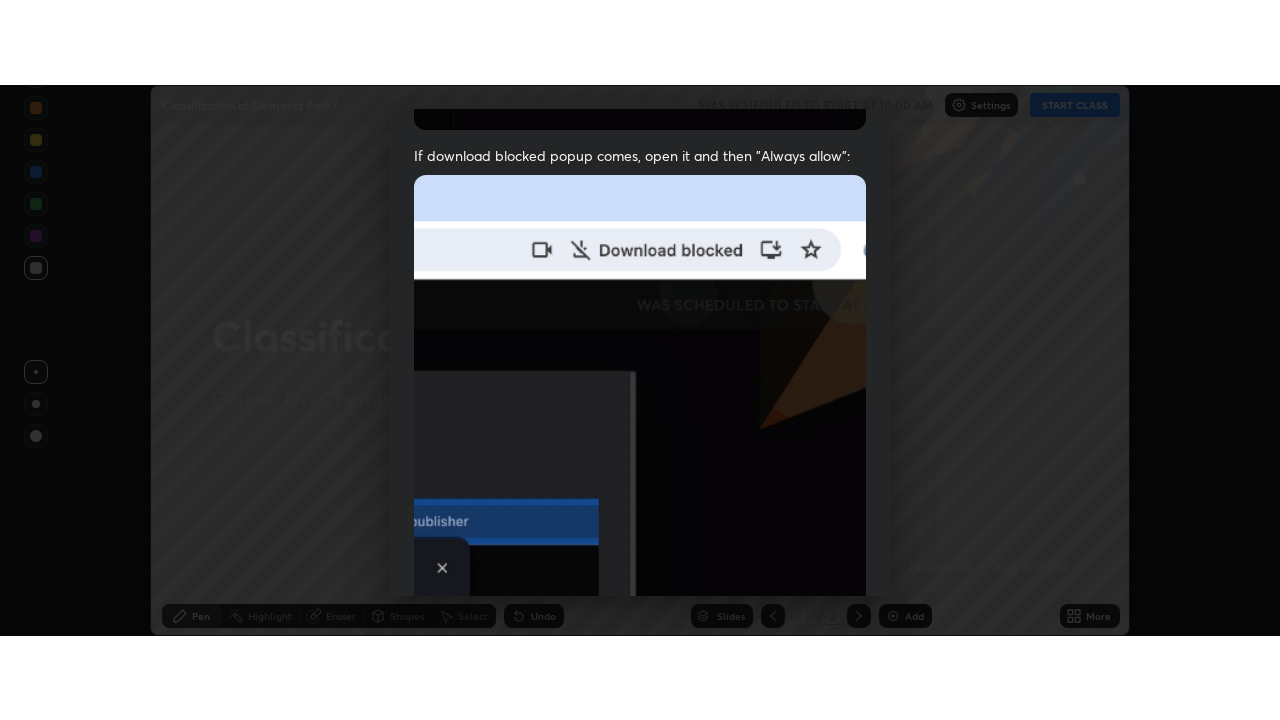 scroll, scrollTop: 513, scrollLeft: 0, axis: vertical 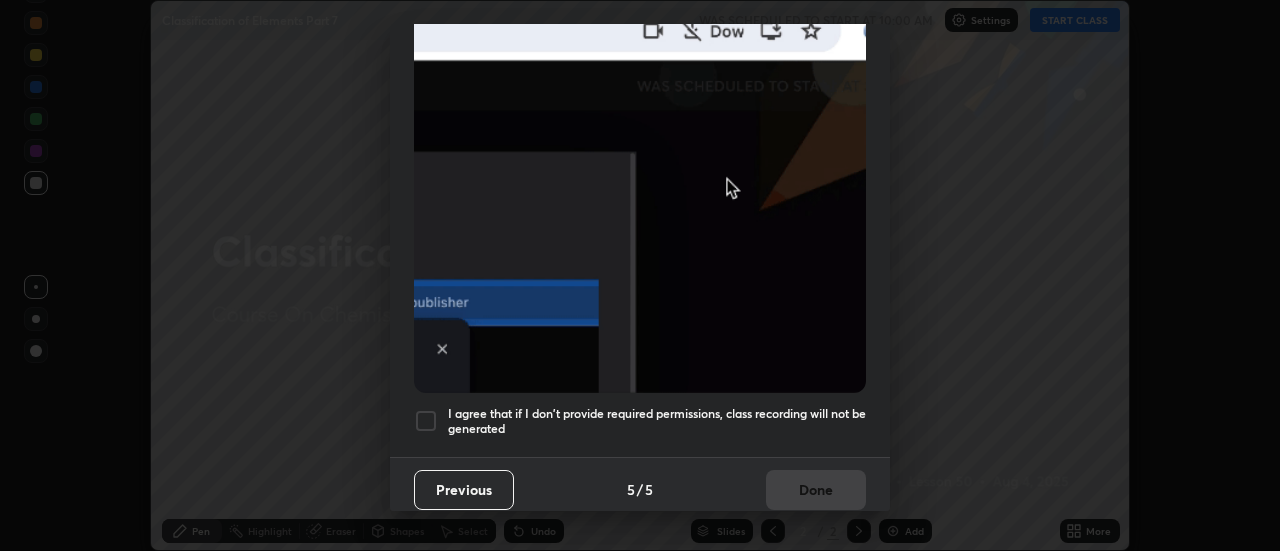 click on "I agree that if I don't provide required permissions, class recording will not be generated" at bounding box center (657, 421) 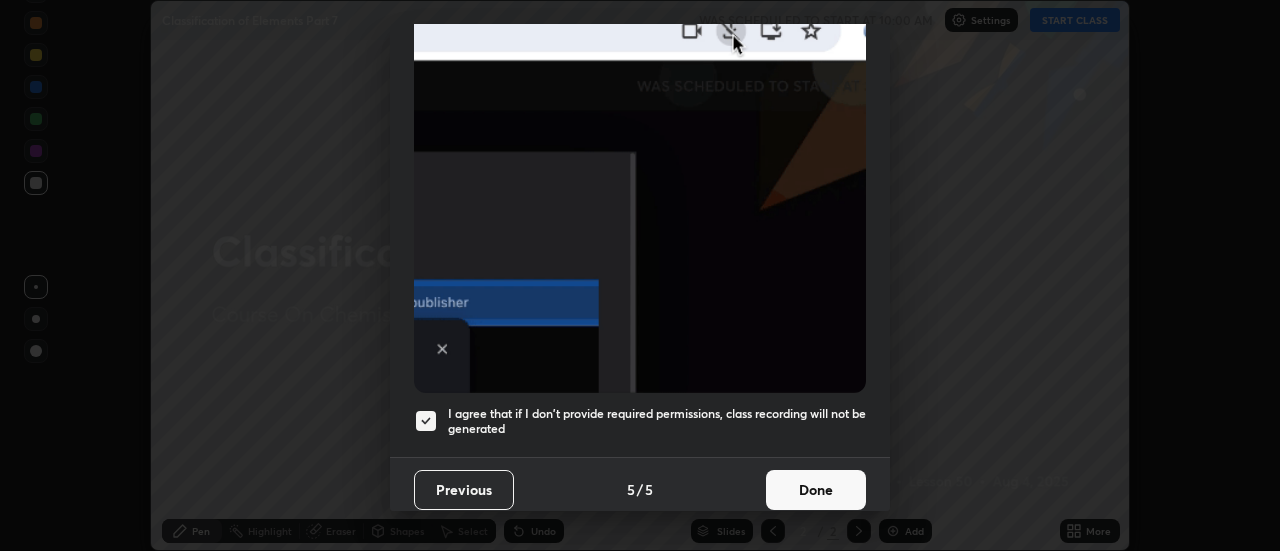 click on "Done" at bounding box center (816, 490) 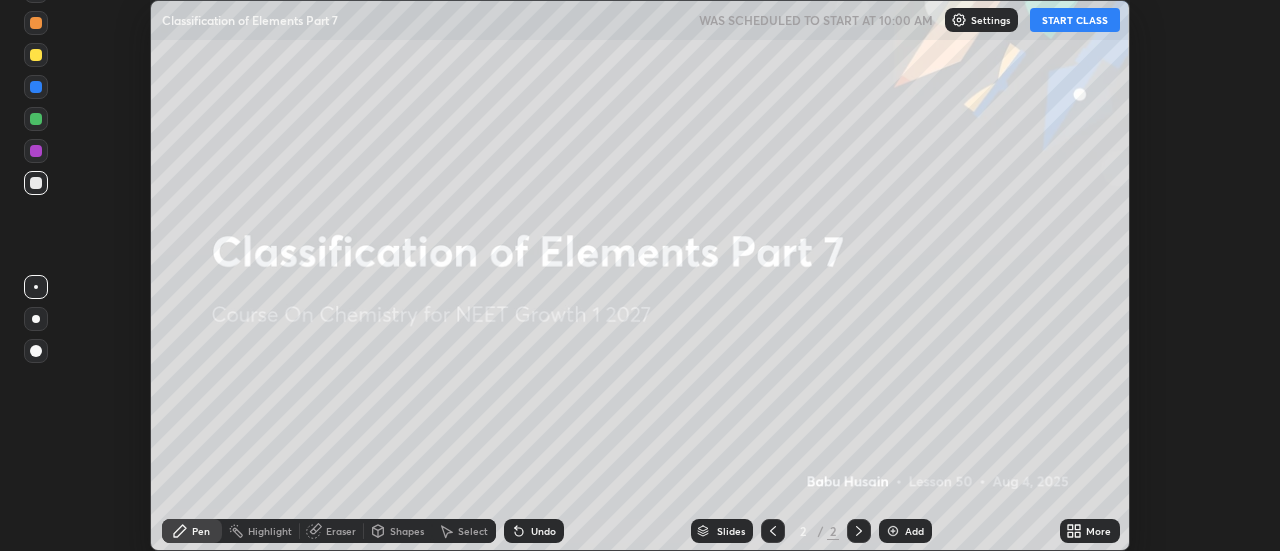 click on "Add" at bounding box center [914, 531] 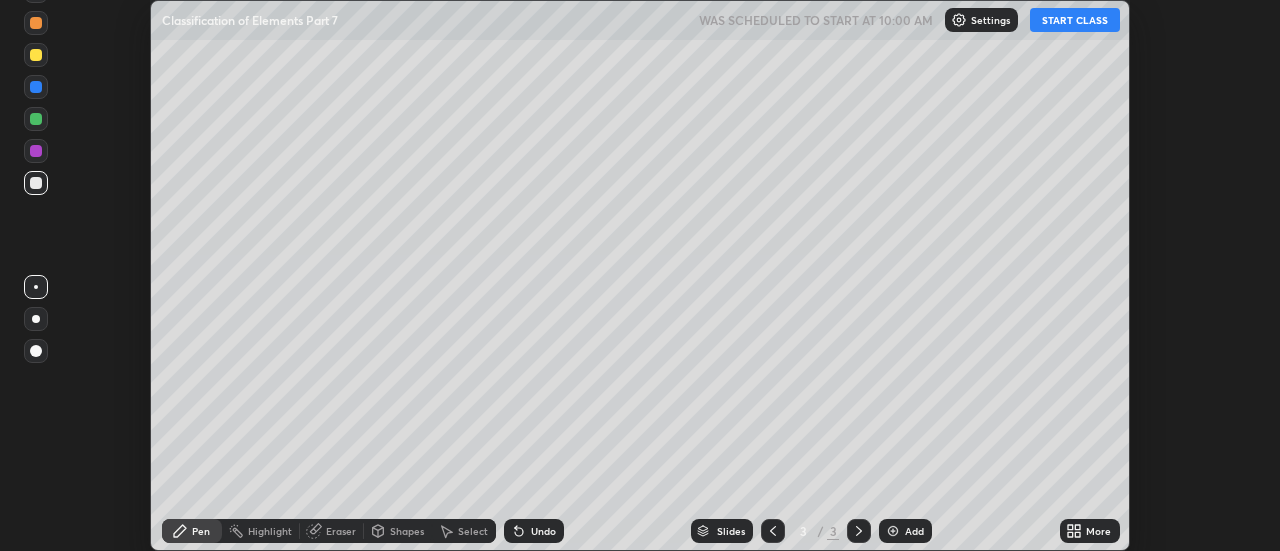 click 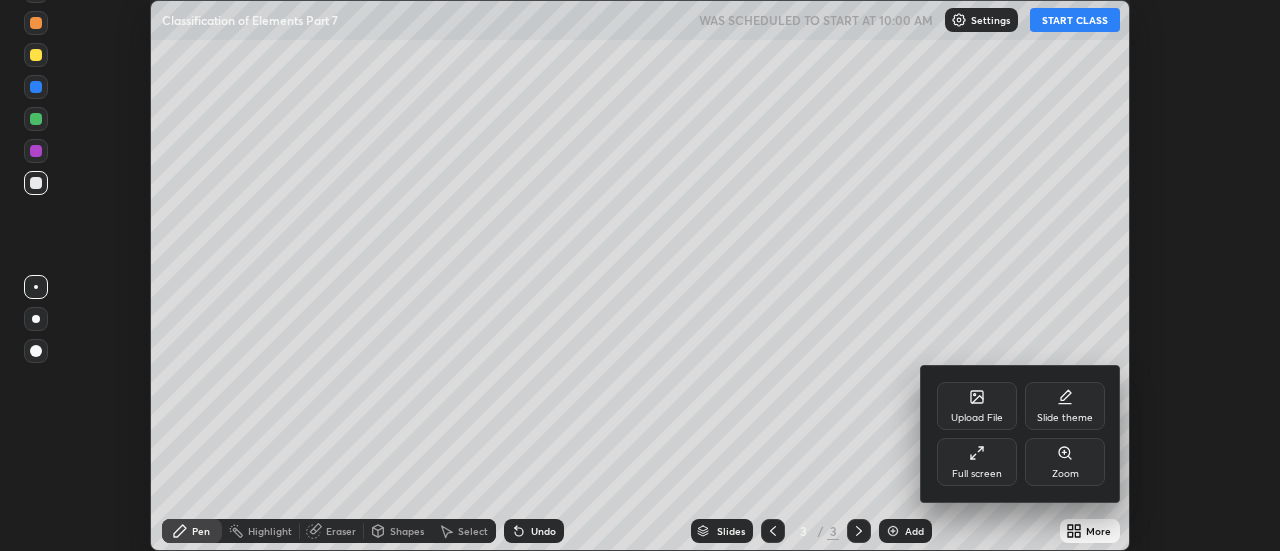 click 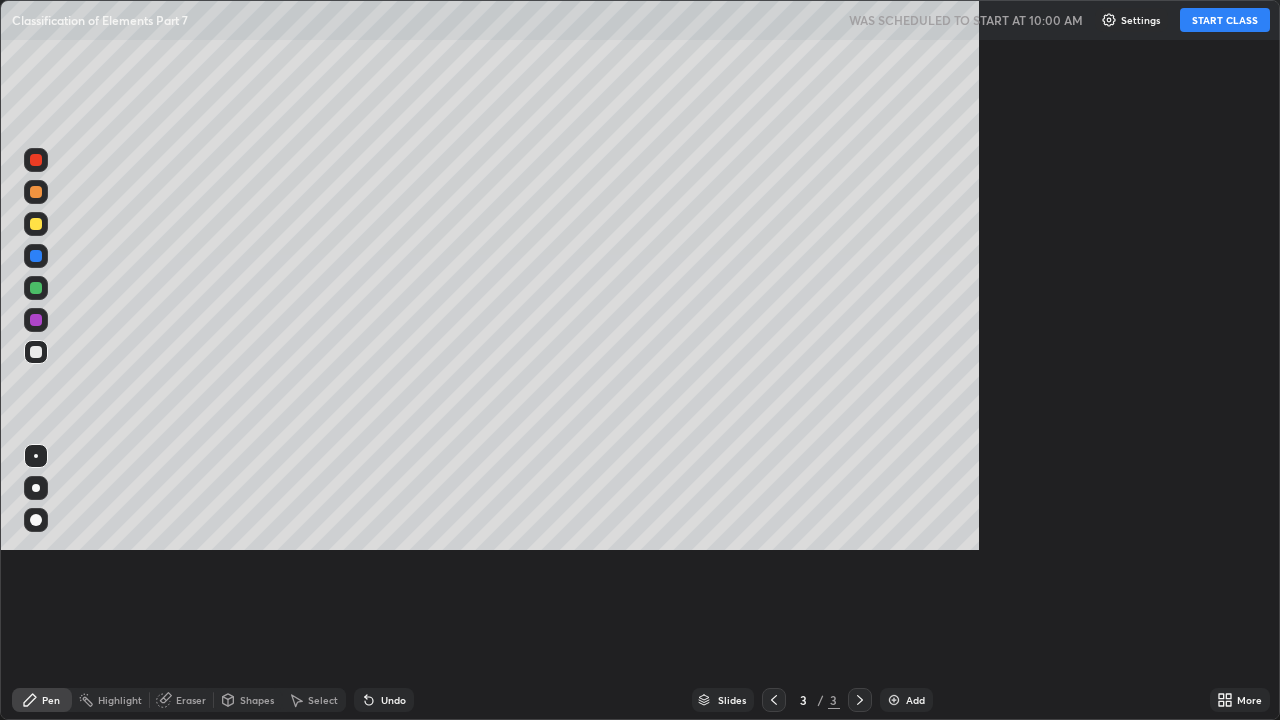 scroll, scrollTop: 99280, scrollLeft: 98720, axis: both 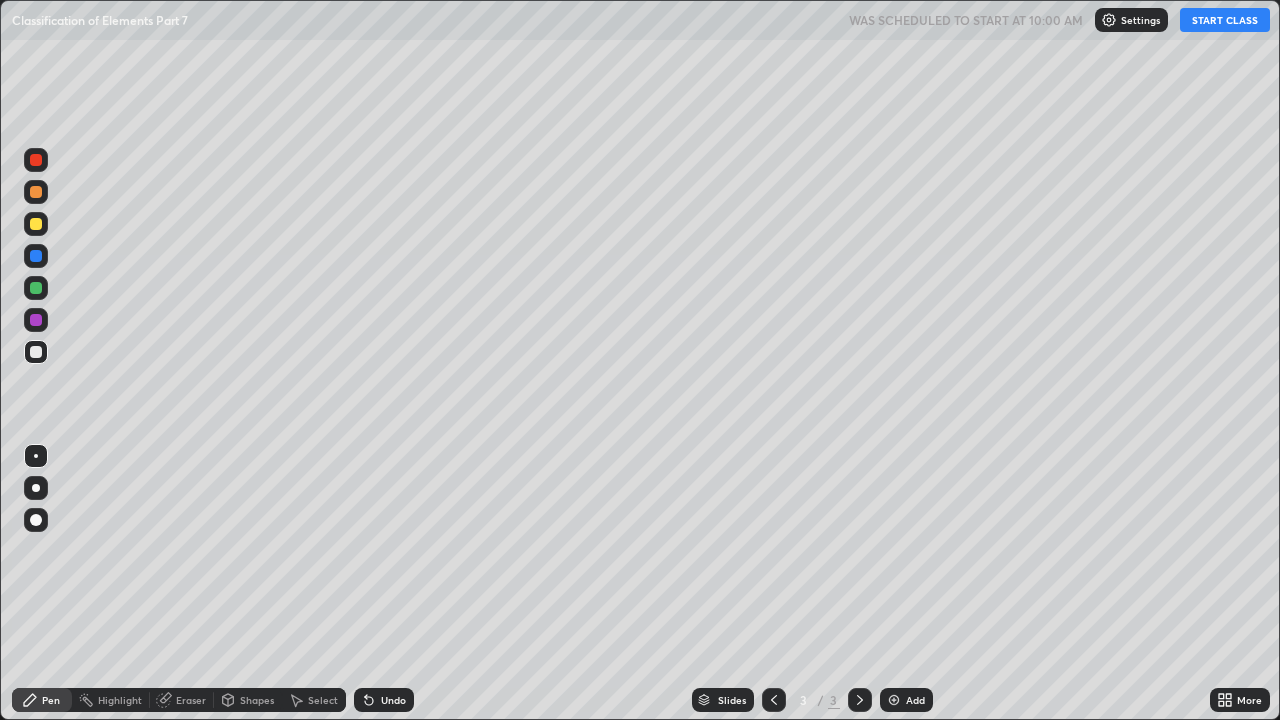 click on "START CLASS" at bounding box center [1225, 20] 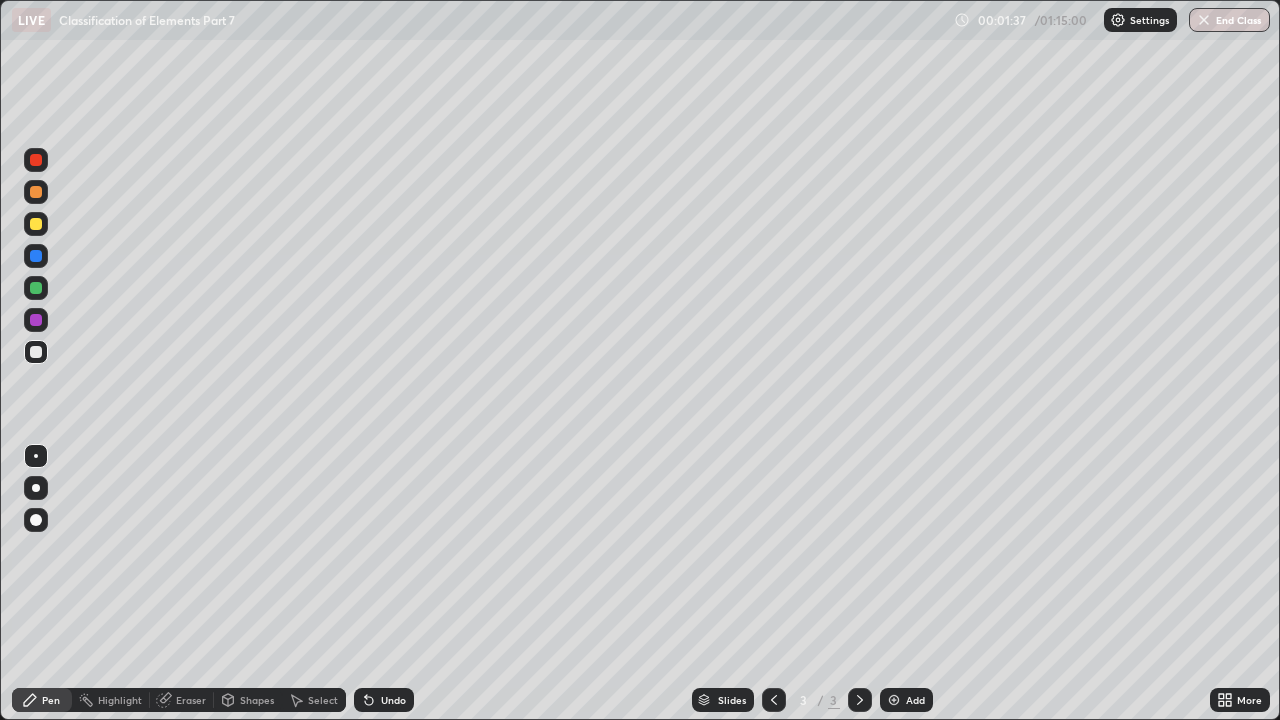 click on "Shapes" at bounding box center (257, 700) 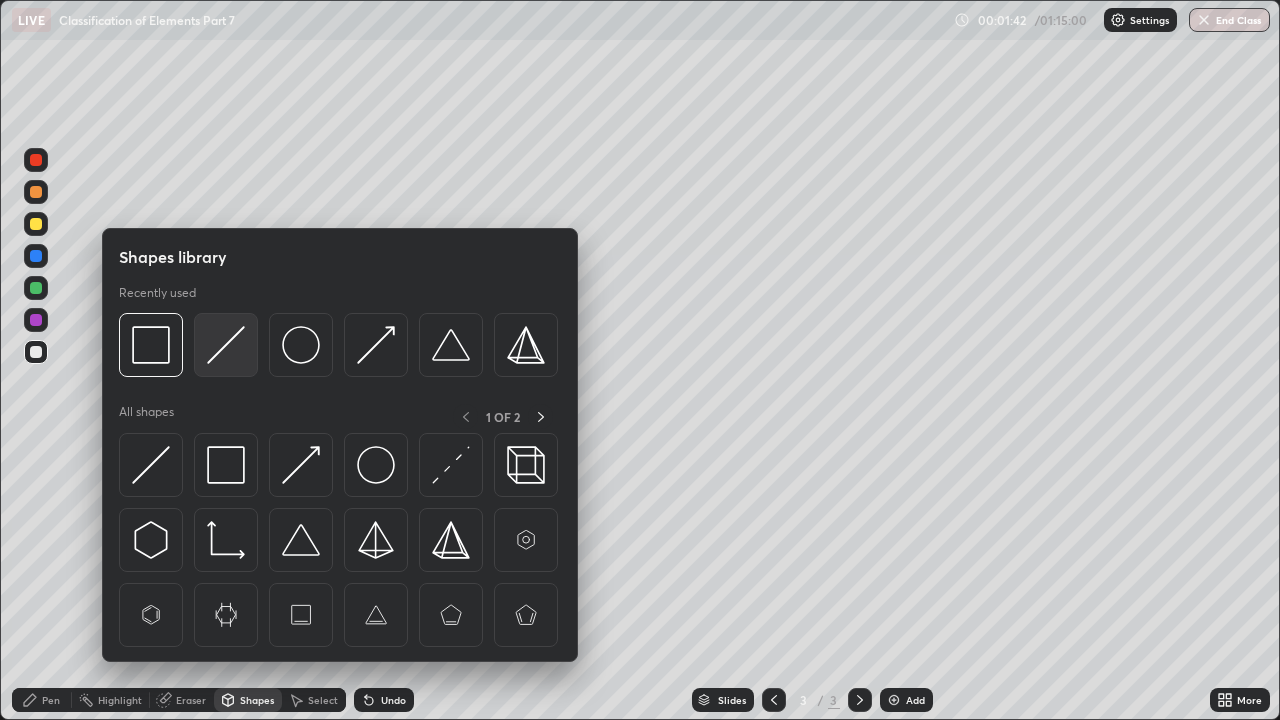 click at bounding box center (226, 345) 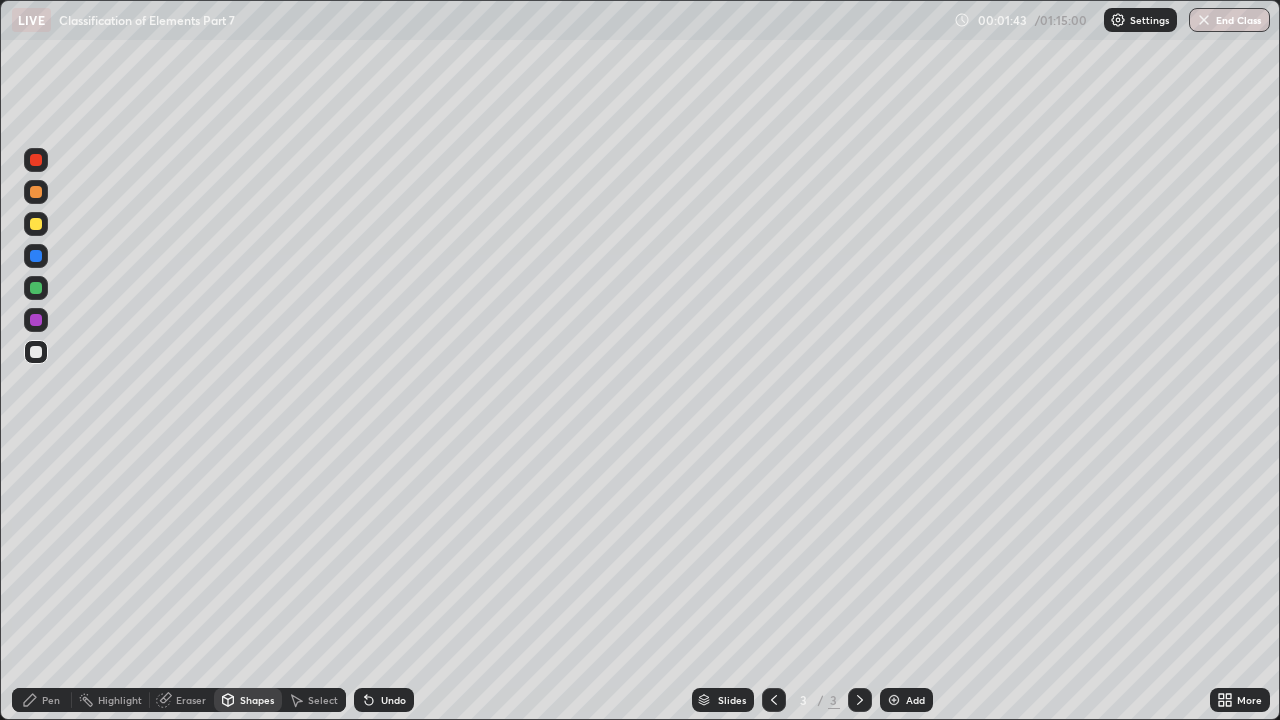 click at bounding box center (36, 224) 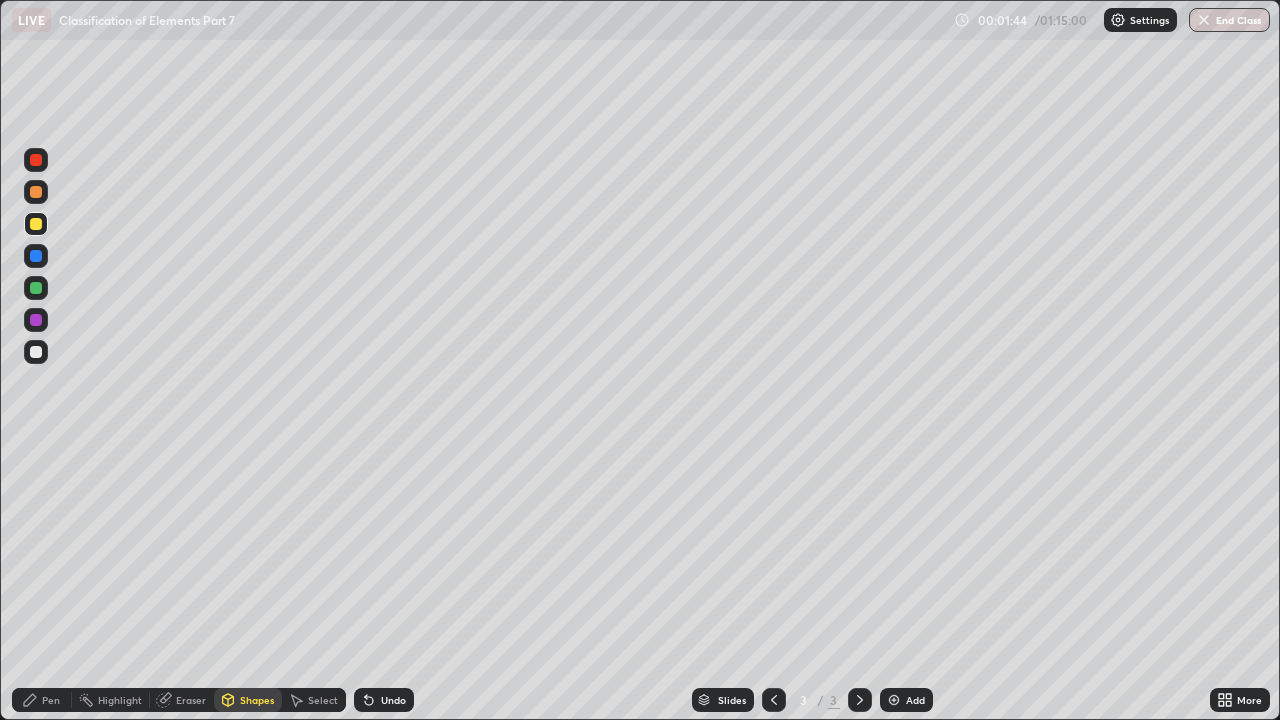 click on "Pen" at bounding box center (51, 700) 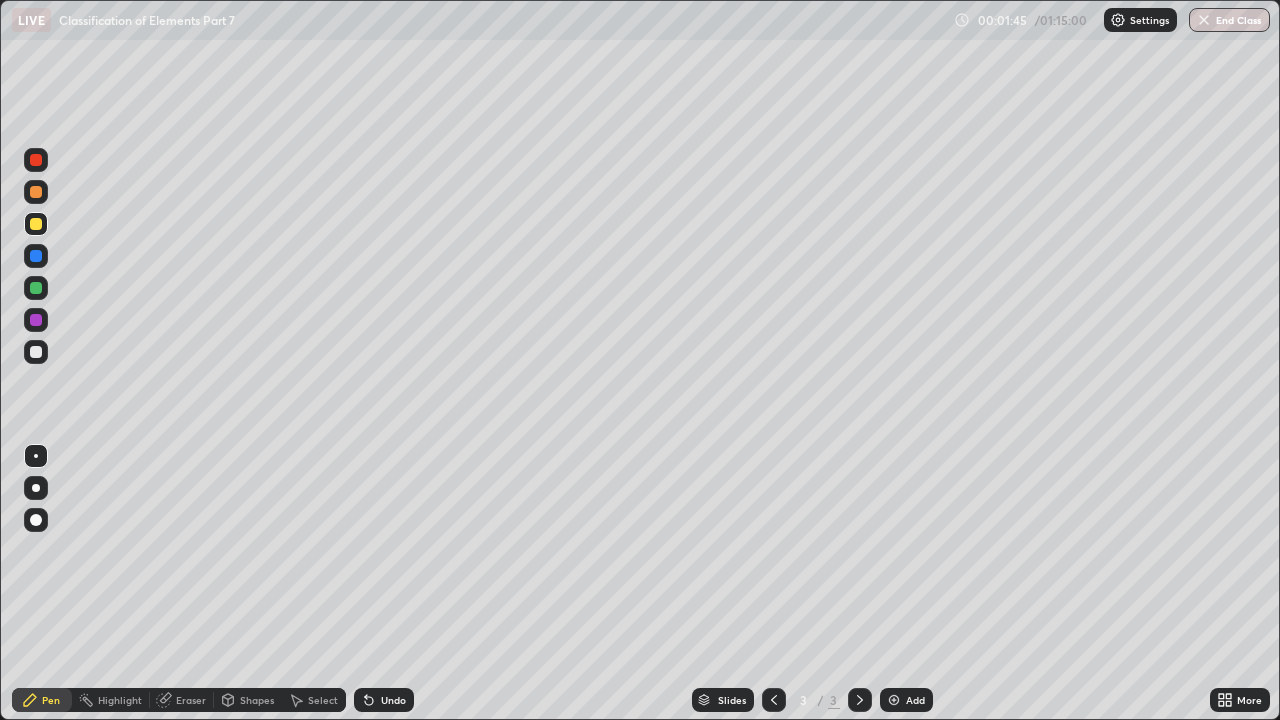 click at bounding box center [36, 488] 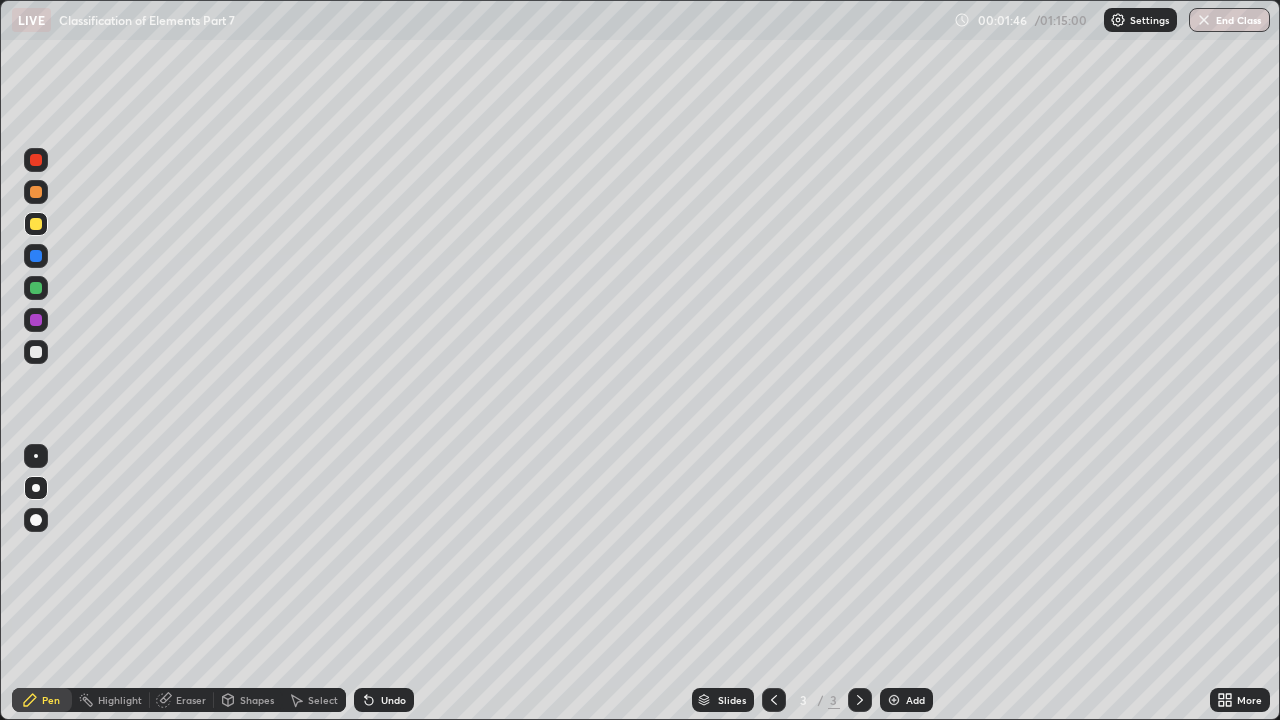 click on "Shapes" at bounding box center (257, 700) 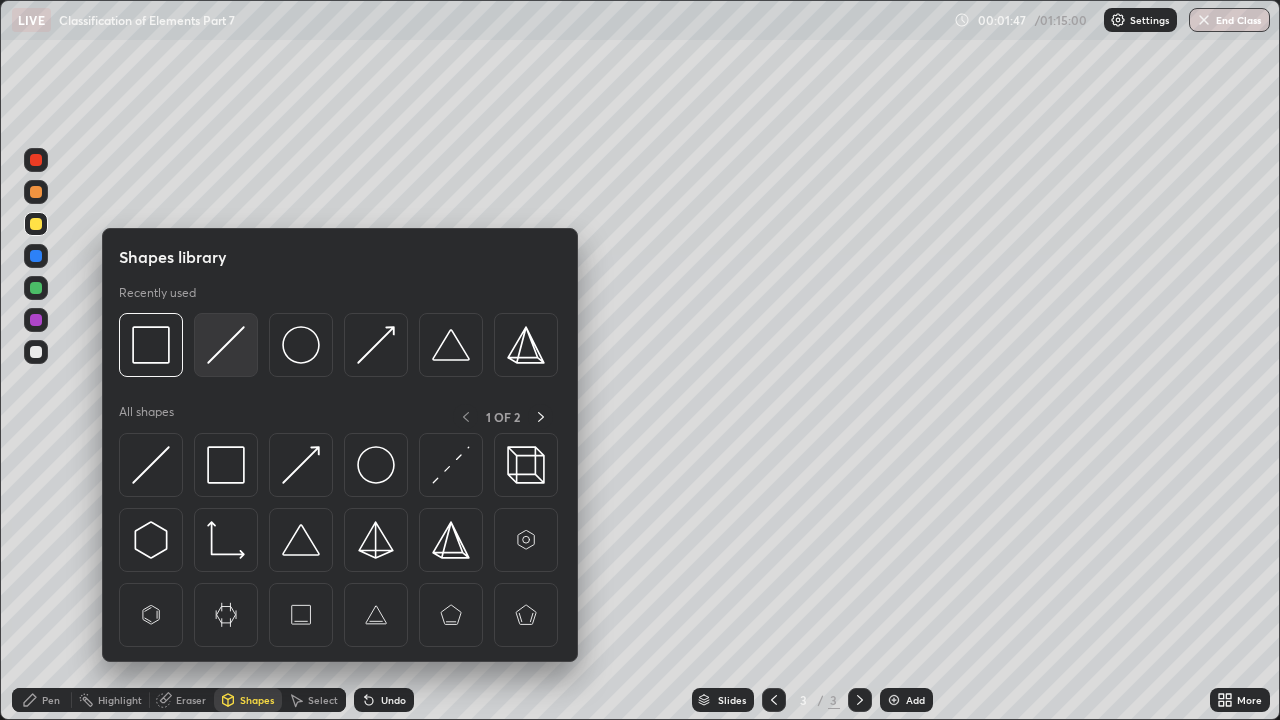 click at bounding box center [226, 345] 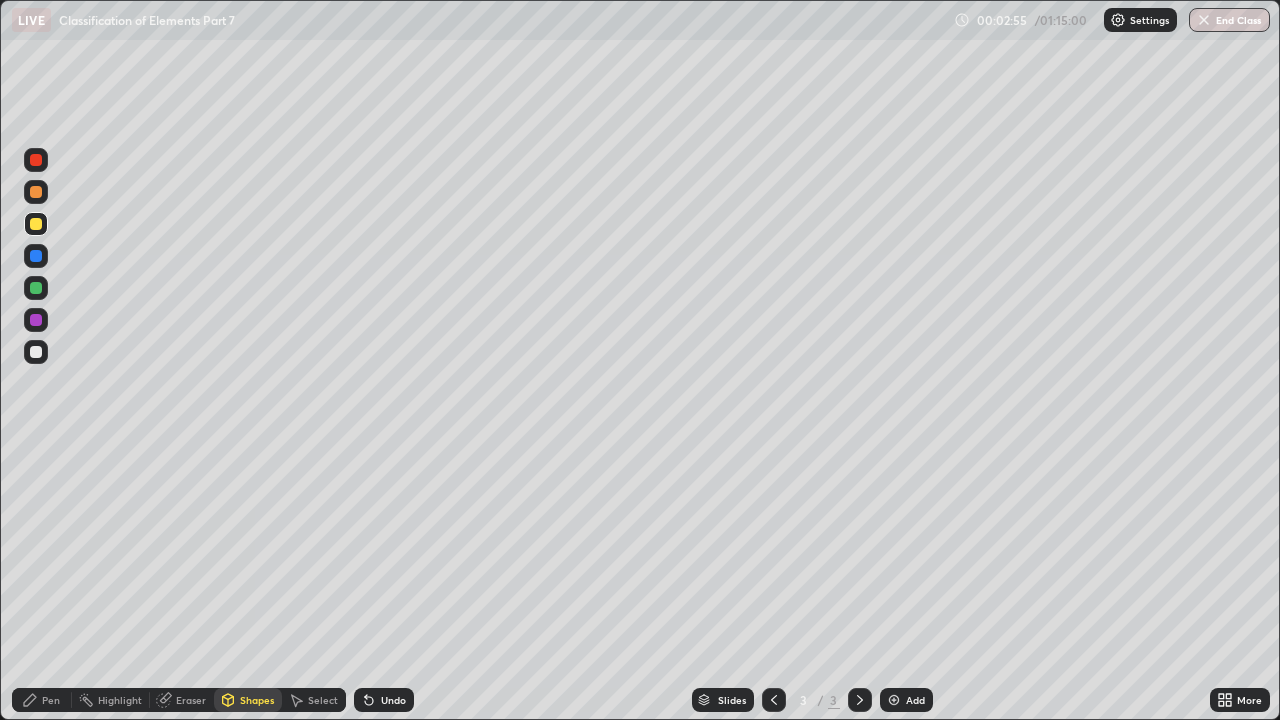 click at bounding box center [36, 224] 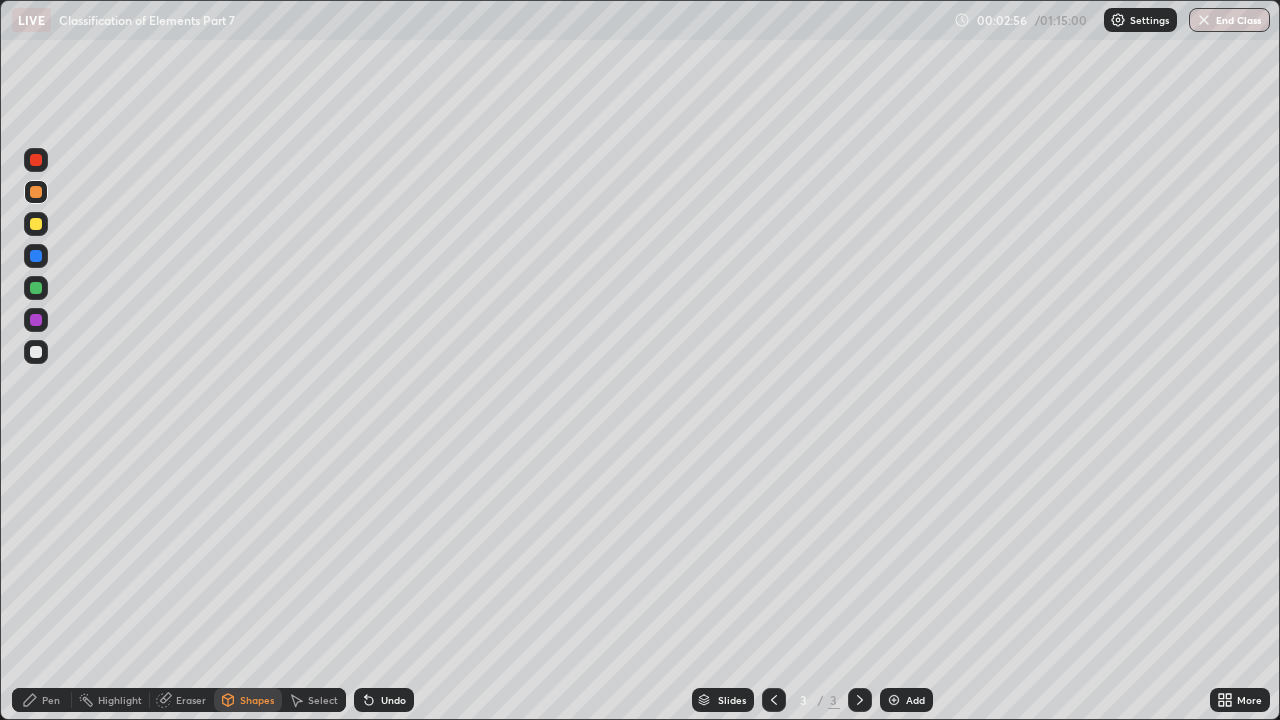 click on "Pen" at bounding box center [51, 700] 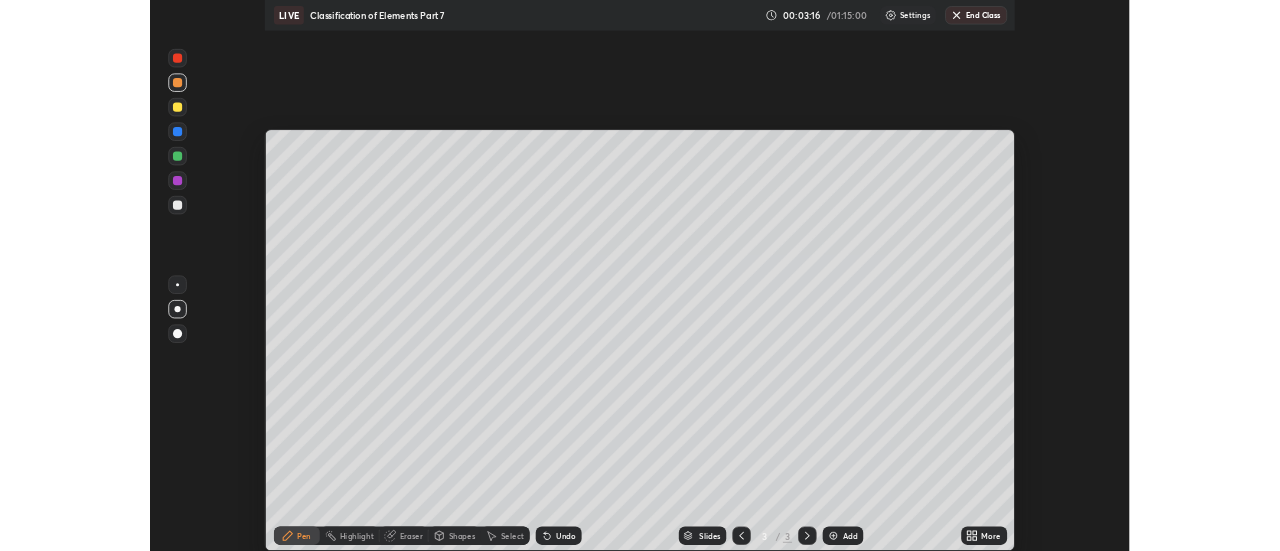 scroll, scrollTop: 551, scrollLeft: 1280, axis: both 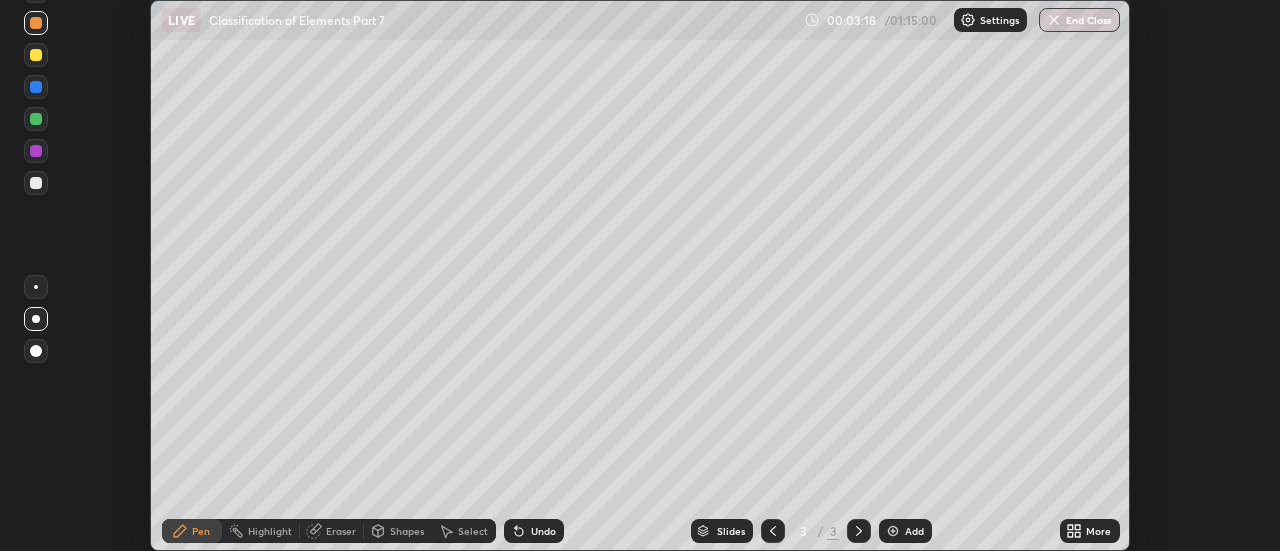 click on "More" at bounding box center [1090, 531] 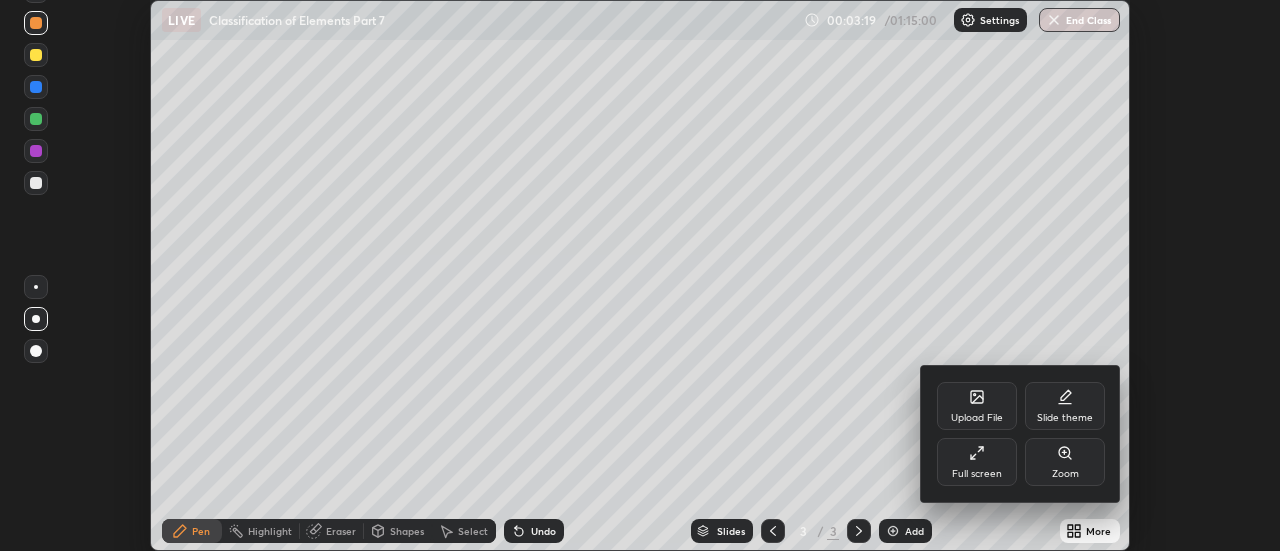 click on "Full screen" at bounding box center [977, 462] 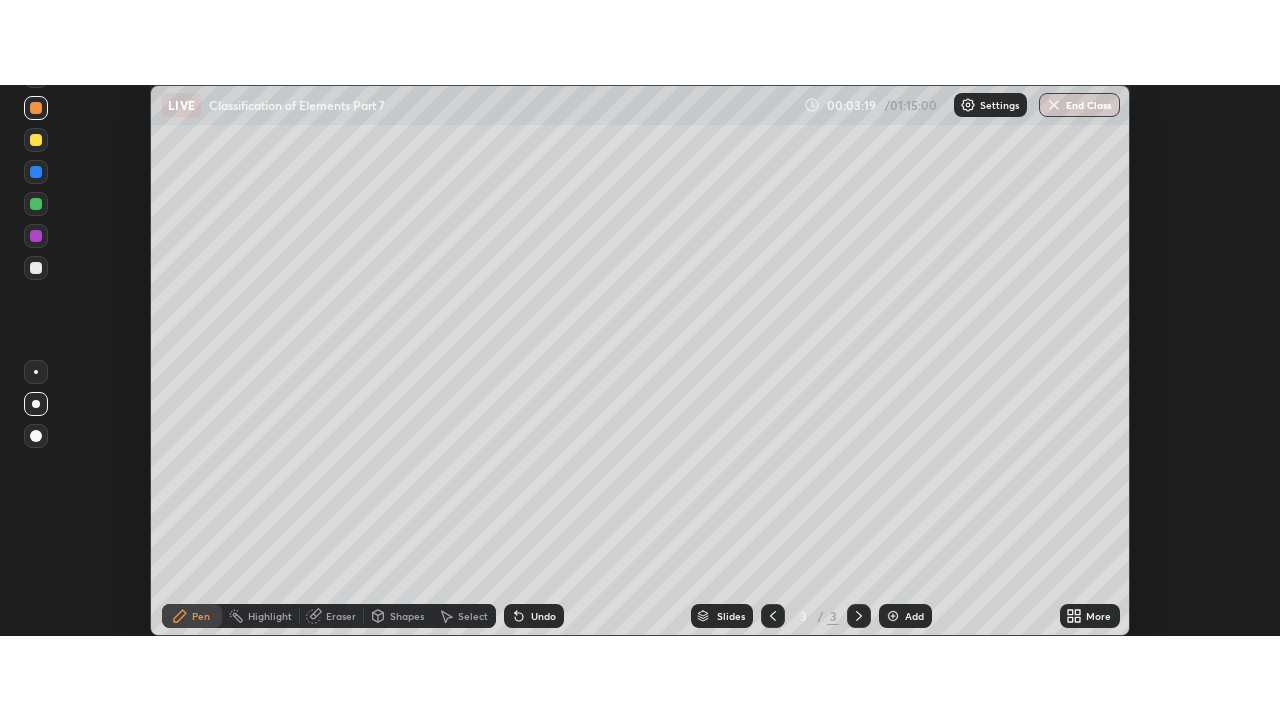 scroll, scrollTop: 99280, scrollLeft: 98720, axis: both 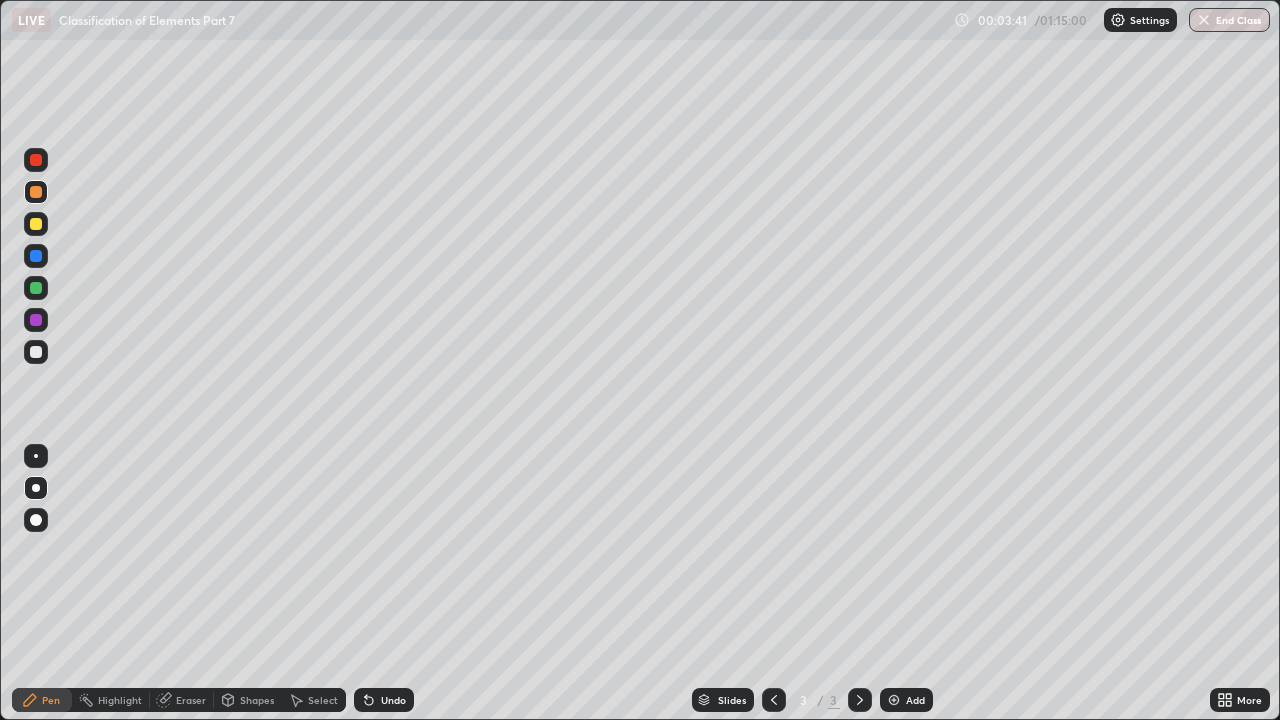 click at bounding box center [36, 352] 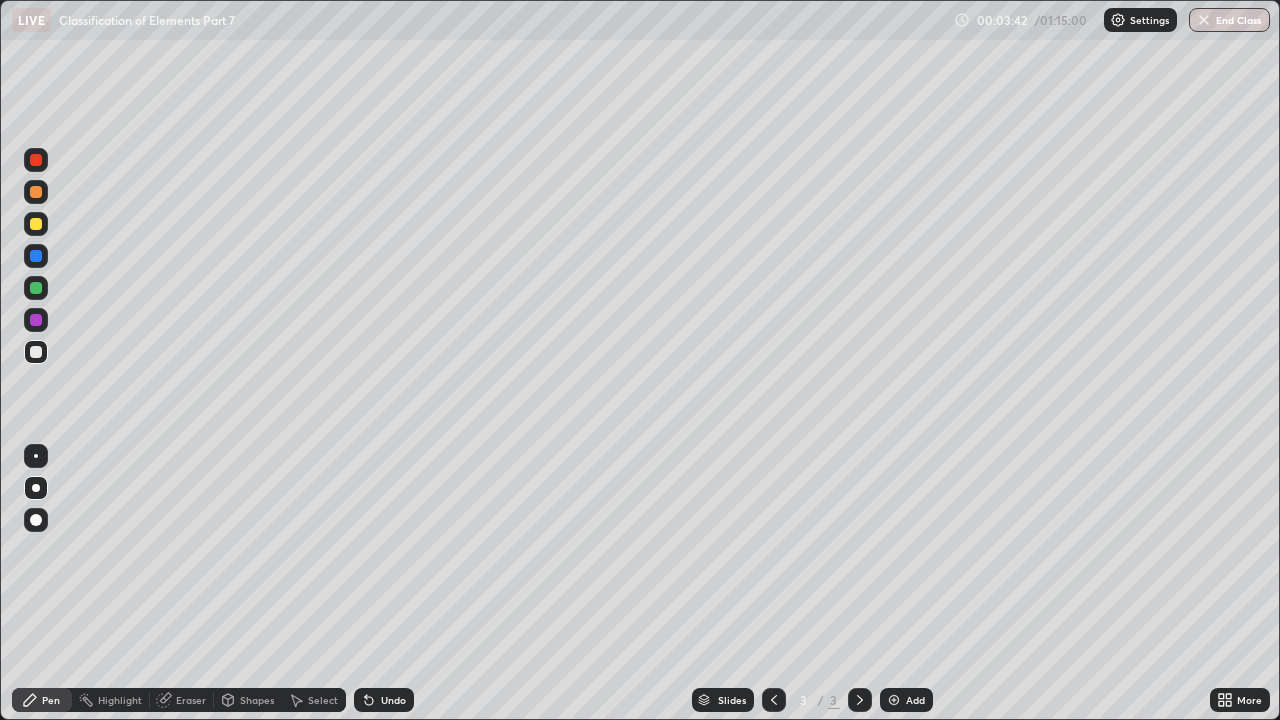 click at bounding box center [36, 256] 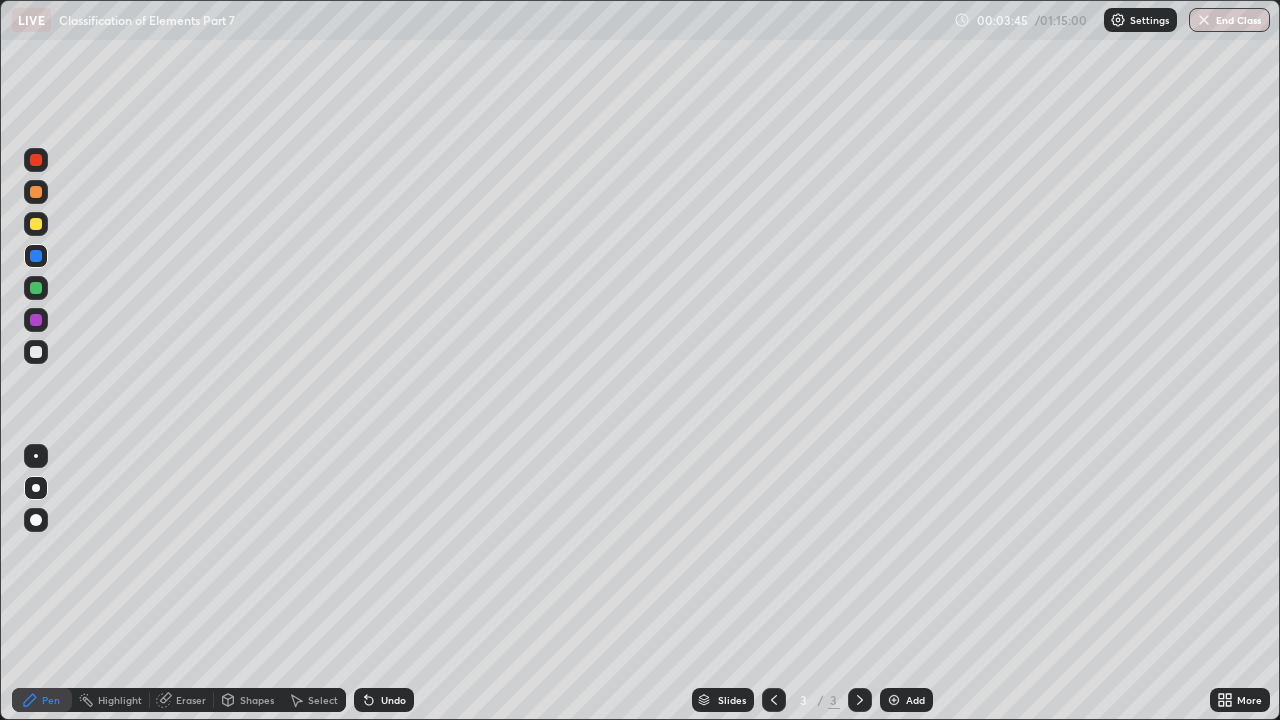 click on "Shapes" at bounding box center [248, 700] 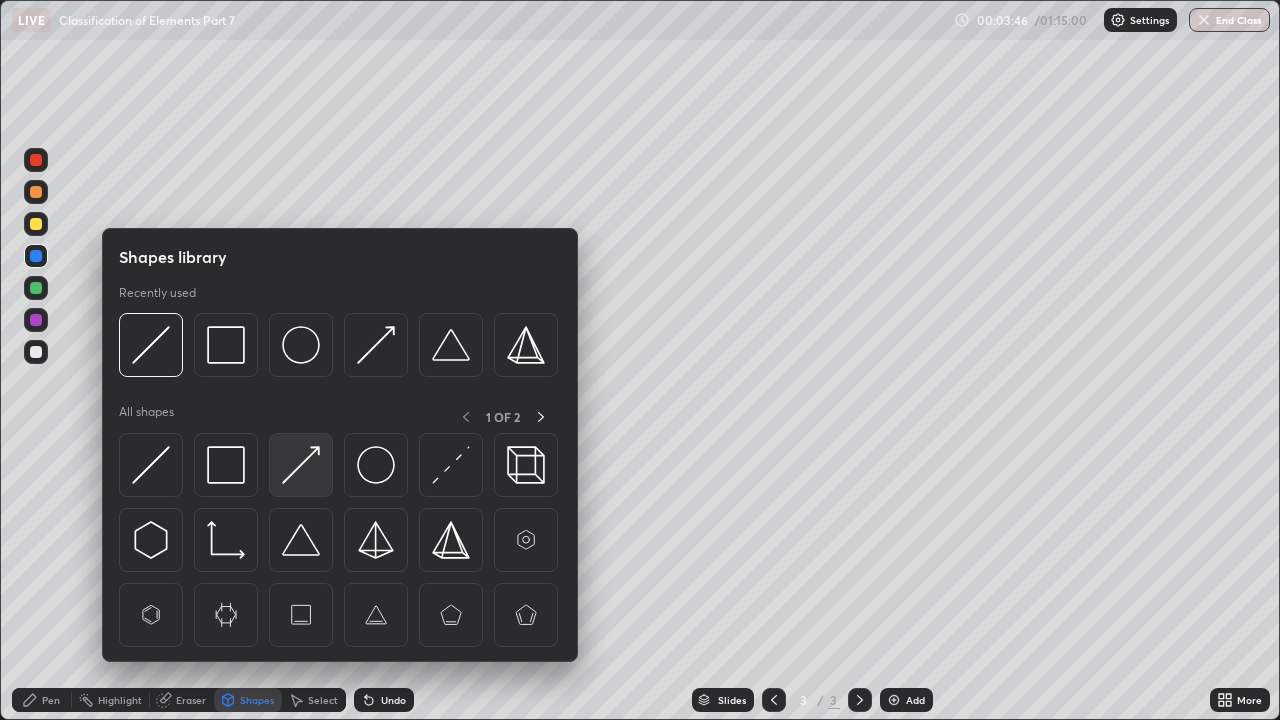 click at bounding box center [301, 465] 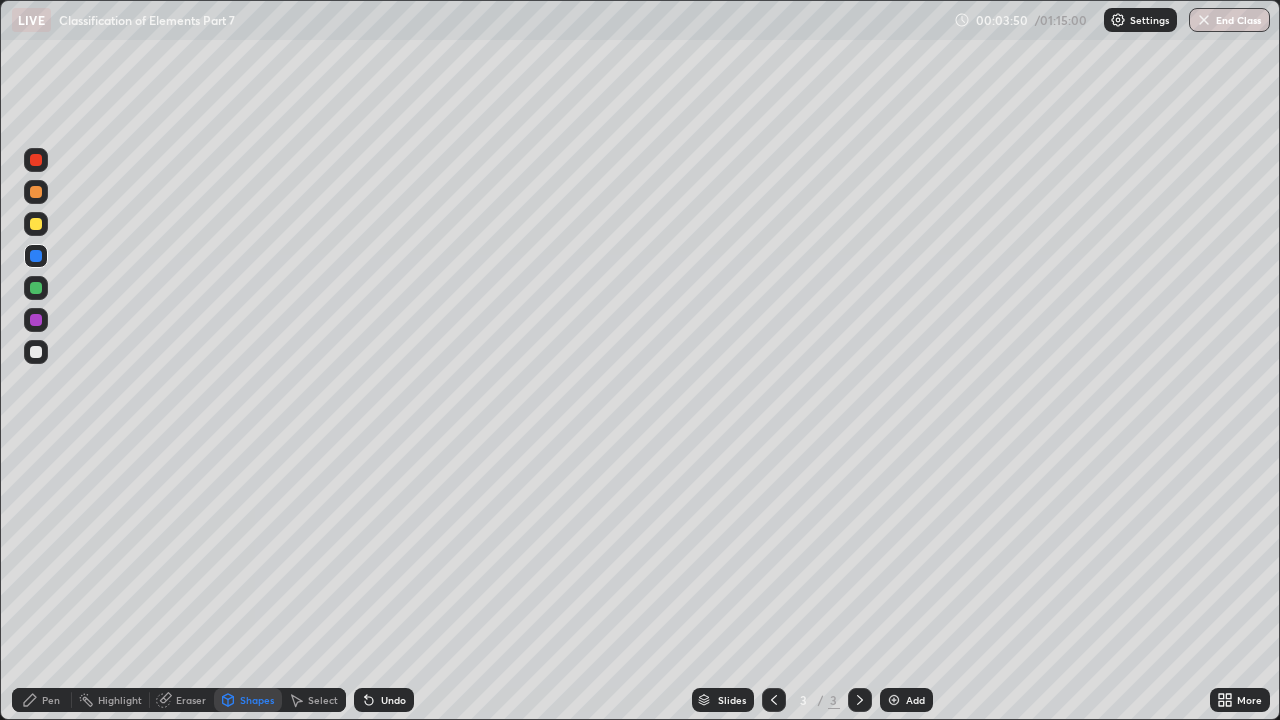 click 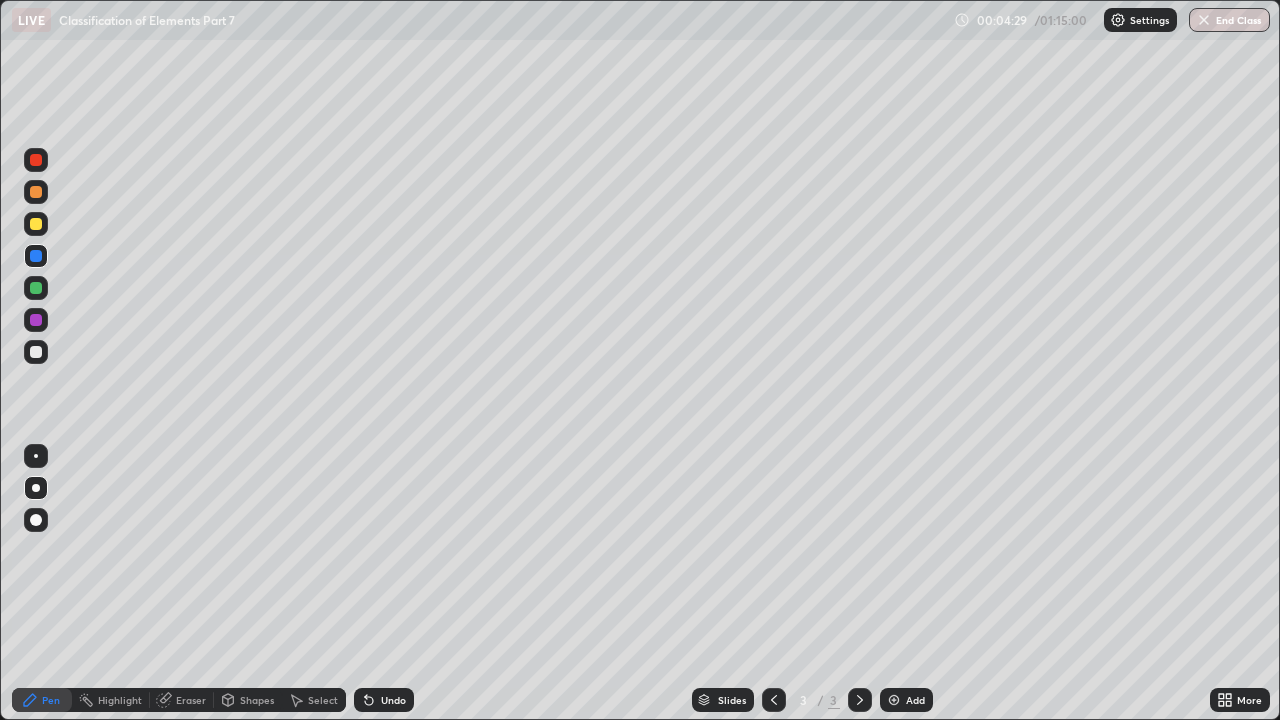 click 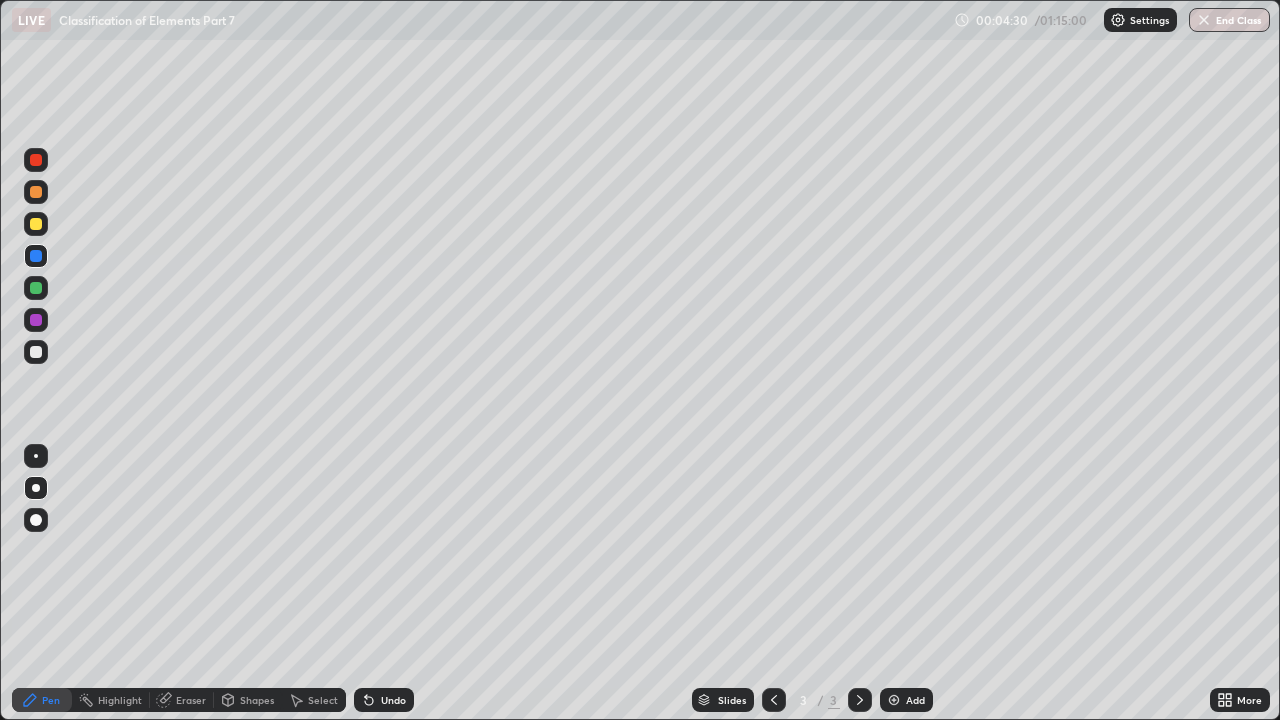 click 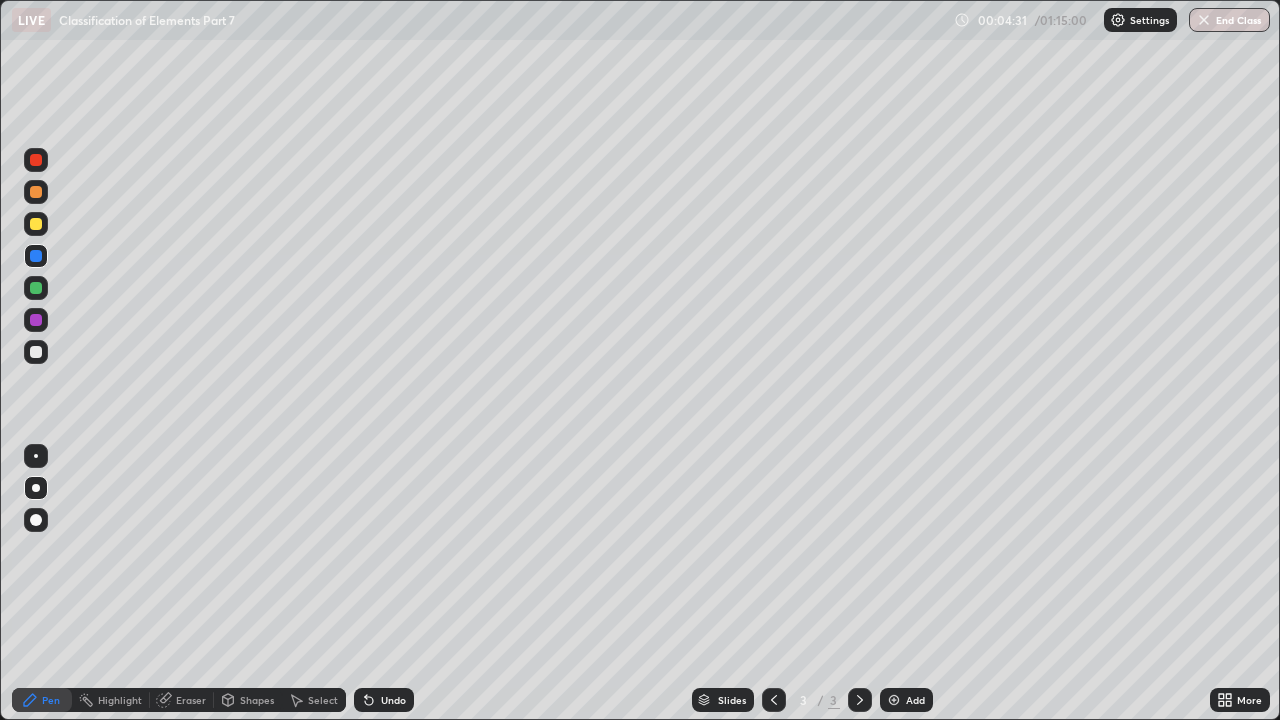 click 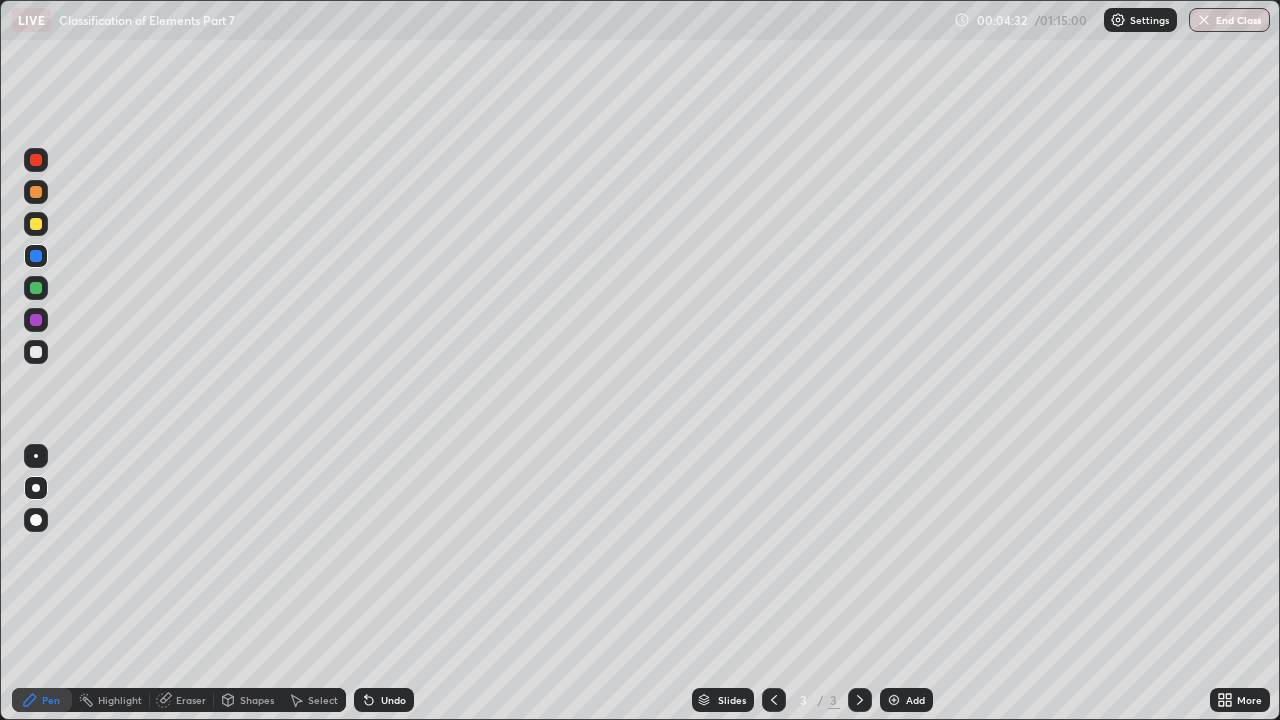 click on "Undo" at bounding box center (384, 700) 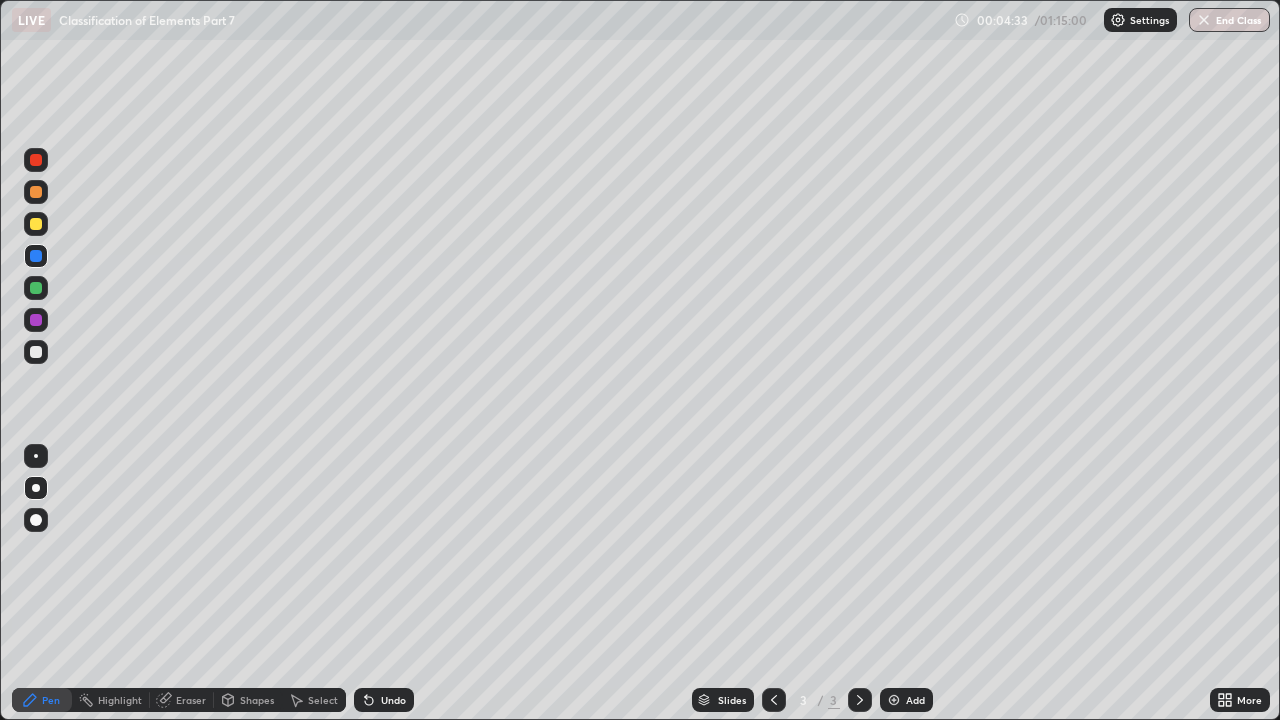 click on "Undo" at bounding box center (384, 700) 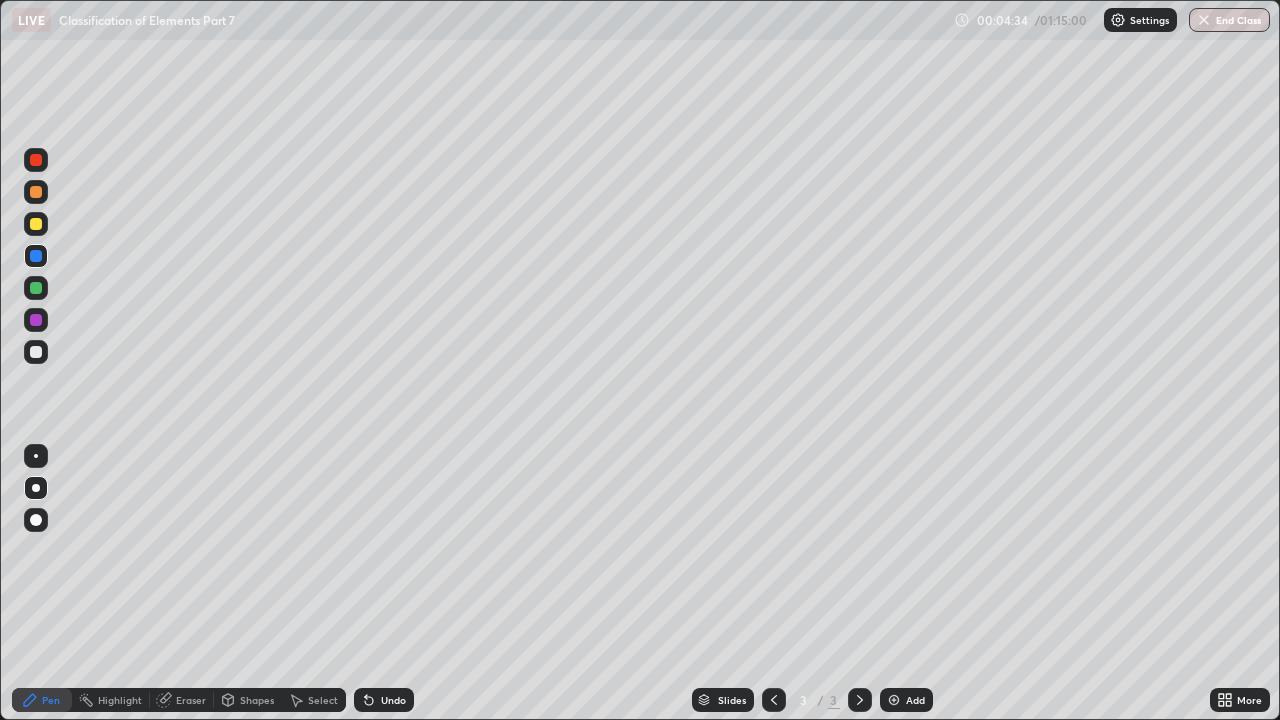 click on "Undo" at bounding box center (384, 700) 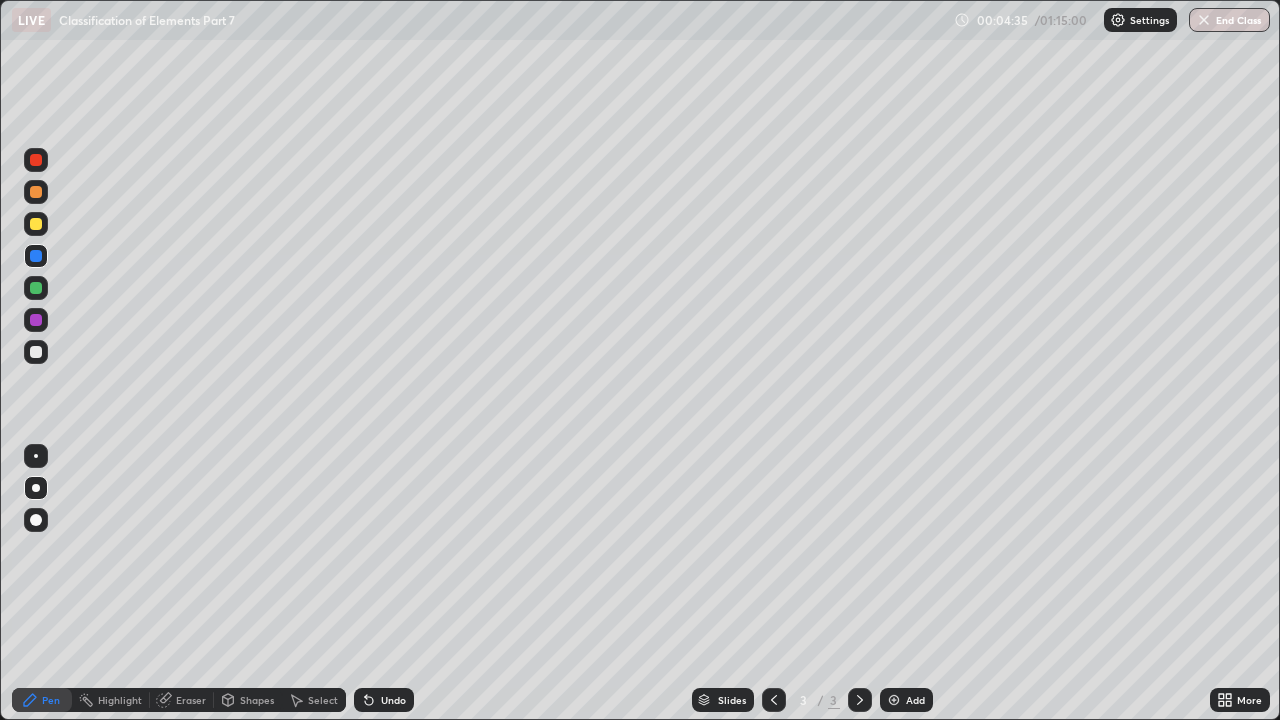click on "Undo" at bounding box center [384, 700] 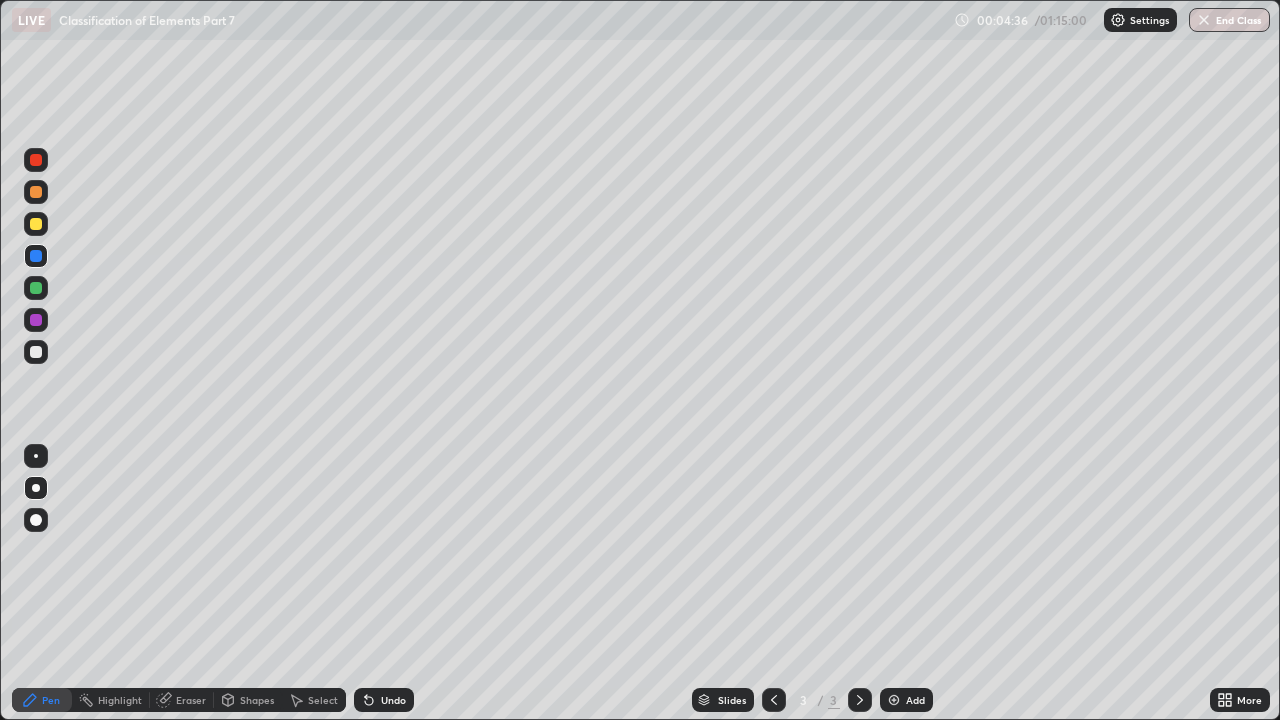 click on "Undo" at bounding box center (384, 700) 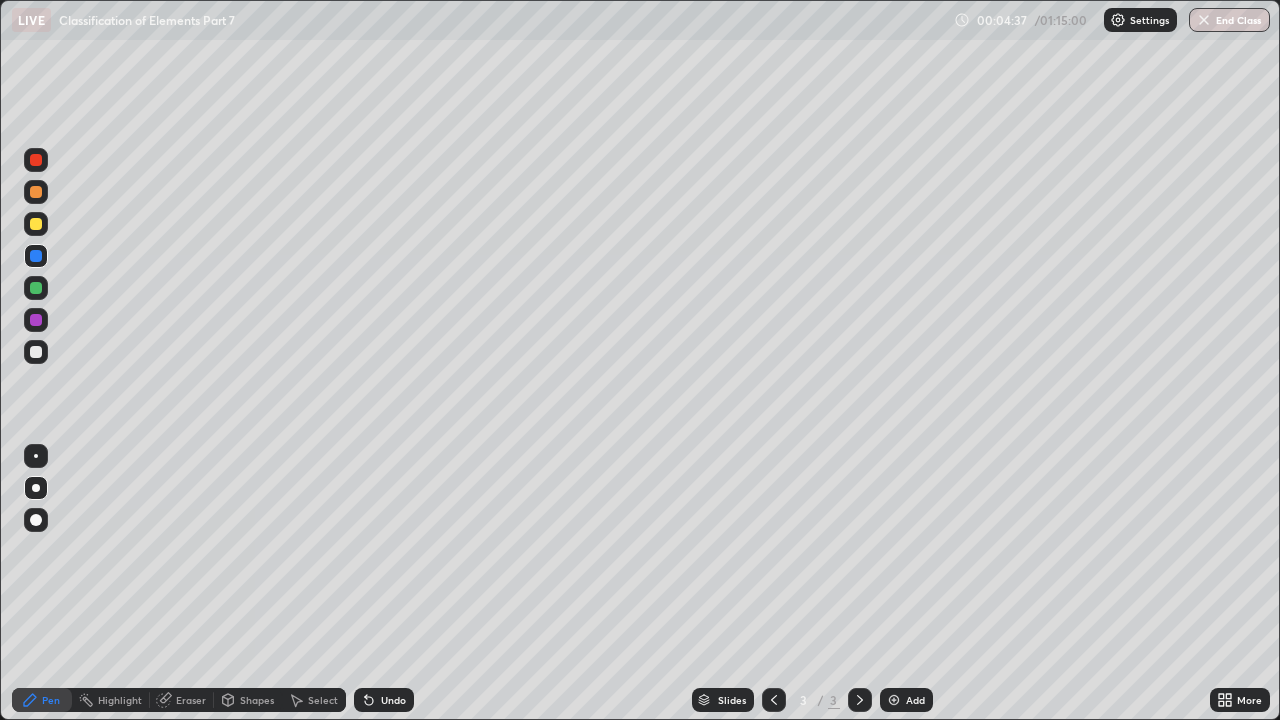 click 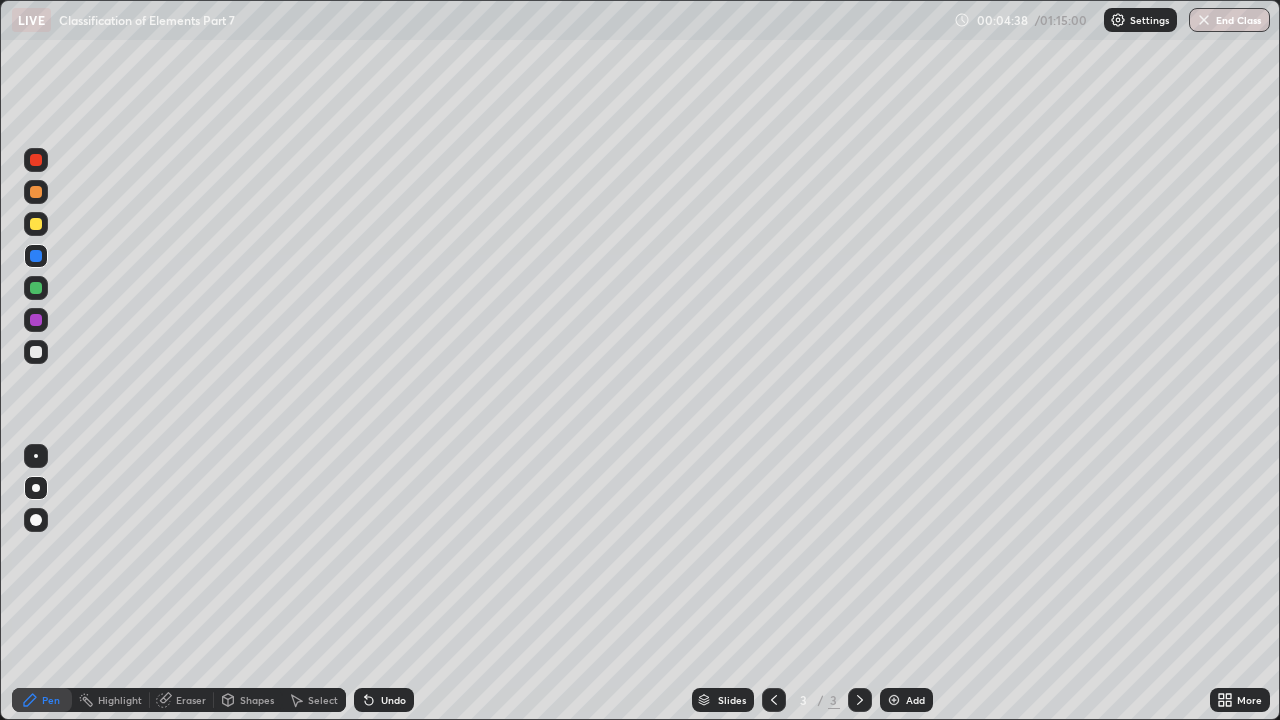 click 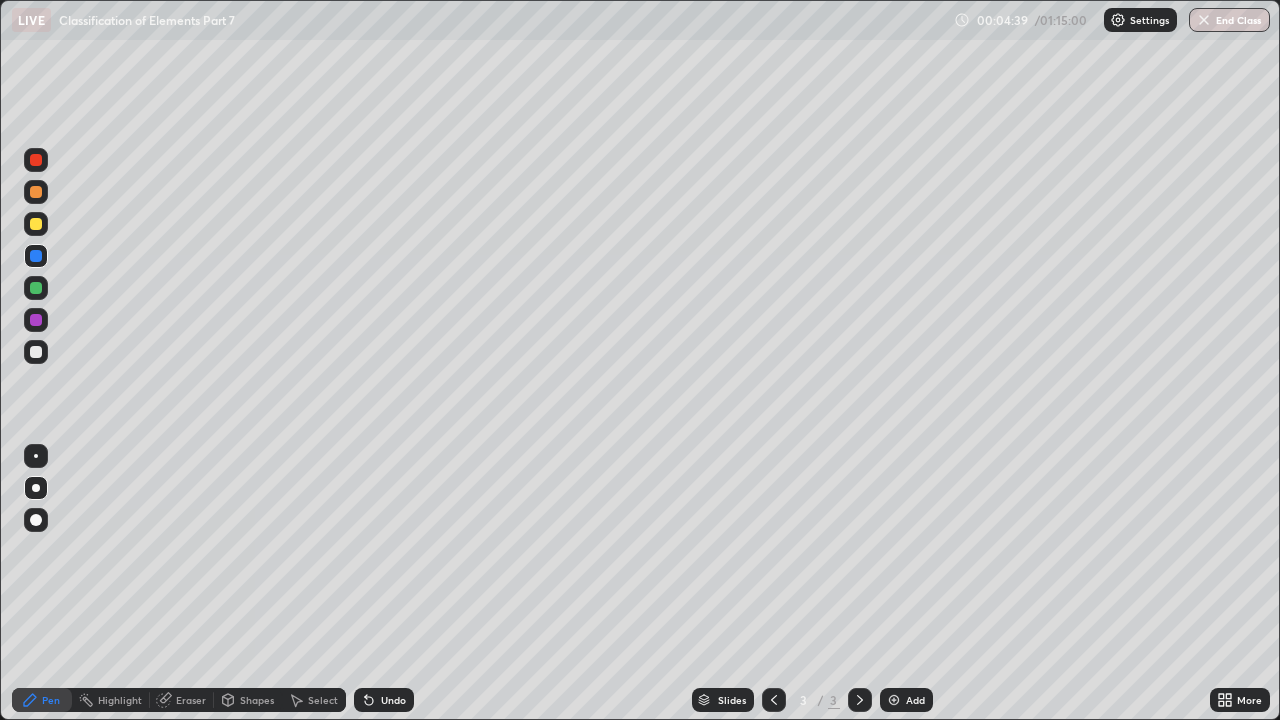 click at bounding box center (36, 456) 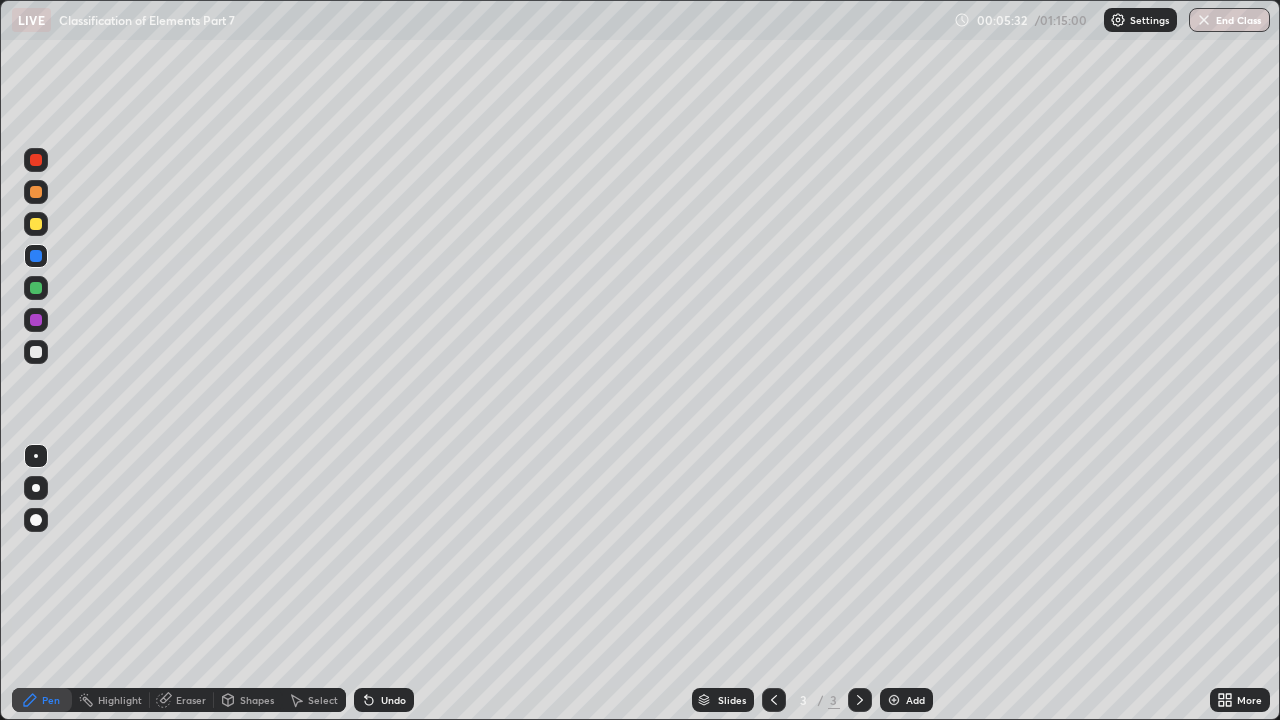 click on "Undo" at bounding box center (393, 700) 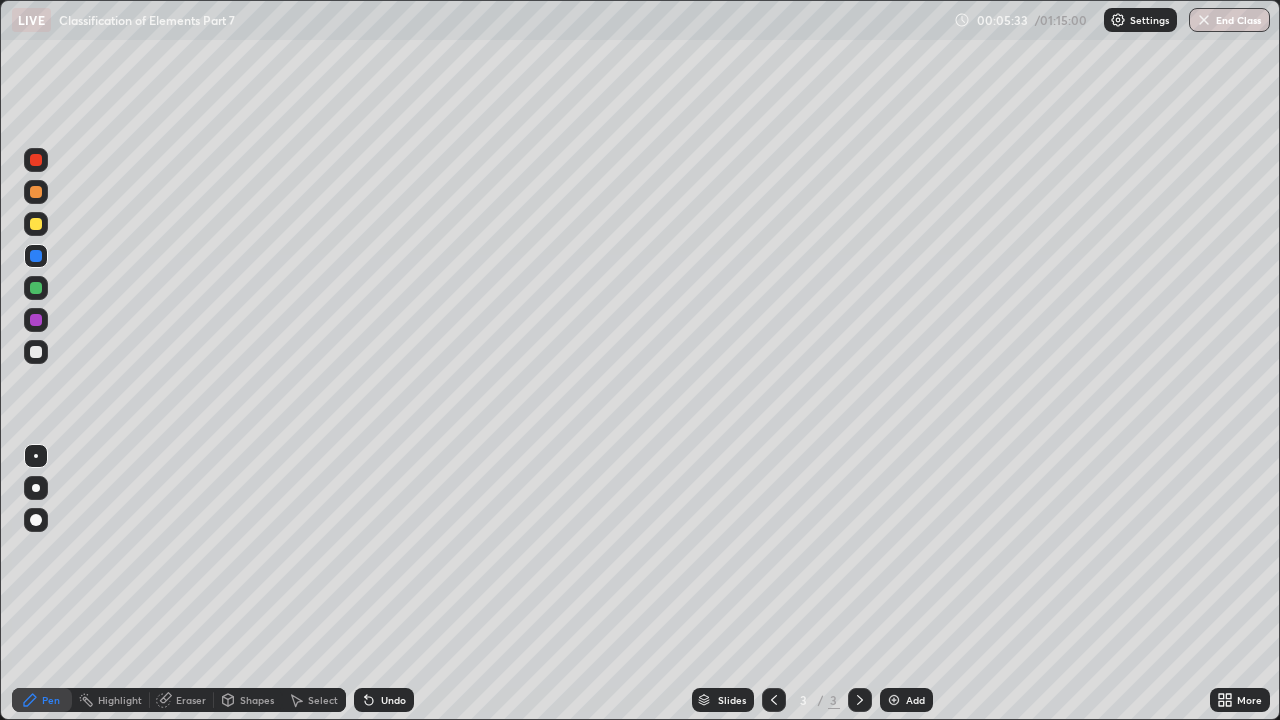click on "Undo" at bounding box center (384, 700) 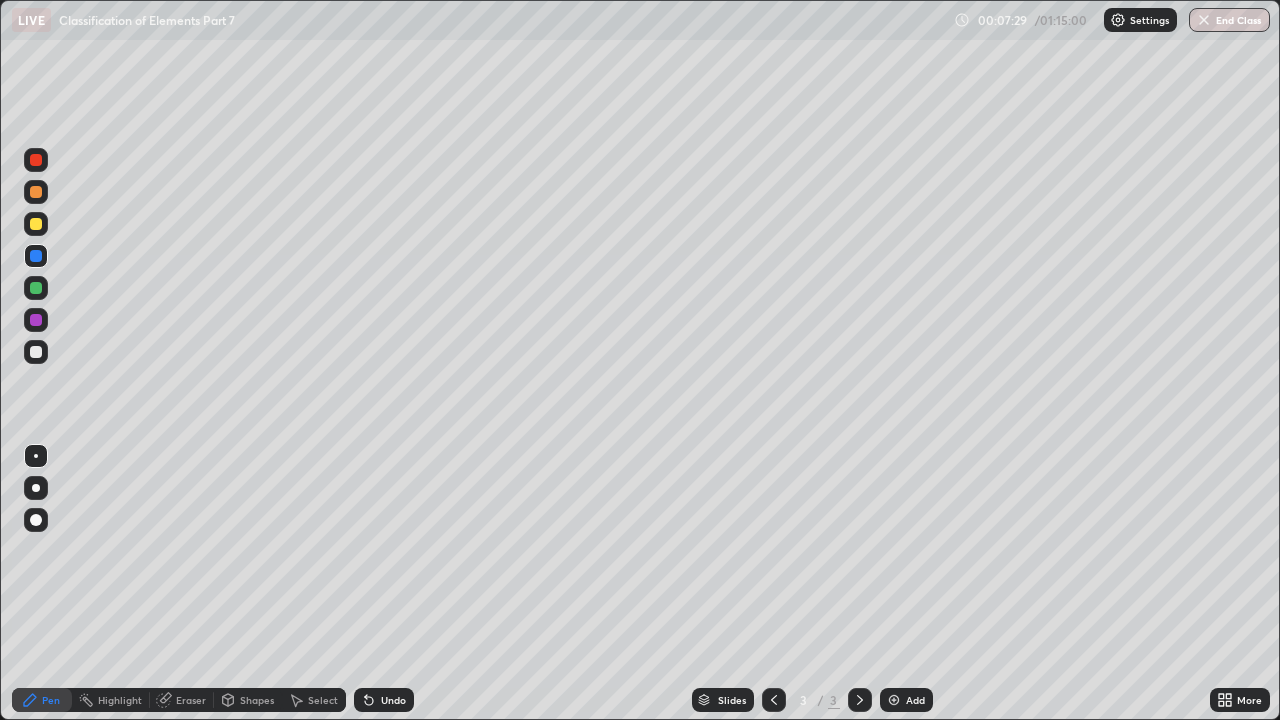 click on "Undo" at bounding box center [393, 700] 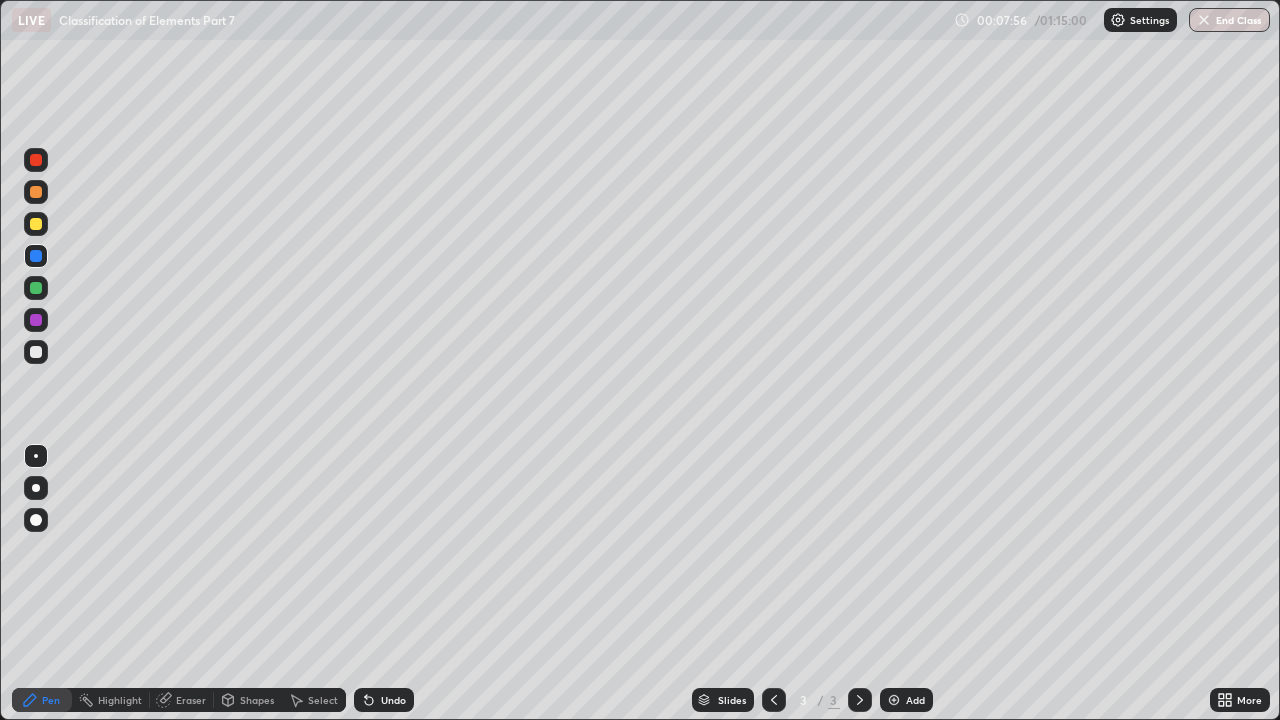 click at bounding box center (36, 320) 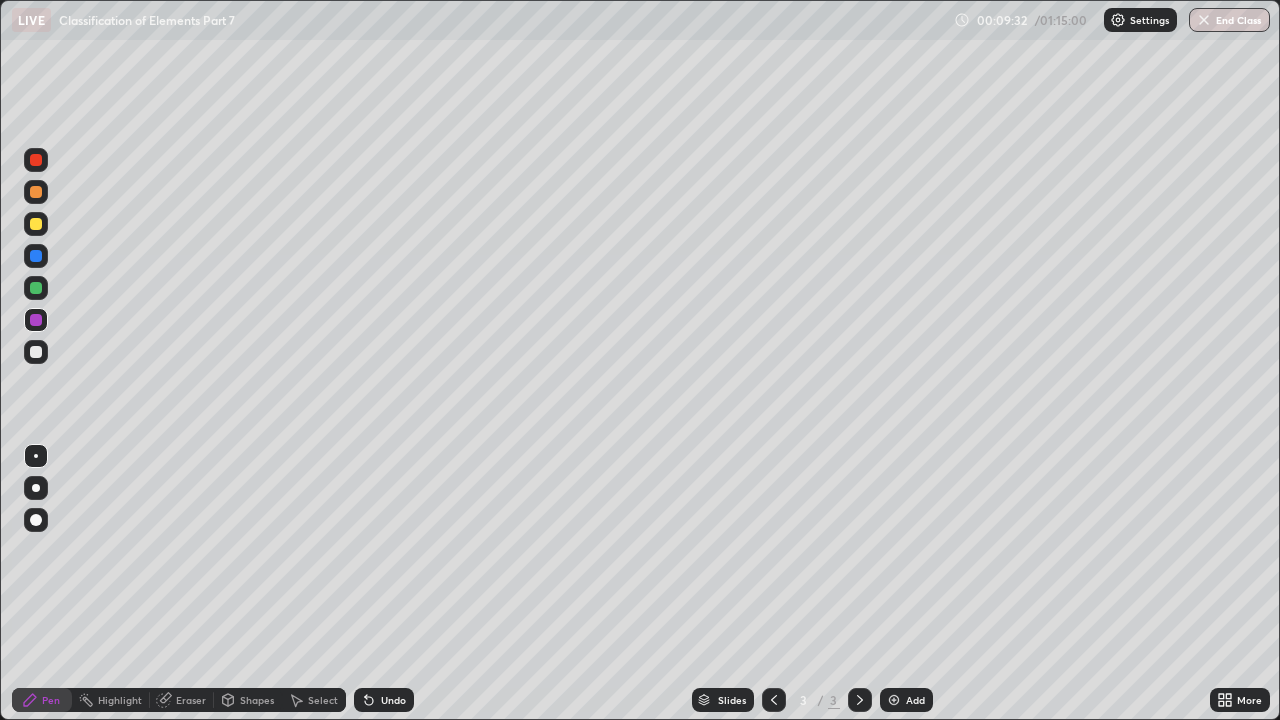 click on "Eraser" at bounding box center [191, 700] 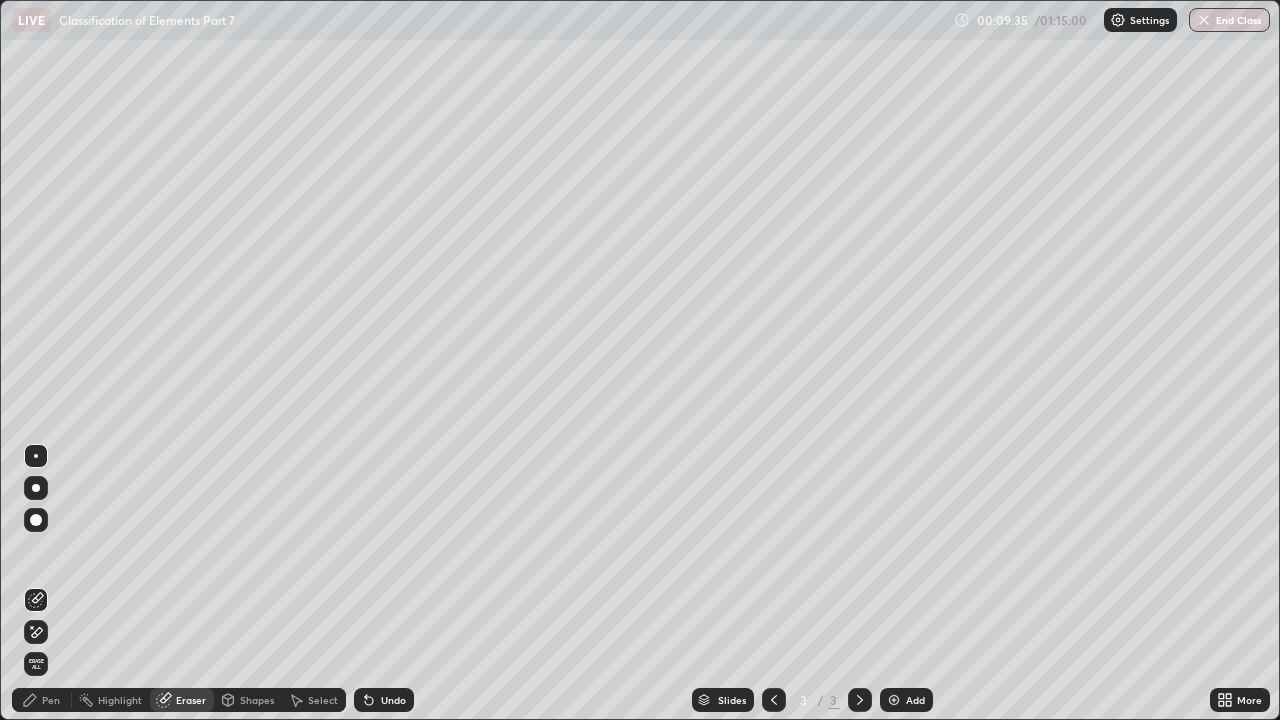 click 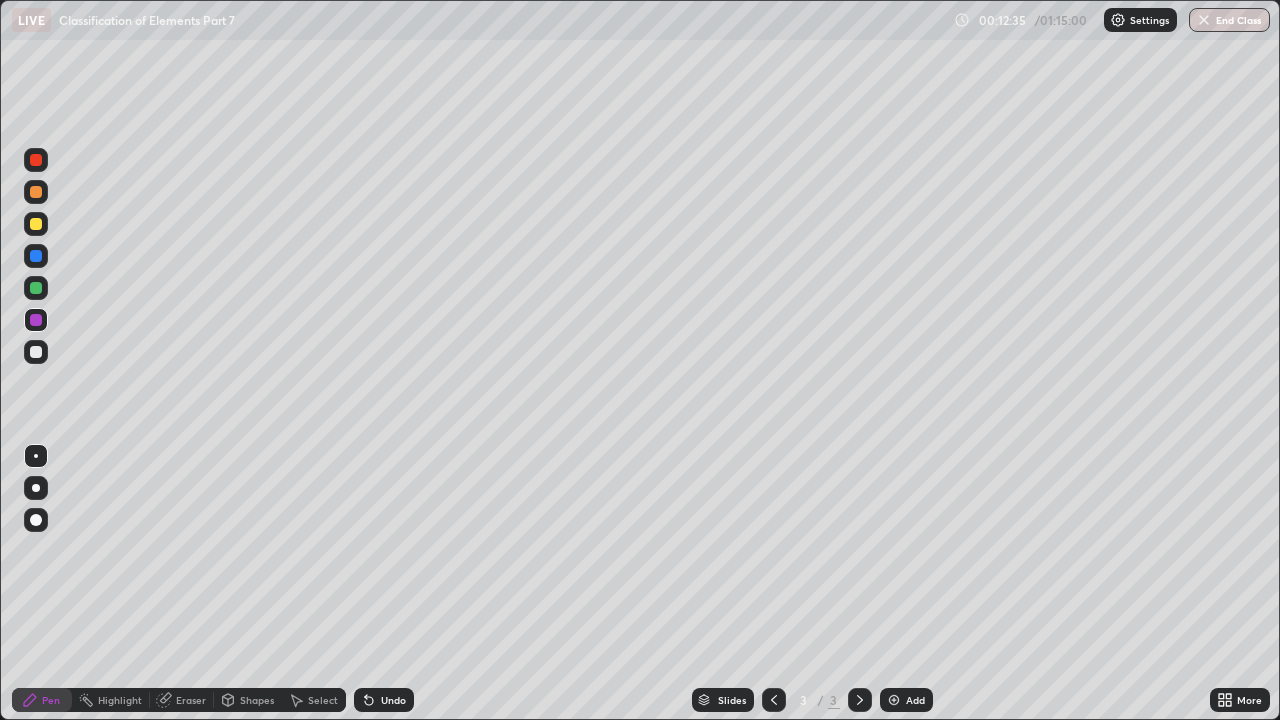 click on "Eraser" at bounding box center [191, 700] 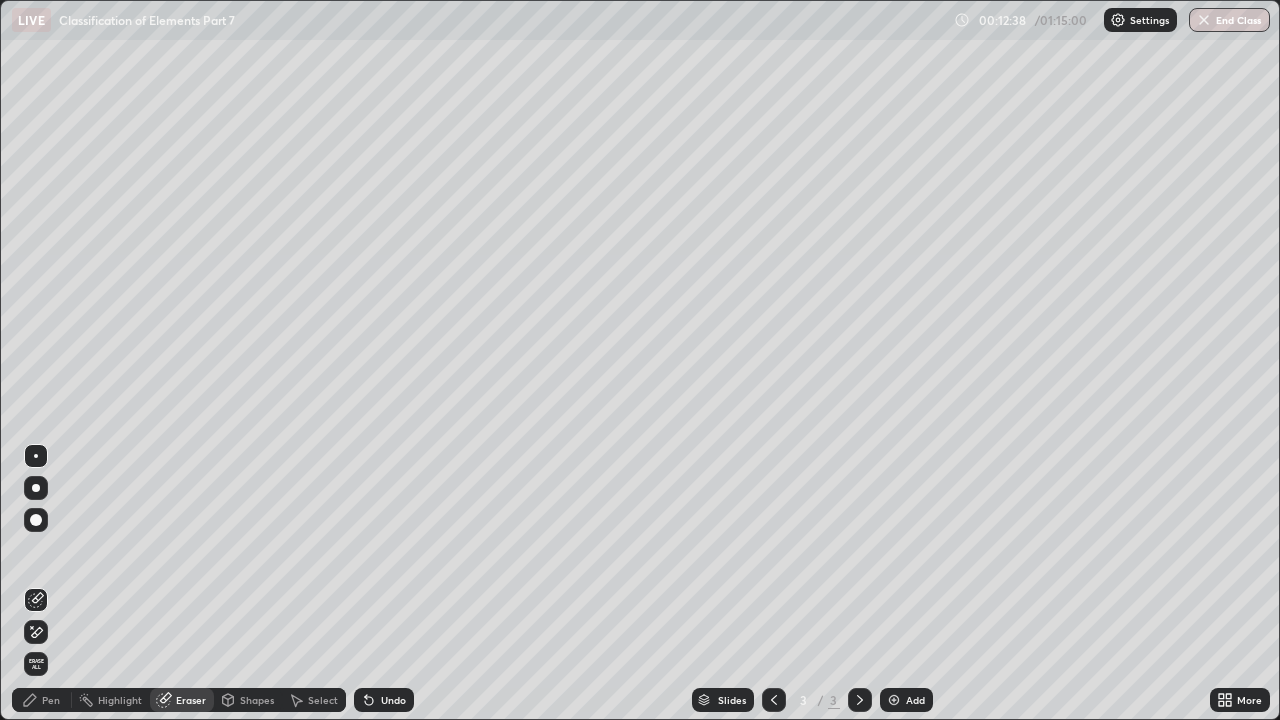 click on "Pen" at bounding box center (42, 700) 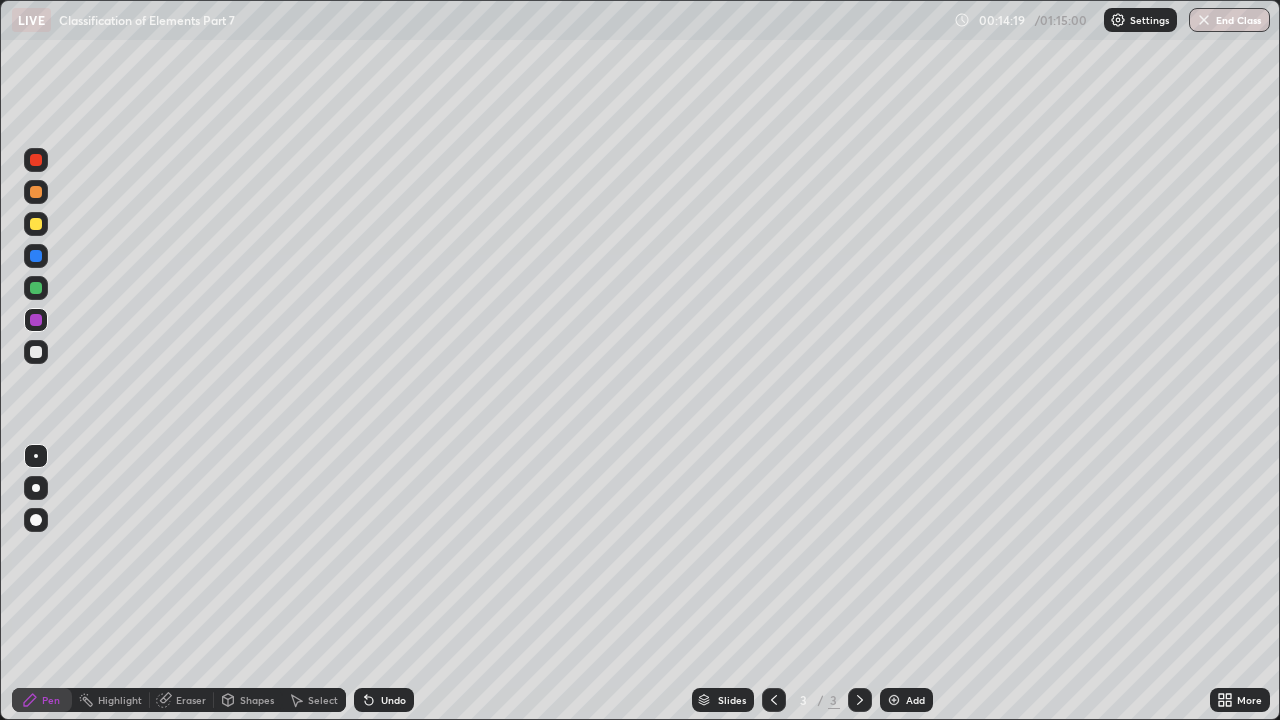 click on "Shapes" at bounding box center (248, 700) 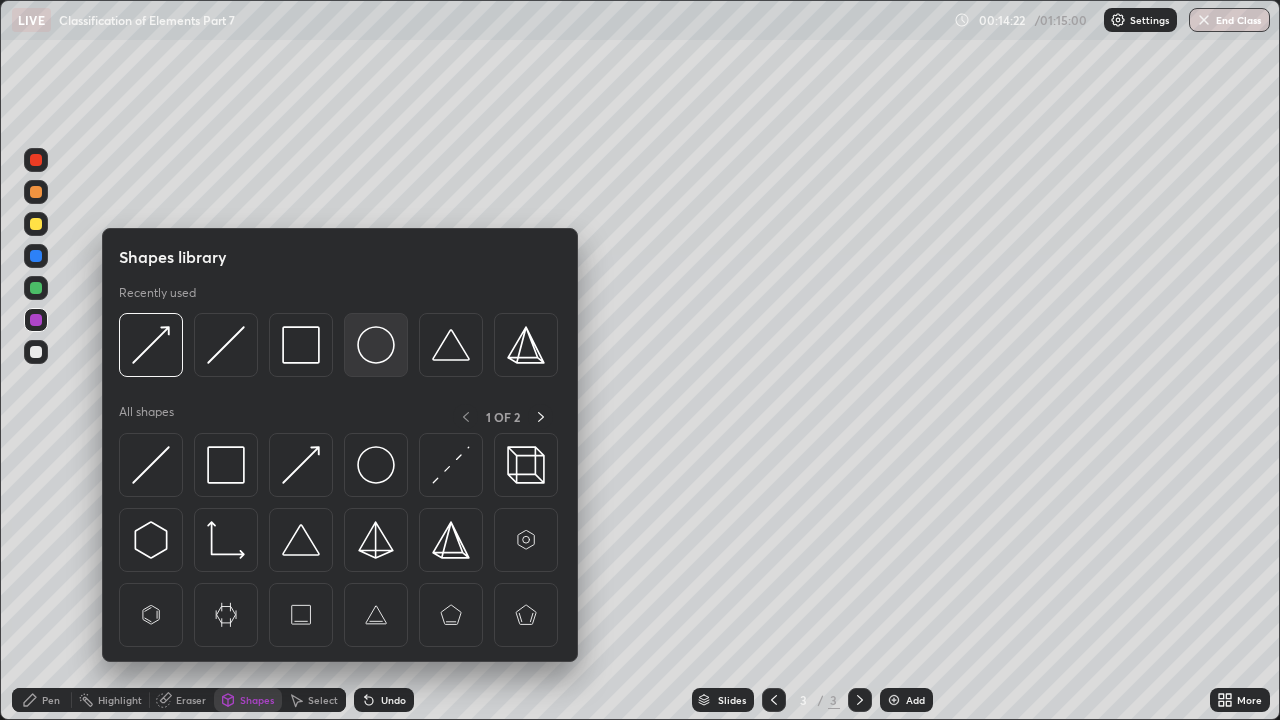 click at bounding box center (376, 345) 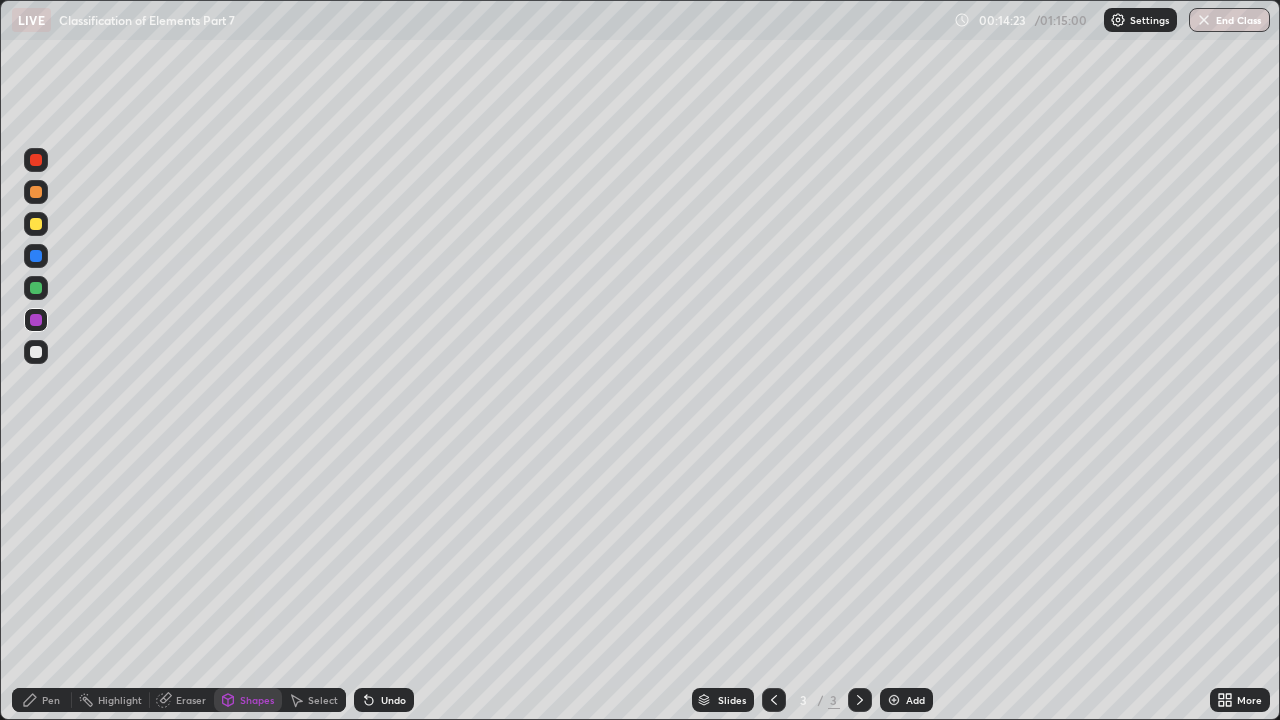 click at bounding box center (36, 256) 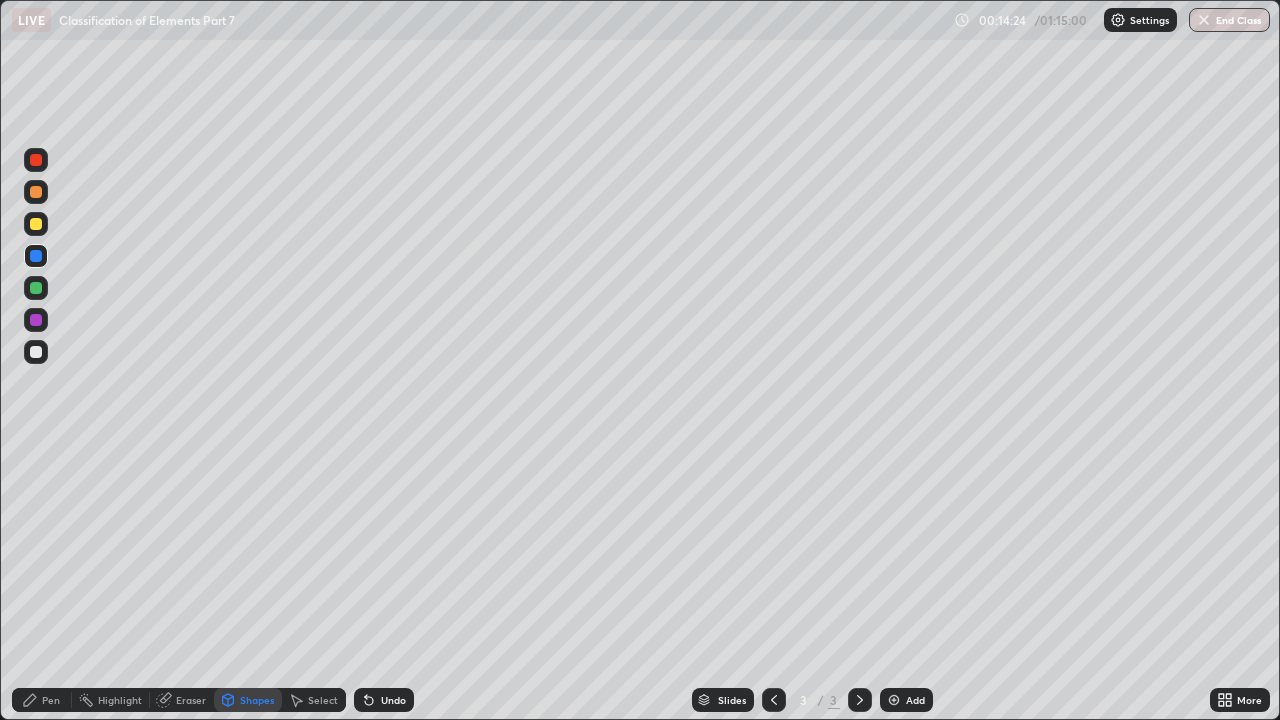 click at bounding box center (36, 288) 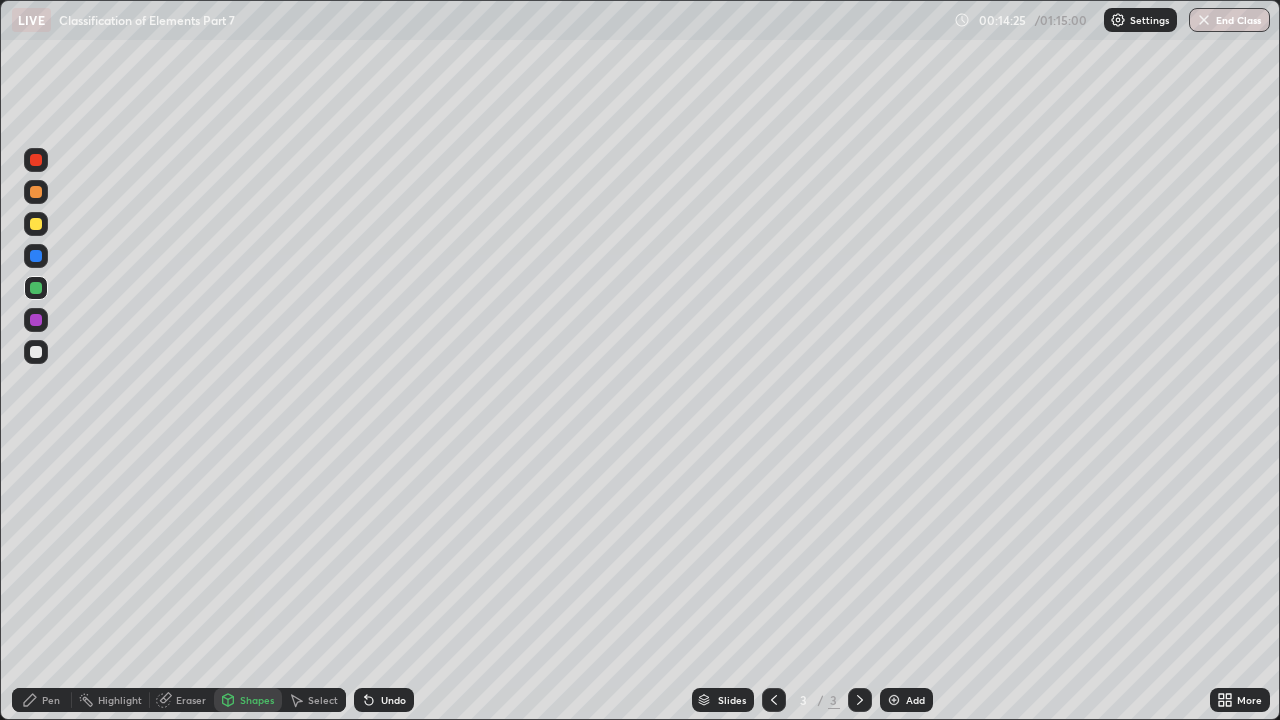 click at bounding box center [36, 224] 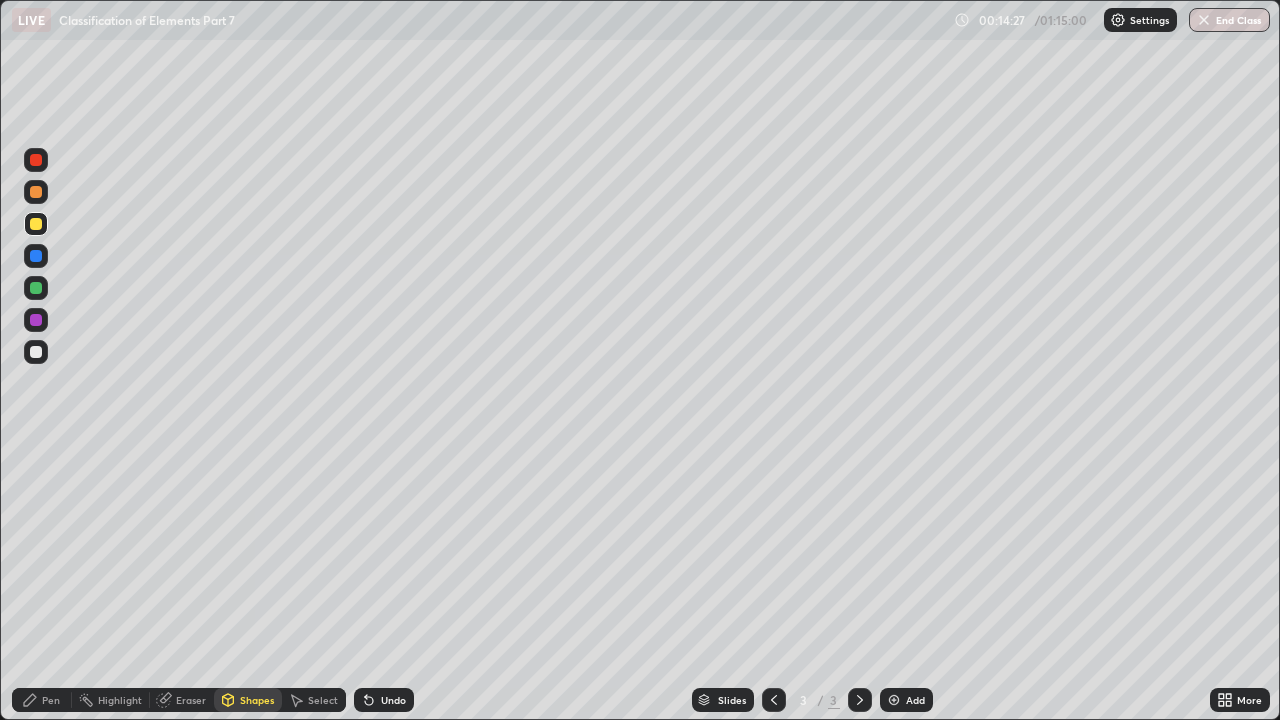 click 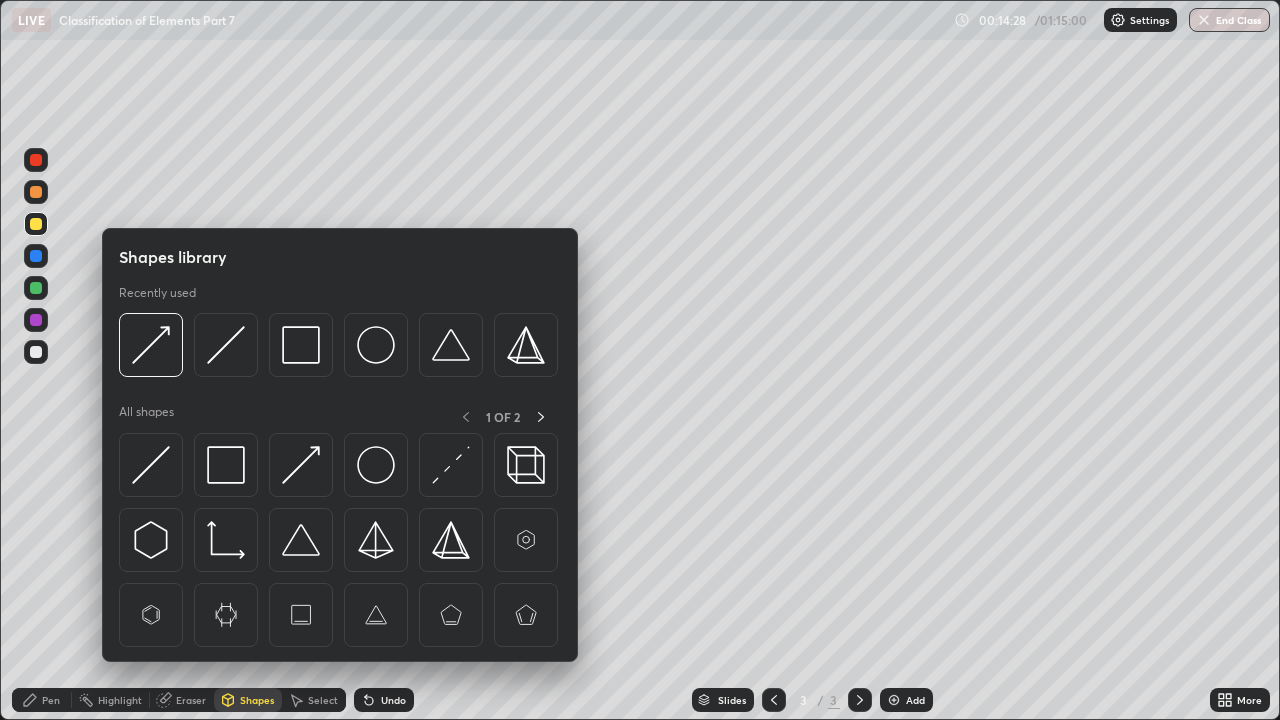 click at bounding box center (376, 345) 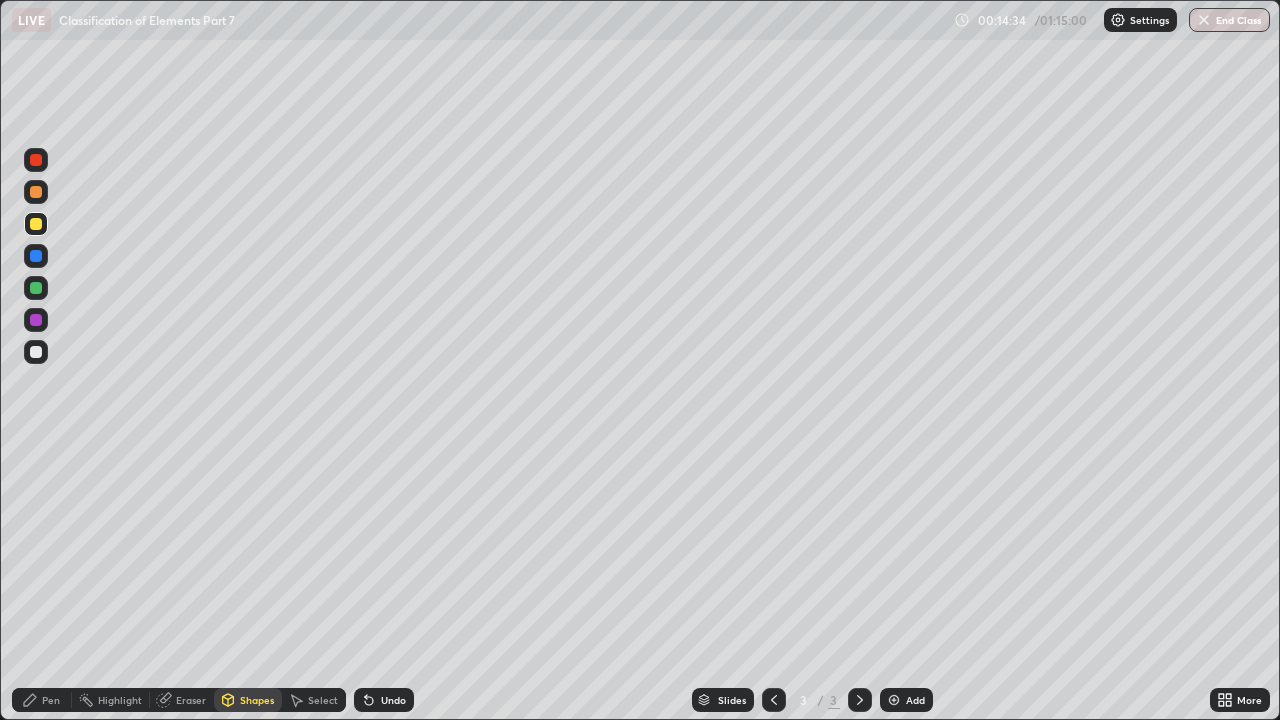 click 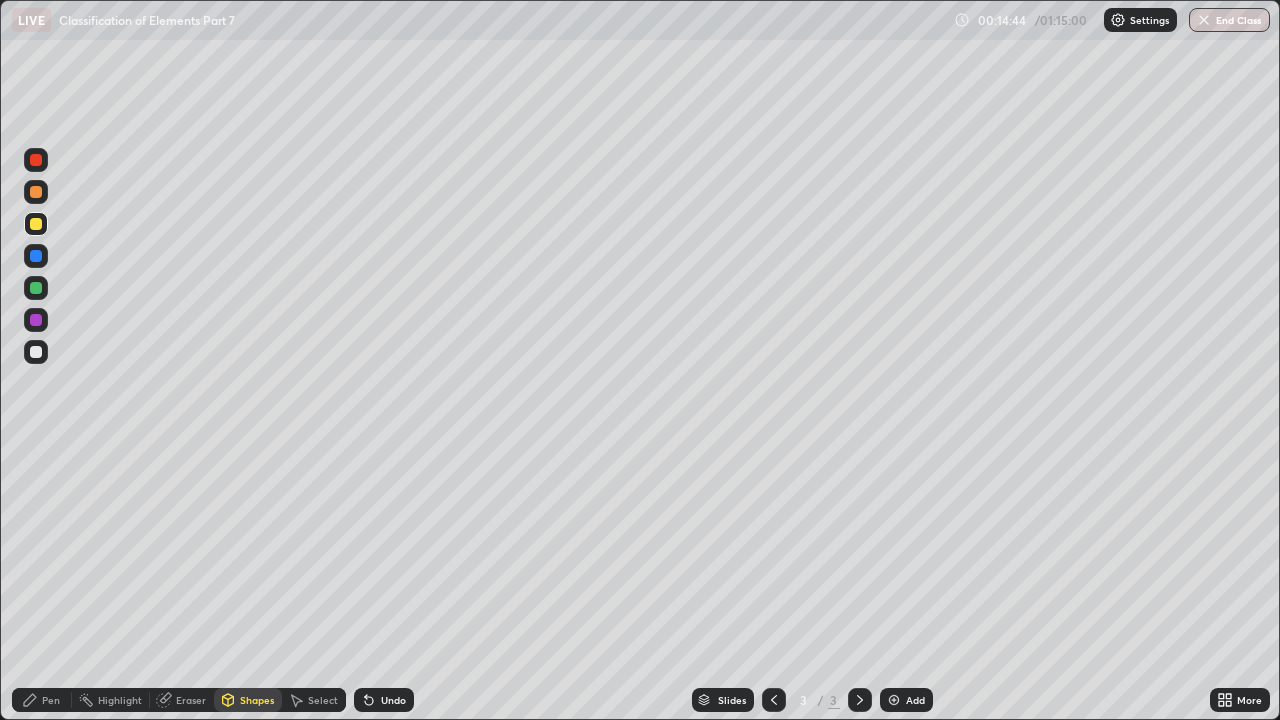 click on "Shapes" at bounding box center (257, 700) 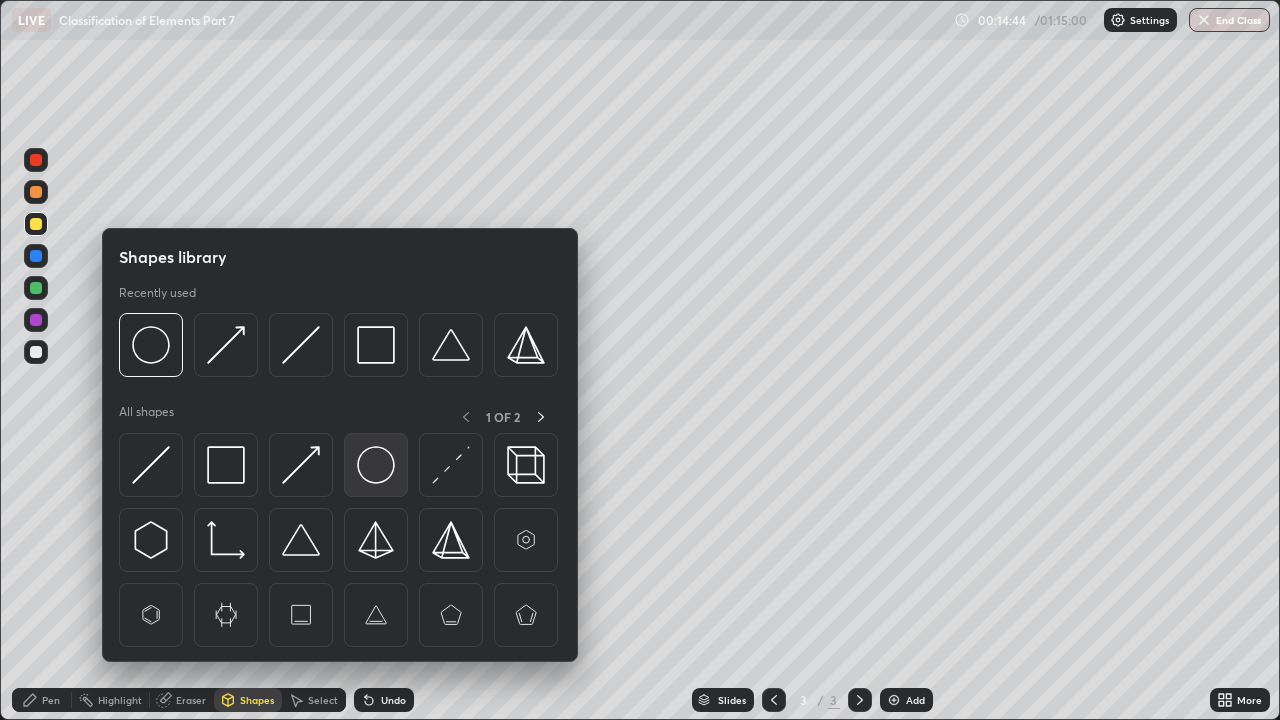 click at bounding box center [376, 465] 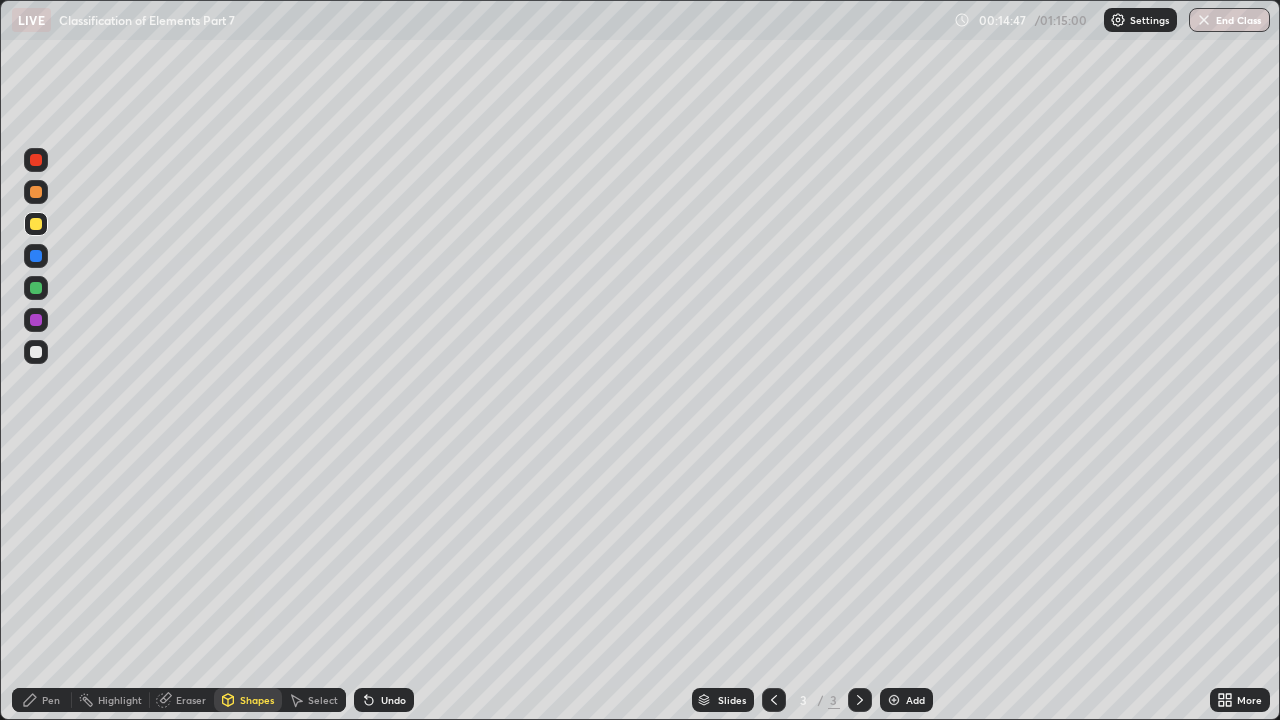 click at bounding box center [36, 320] 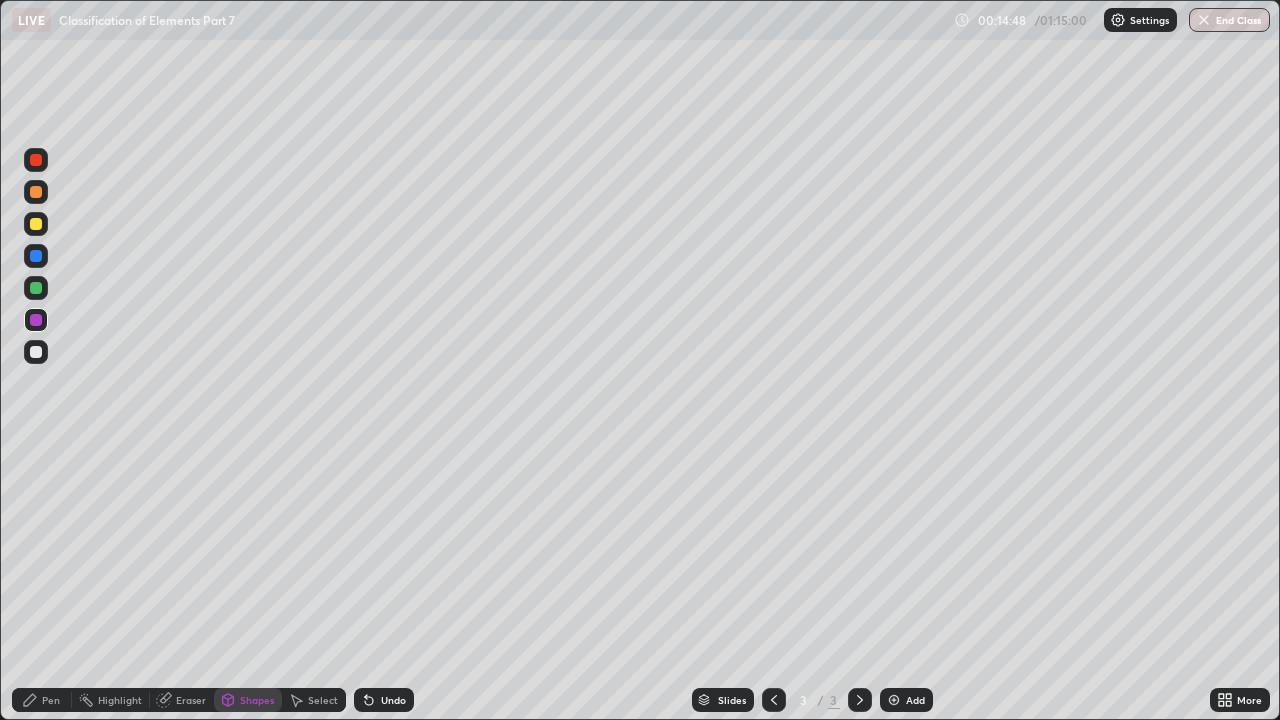 click 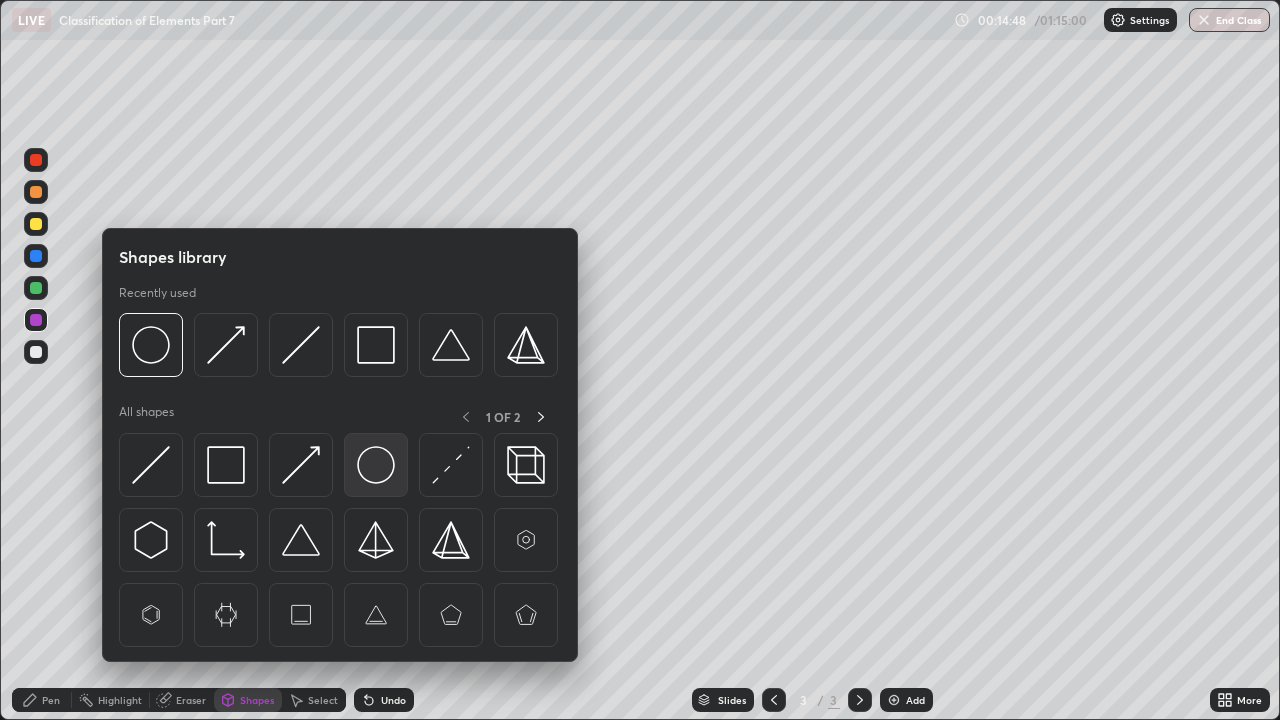 click at bounding box center [376, 465] 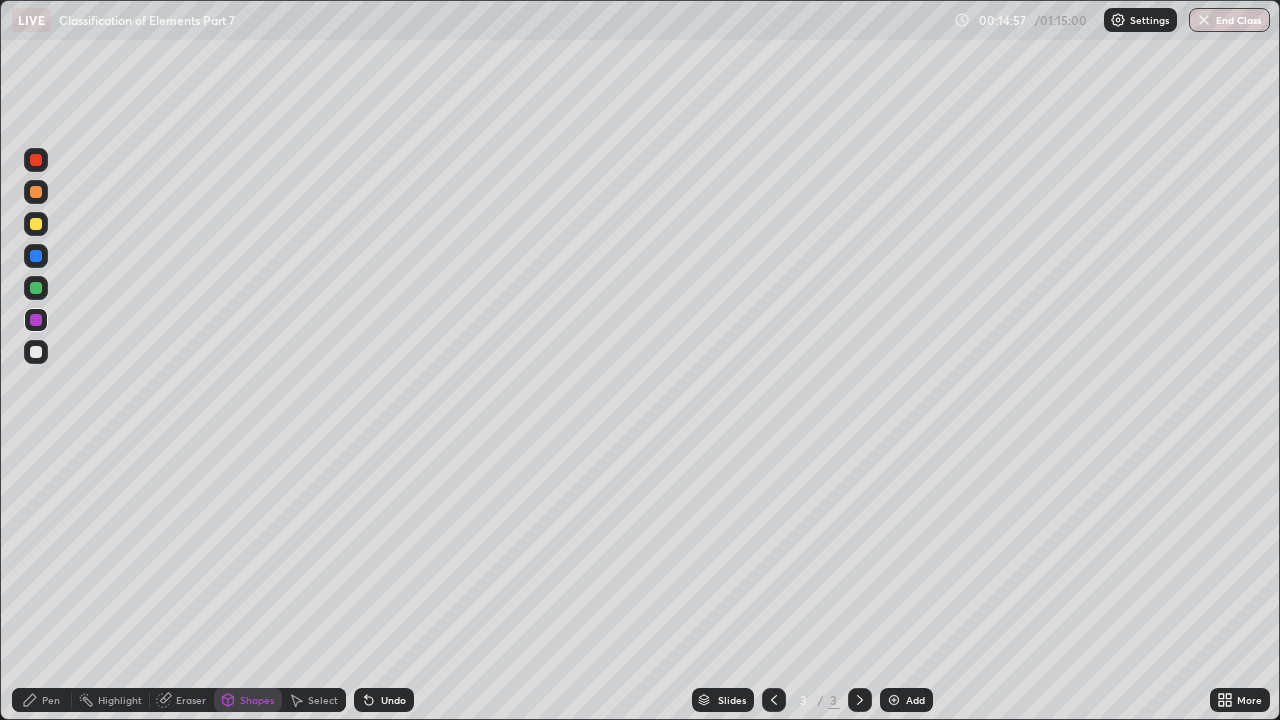 click 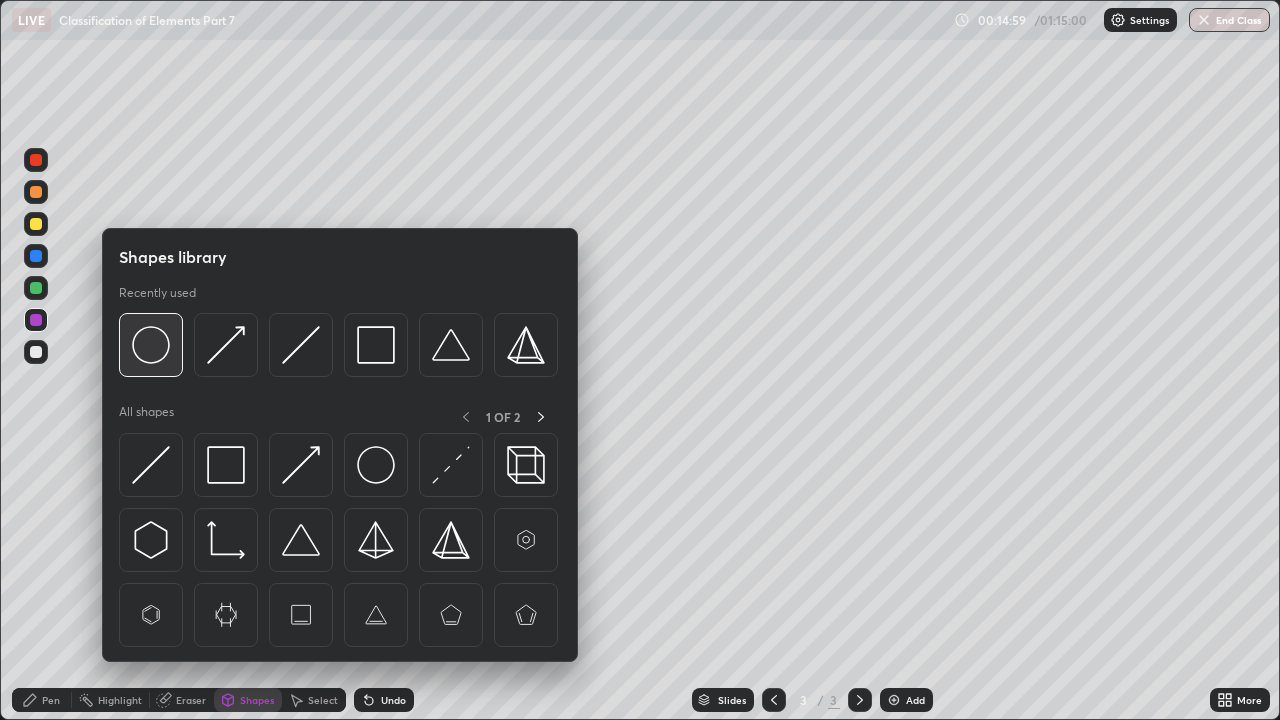 click at bounding box center (151, 345) 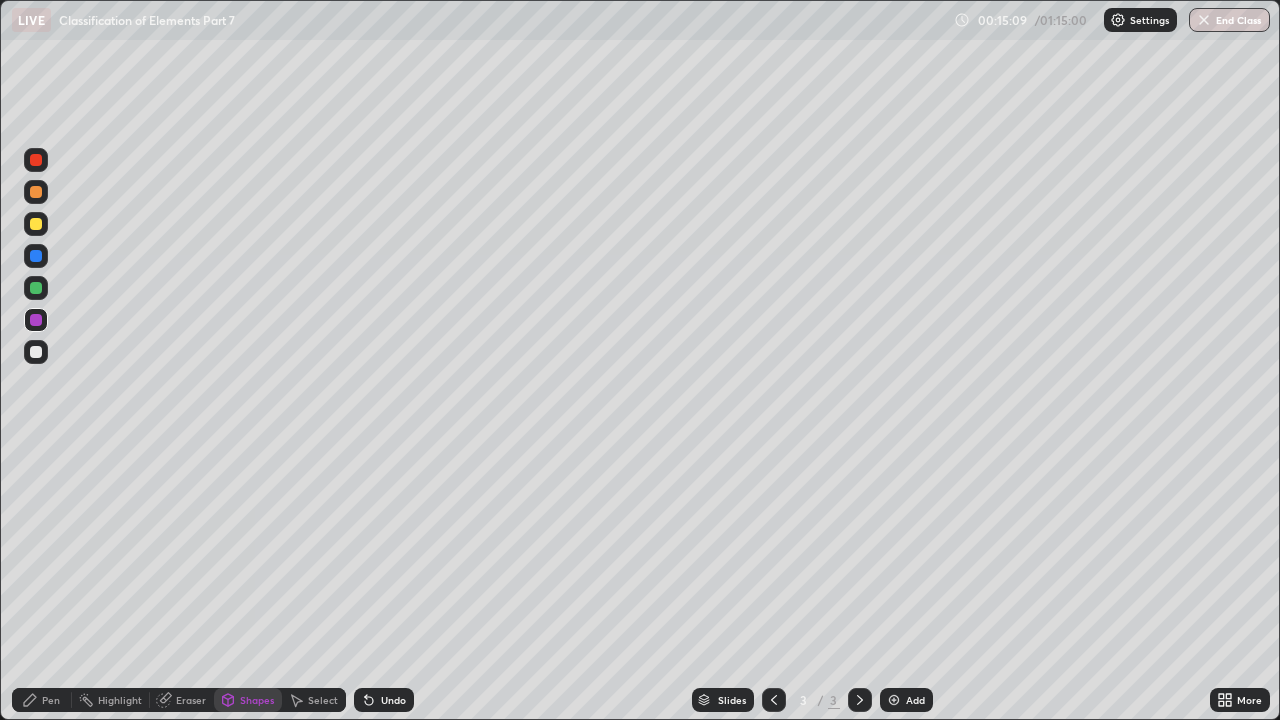 click on "Shapes" at bounding box center [257, 700] 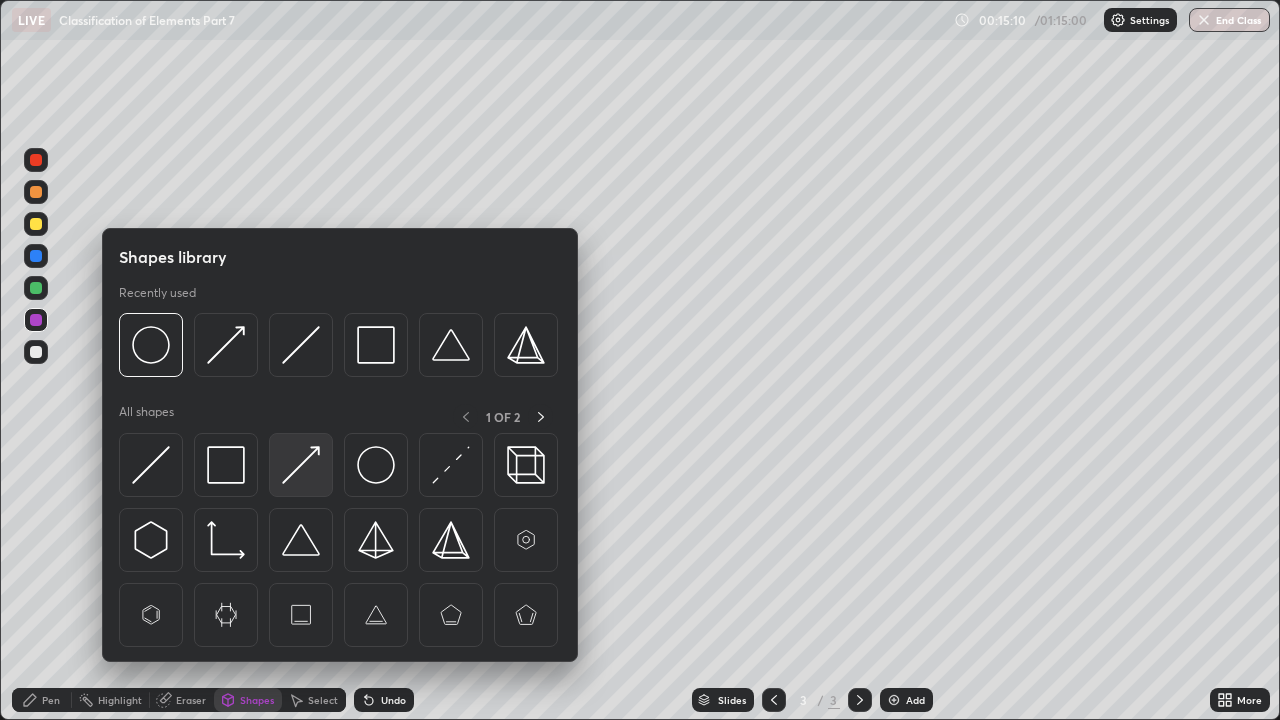 click at bounding box center (301, 465) 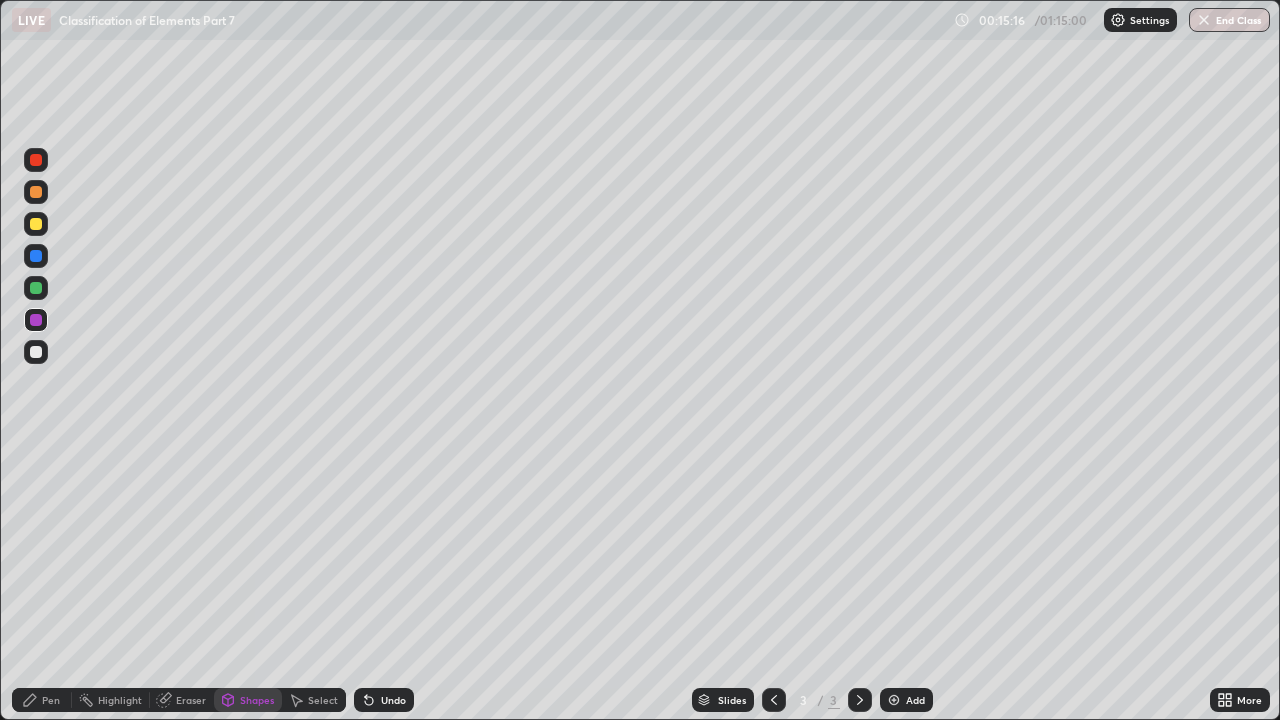 click 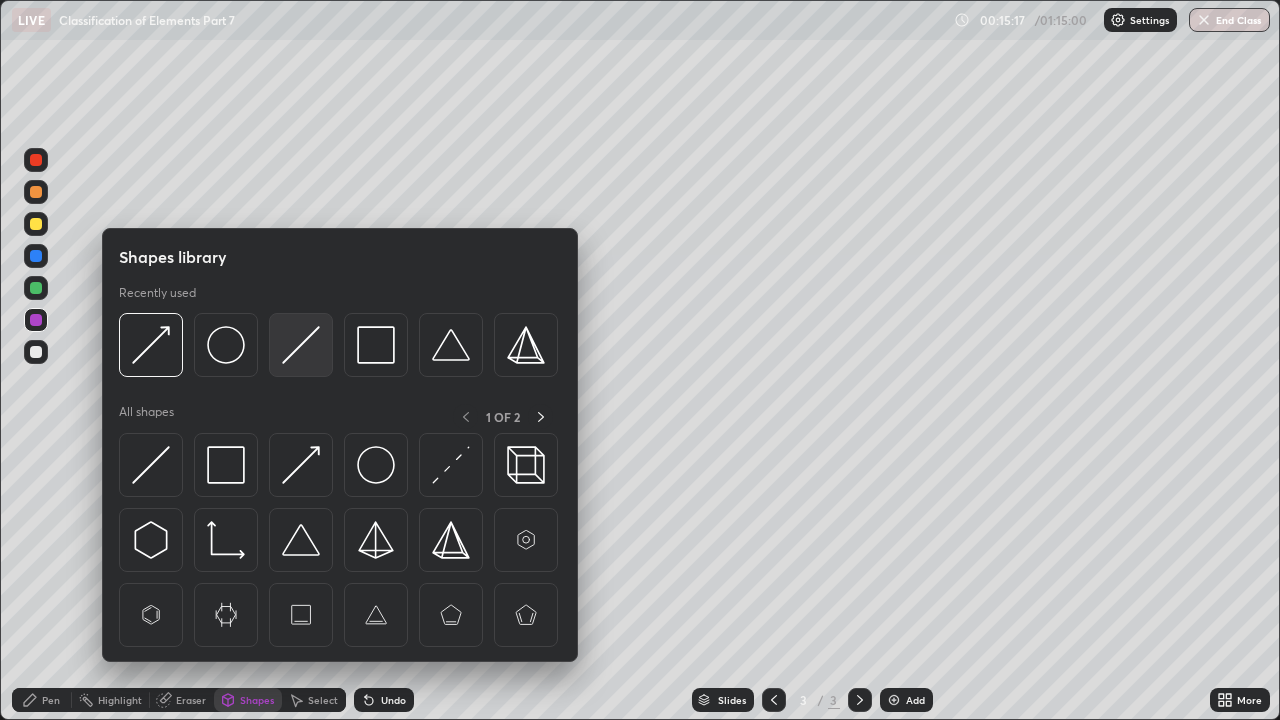 click at bounding box center (301, 345) 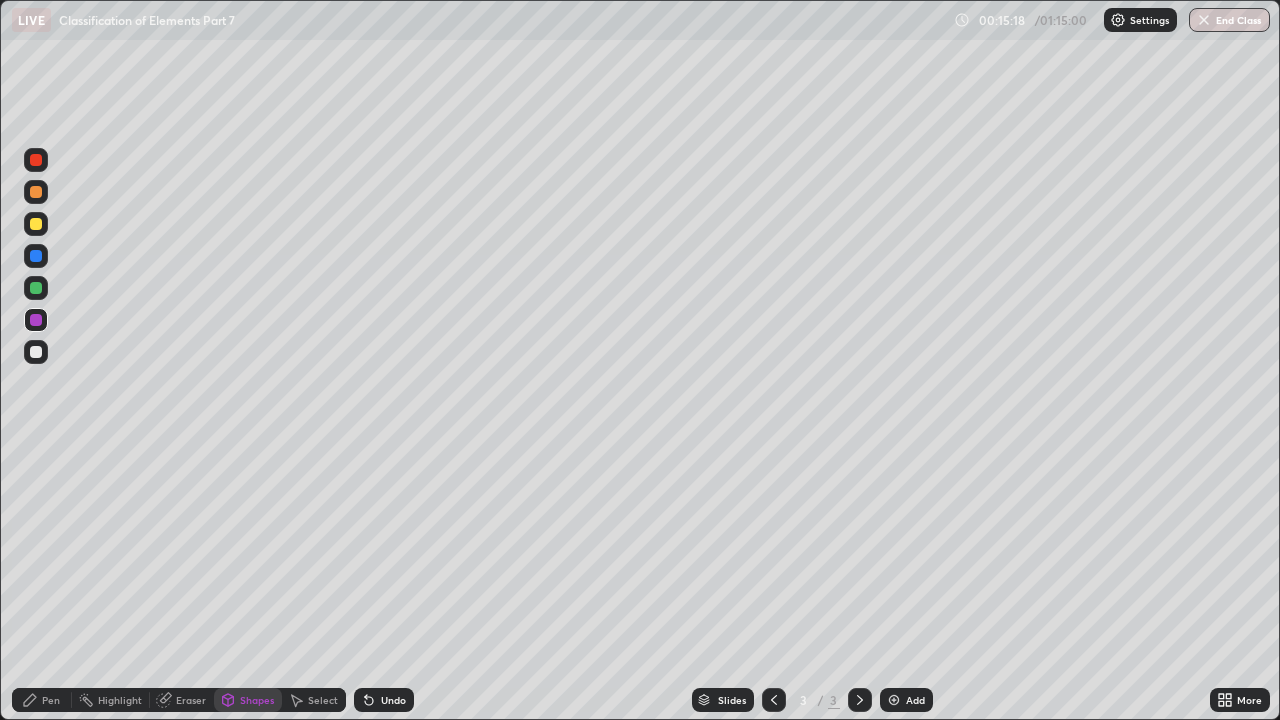 click at bounding box center [36, 288] 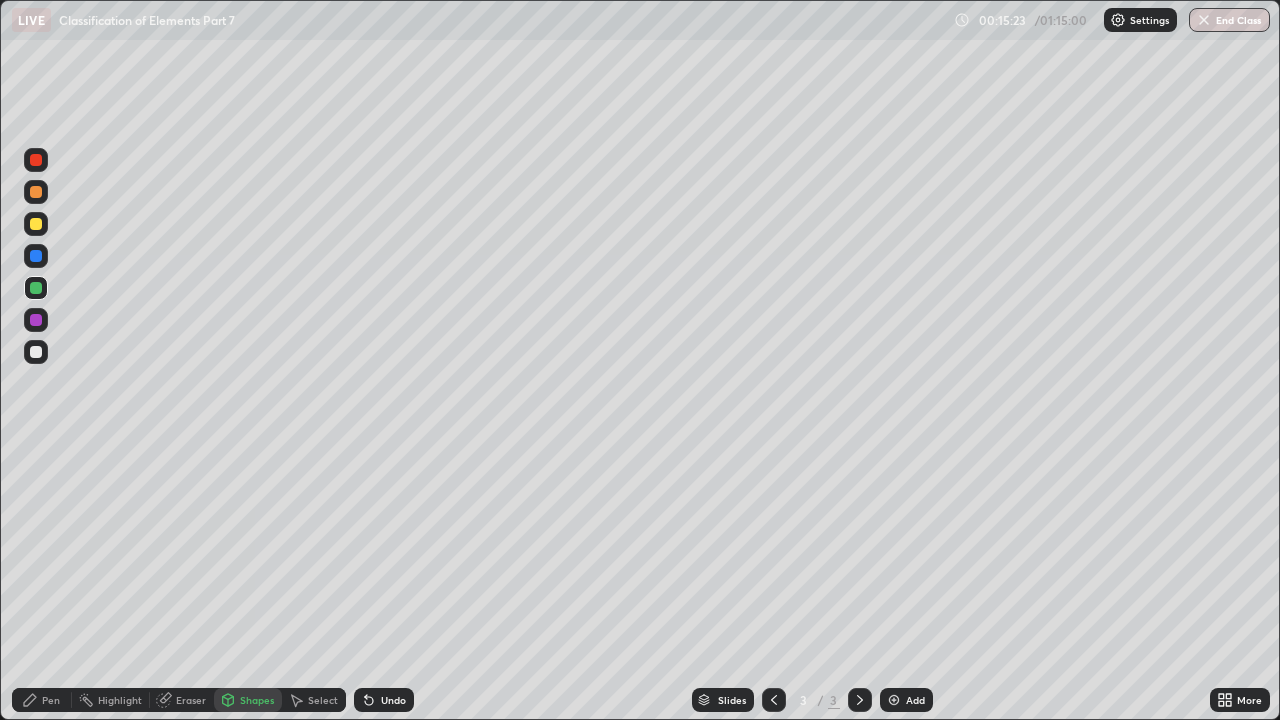 click on "Shapes" at bounding box center (257, 700) 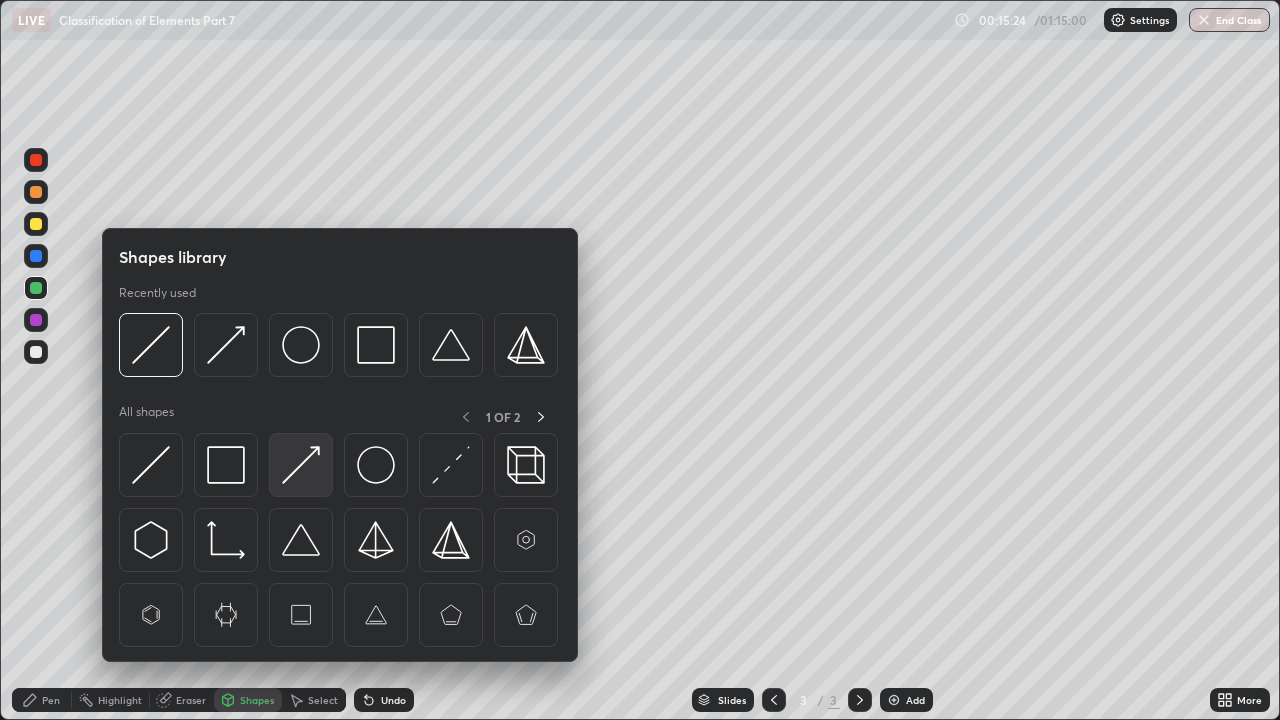 click at bounding box center [301, 465] 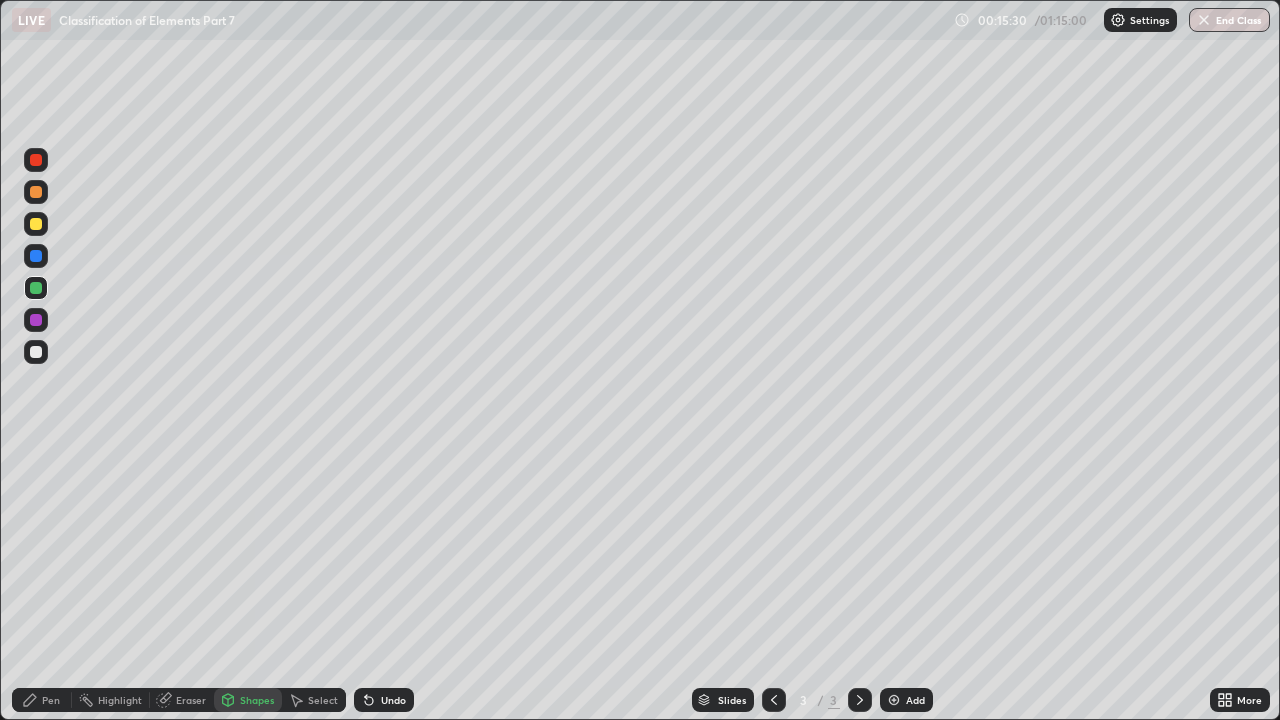 click on "Pen" at bounding box center (51, 700) 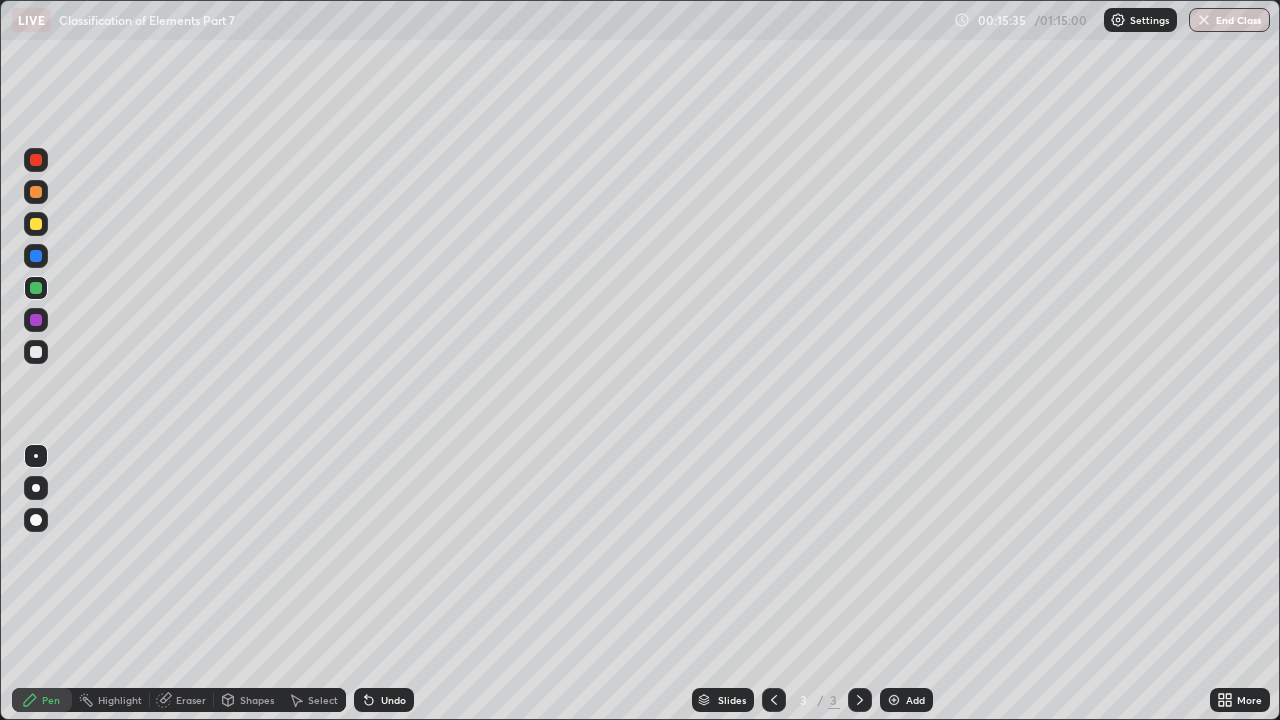 click at bounding box center [36, 192] 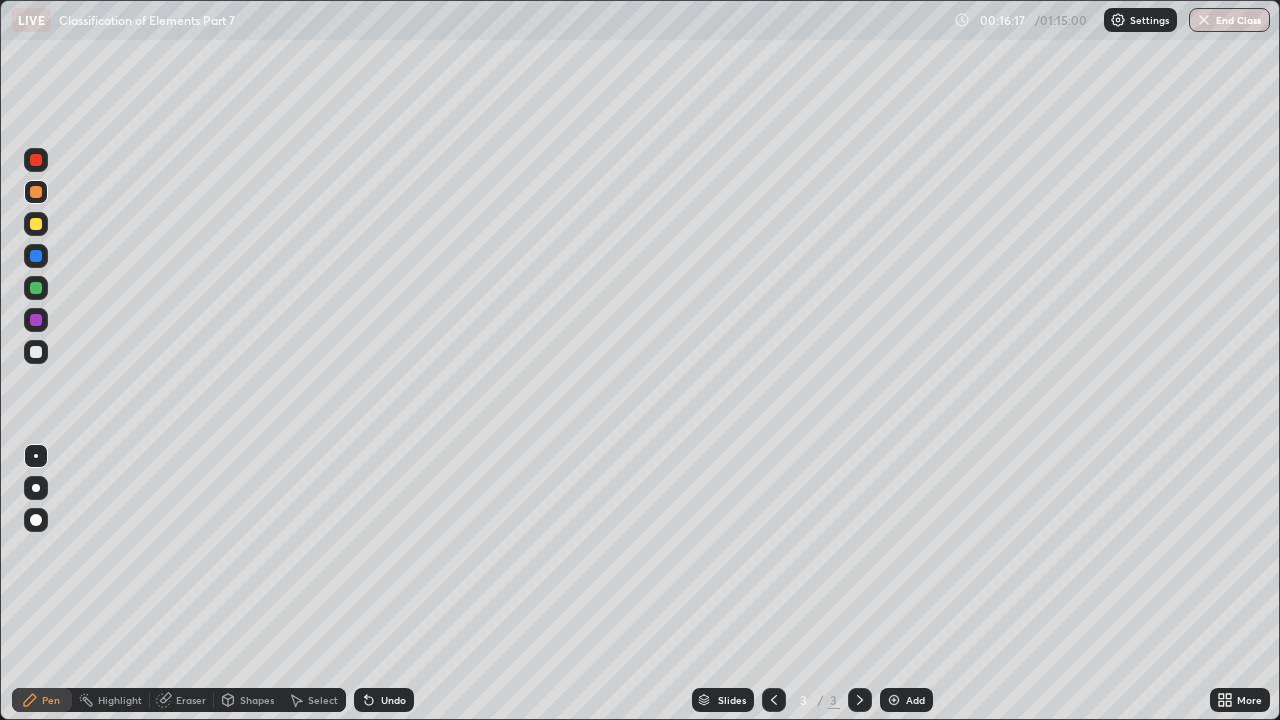 click at bounding box center [36, 256] 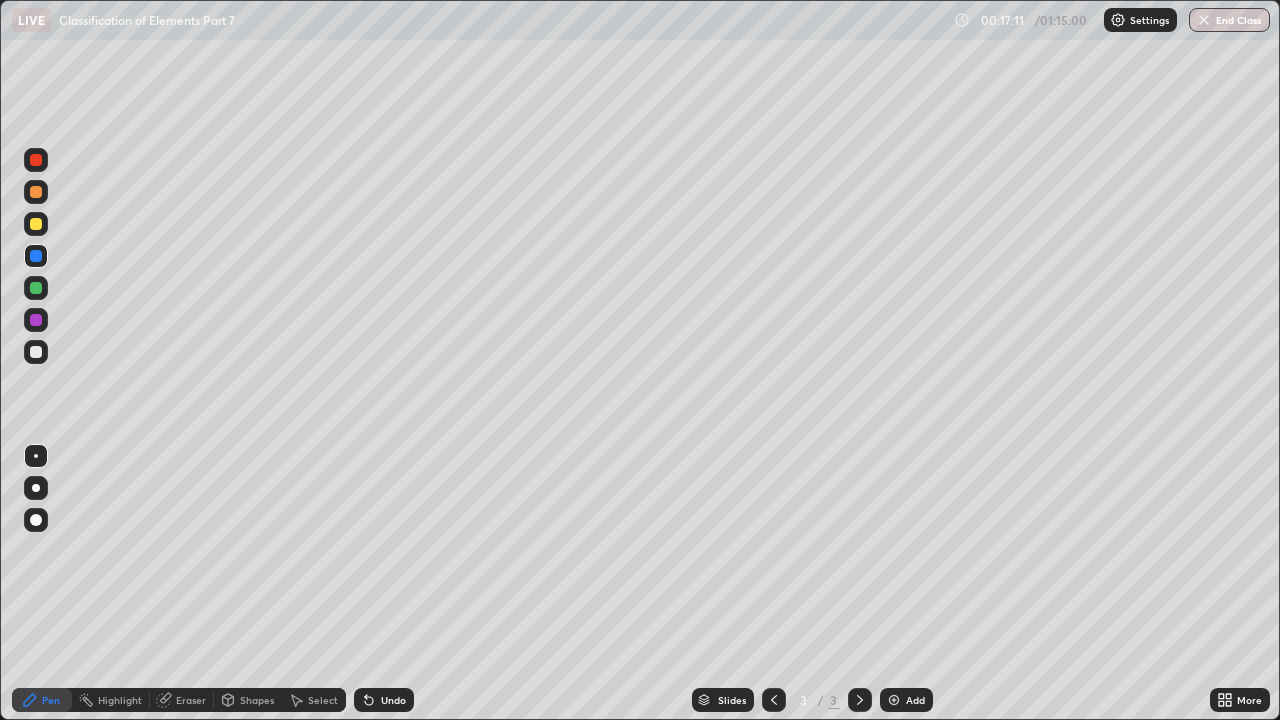 click 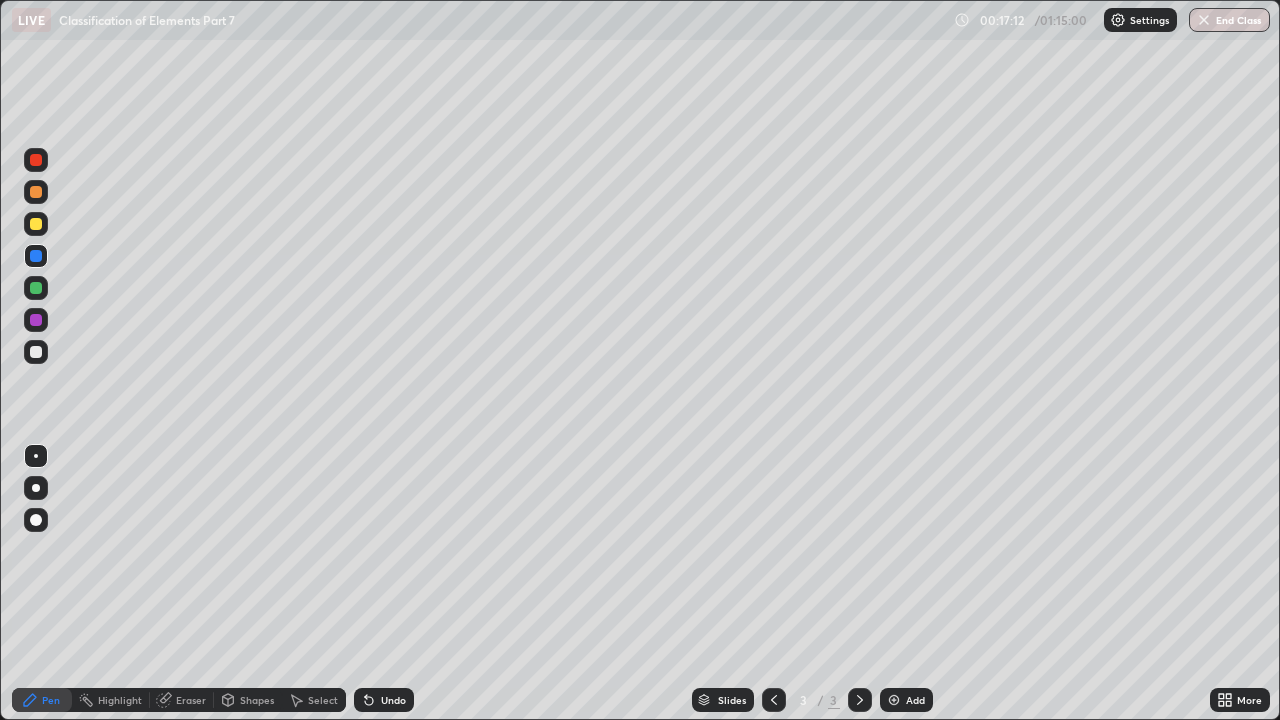 click on "Undo" at bounding box center [384, 700] 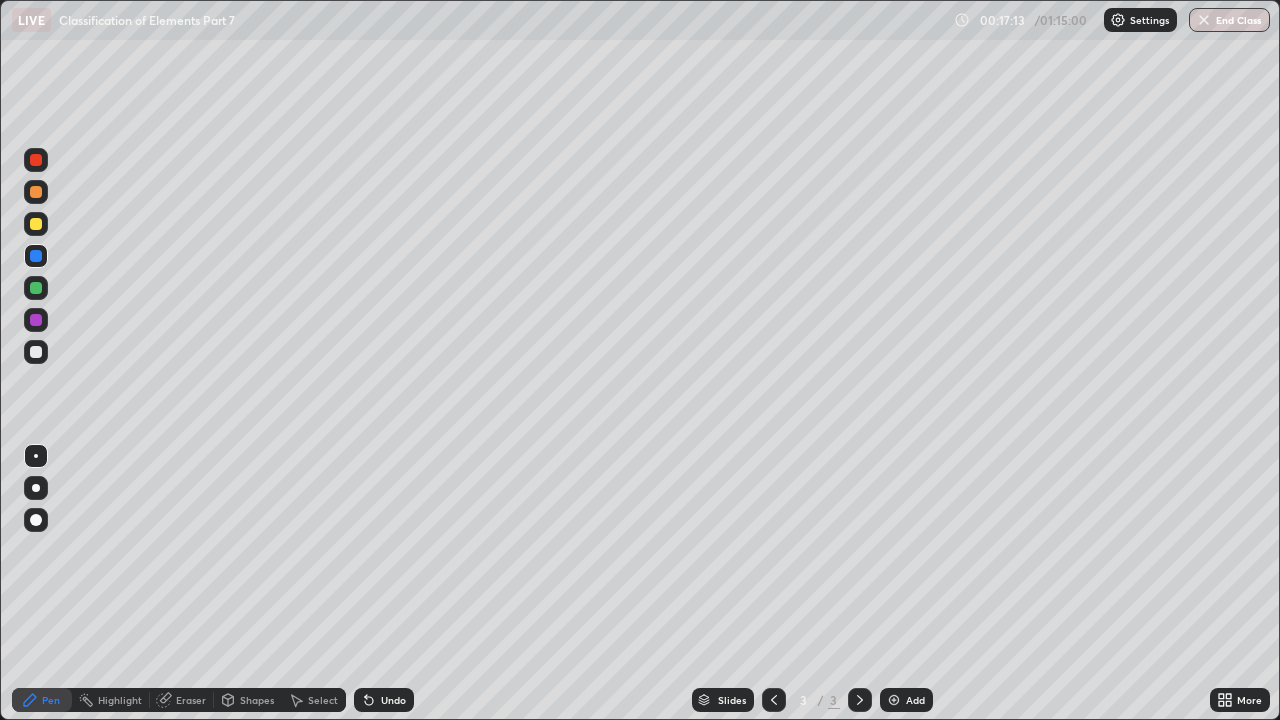 click on "Undo" at bounding box center [384, 700] 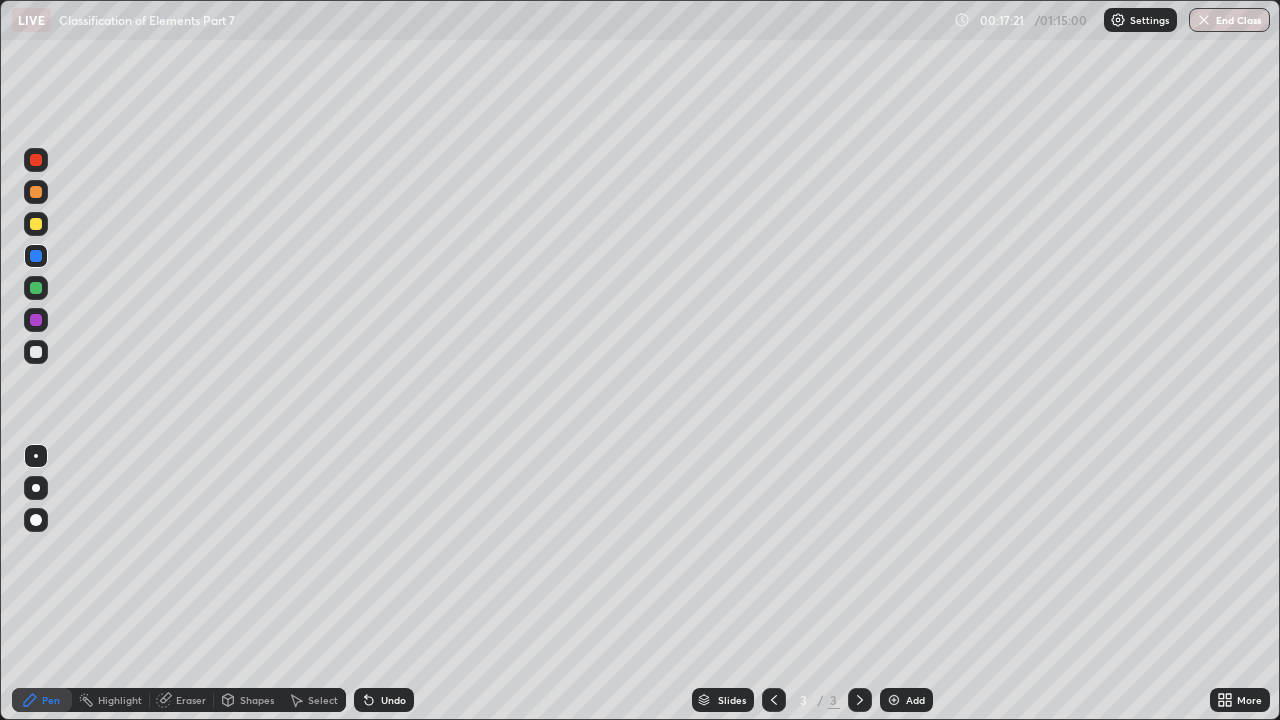 click 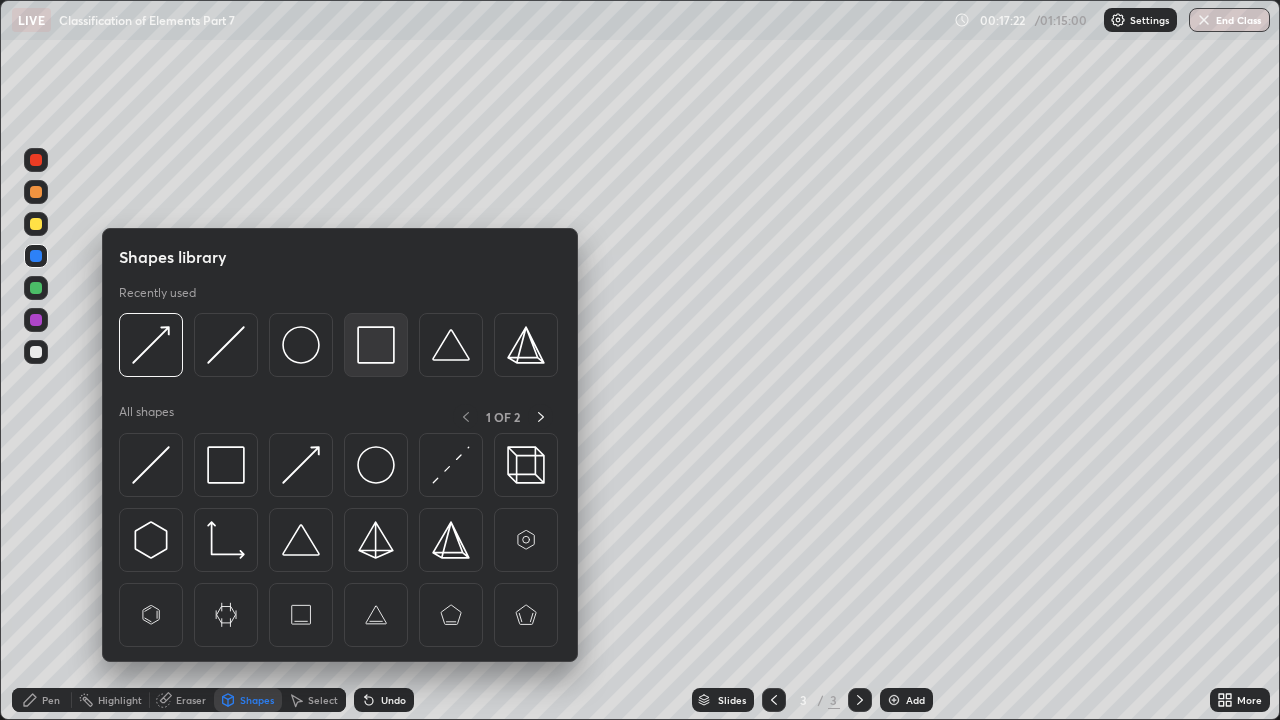 click at bounding box center [376, 345] 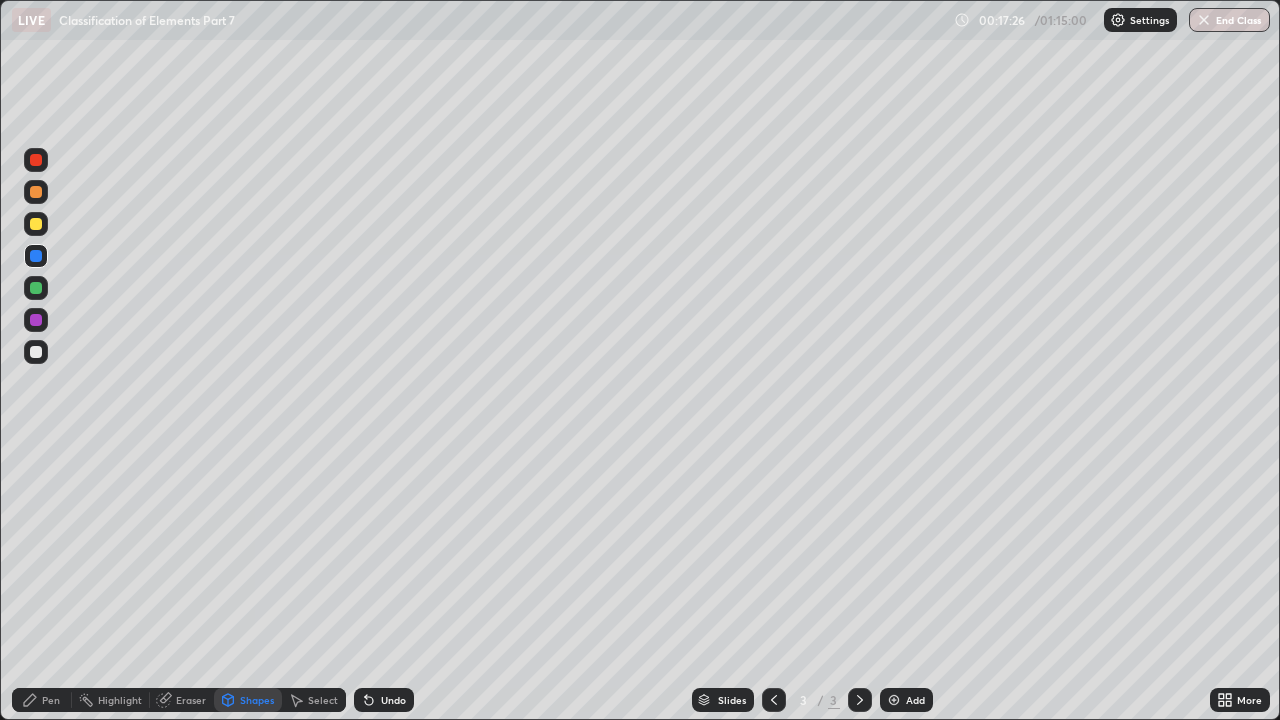 click on "Pen" at bounding box center [42, 700] 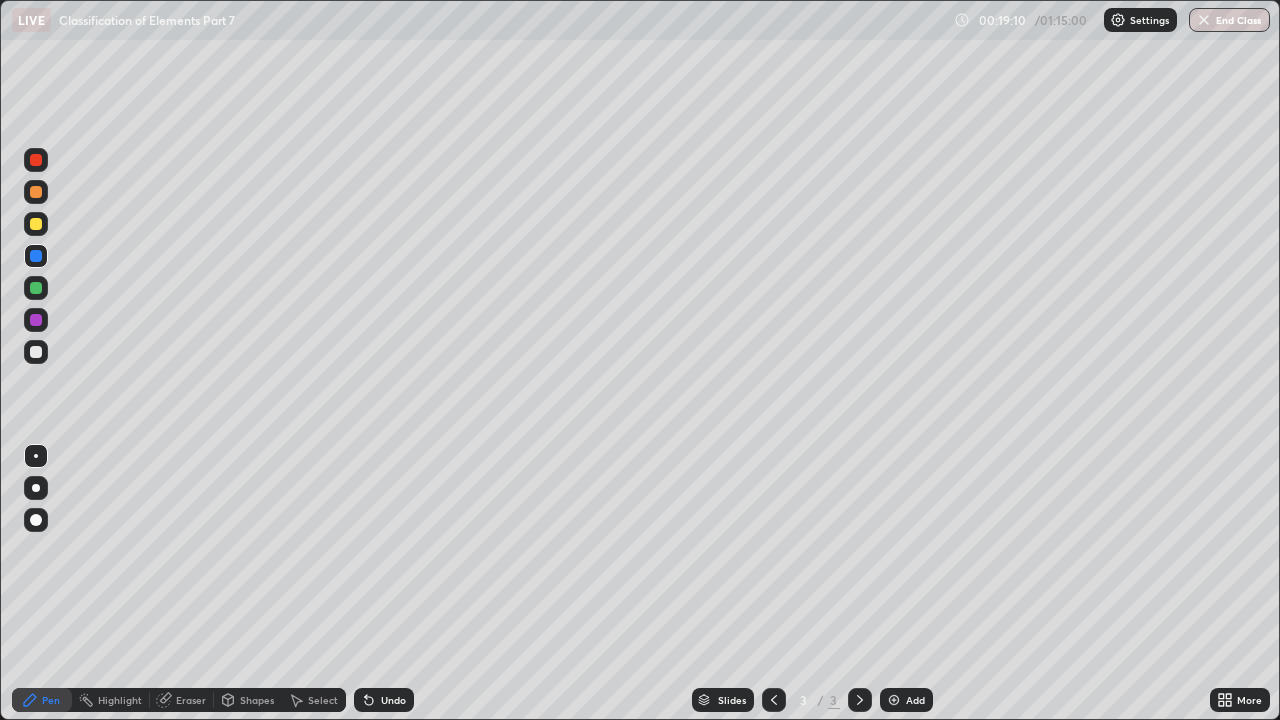 click at bounding box center (36, 288) 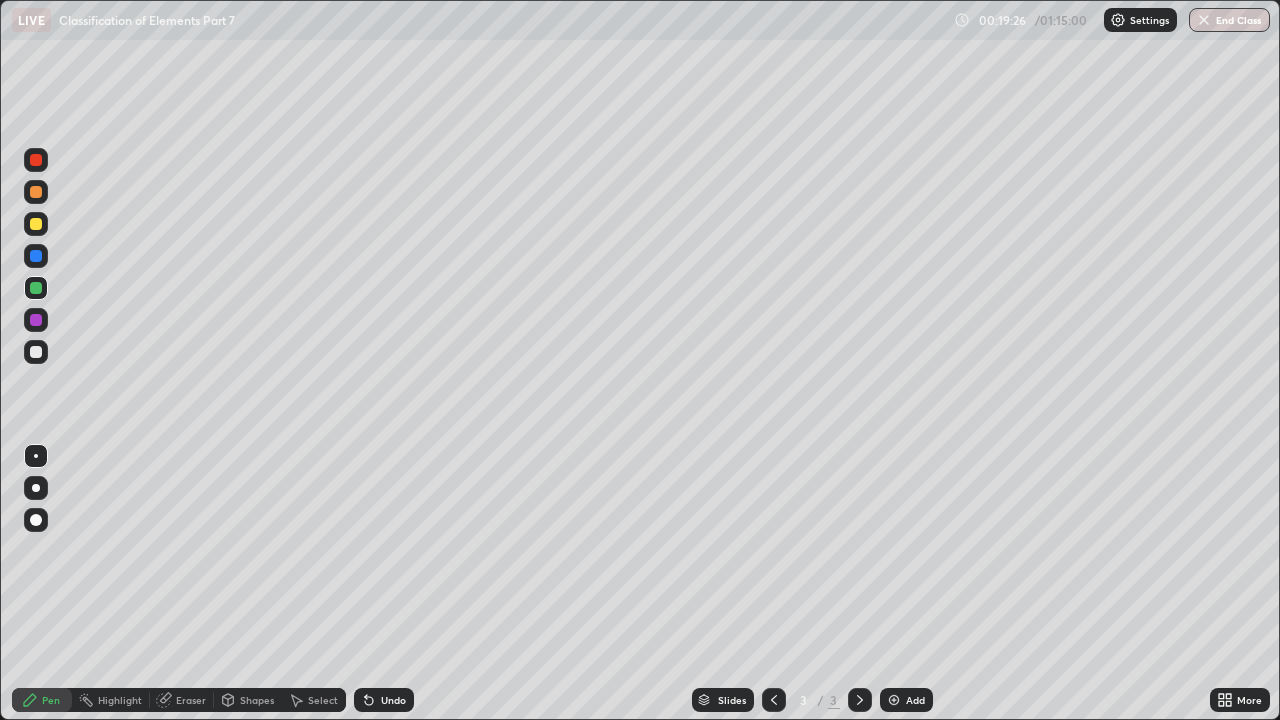 click at bounding box center [36, 320] 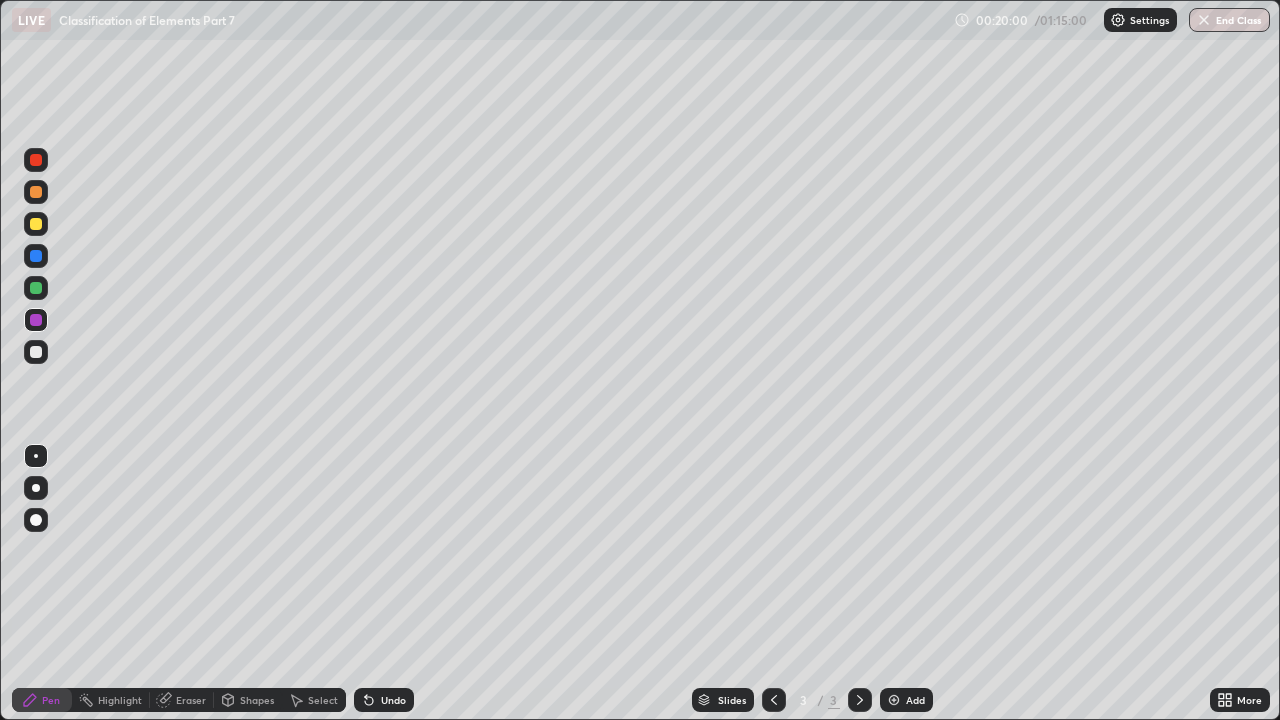 click at bounding box center (36, 352) 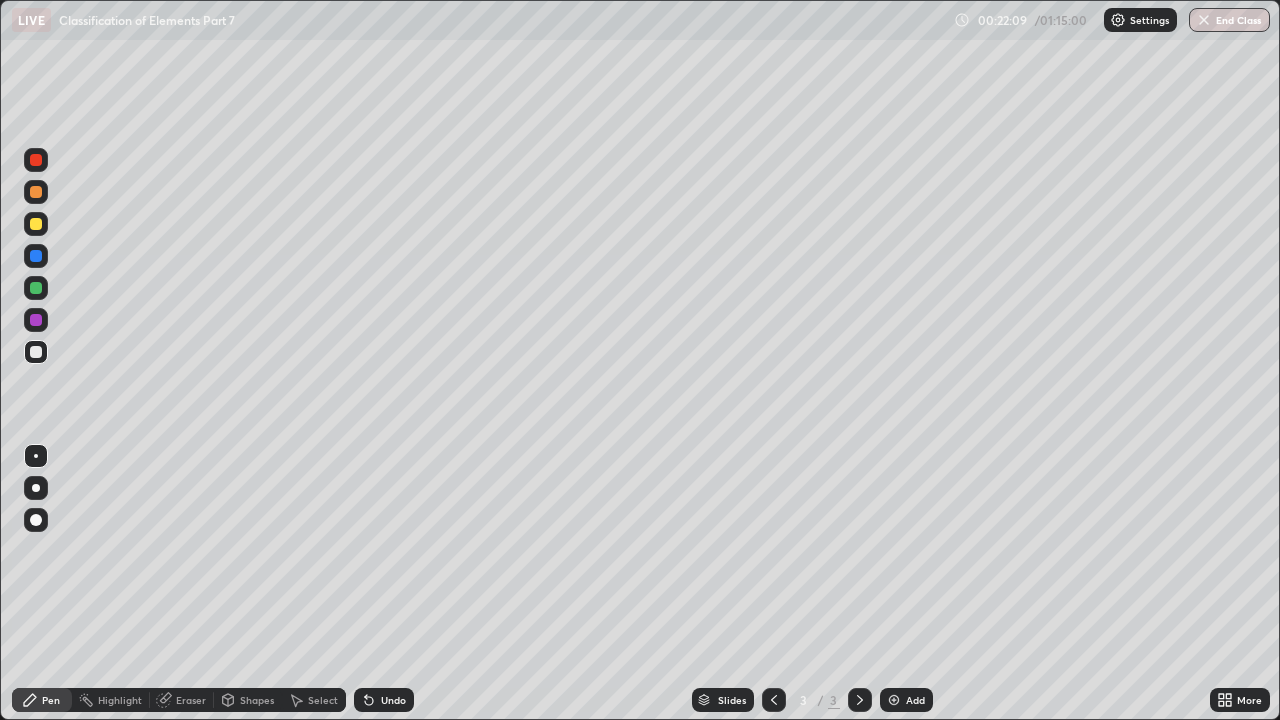 click on "Shapes" at bounding box center [248, 700] 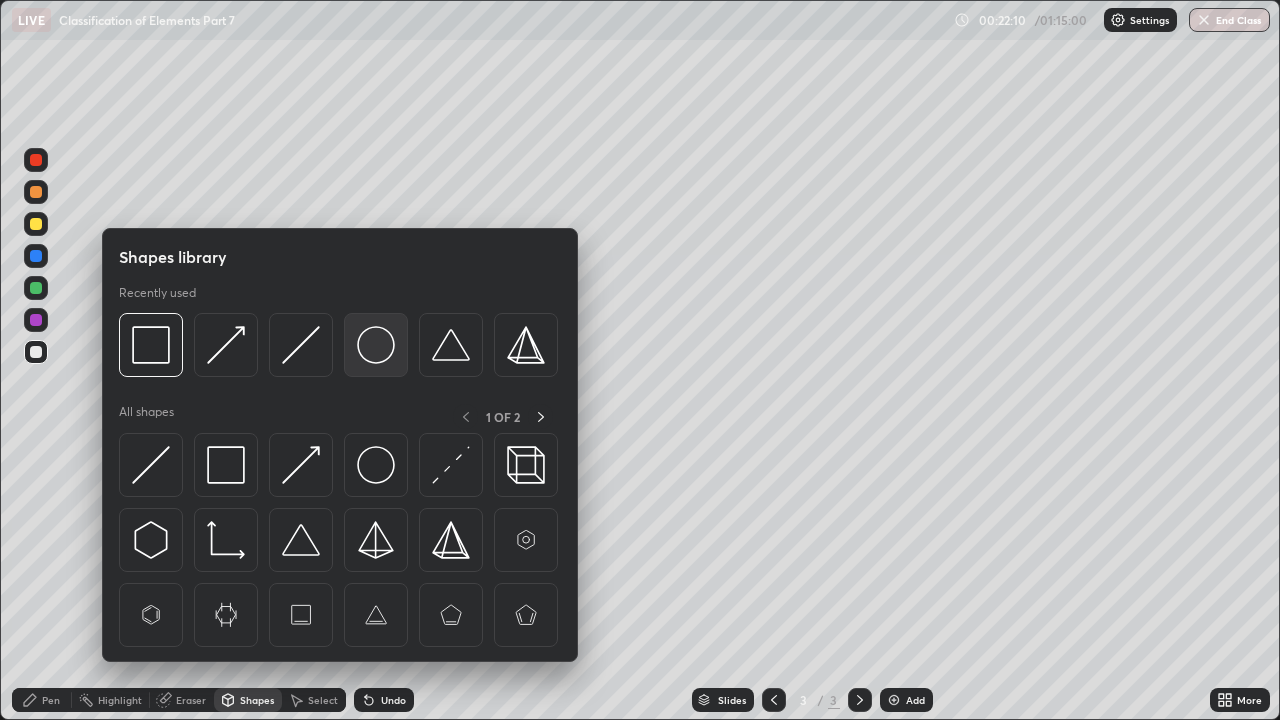 click at bounding box center [376, 345] 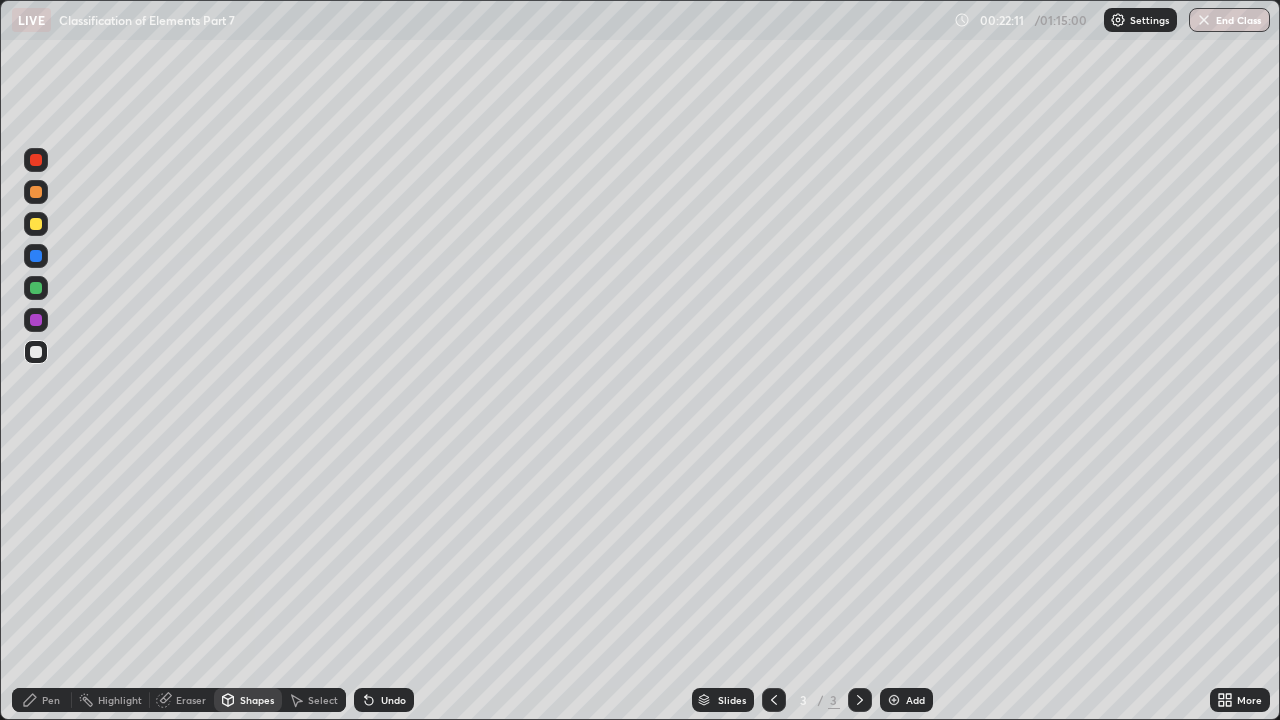 click at bounding box center (36, 352) 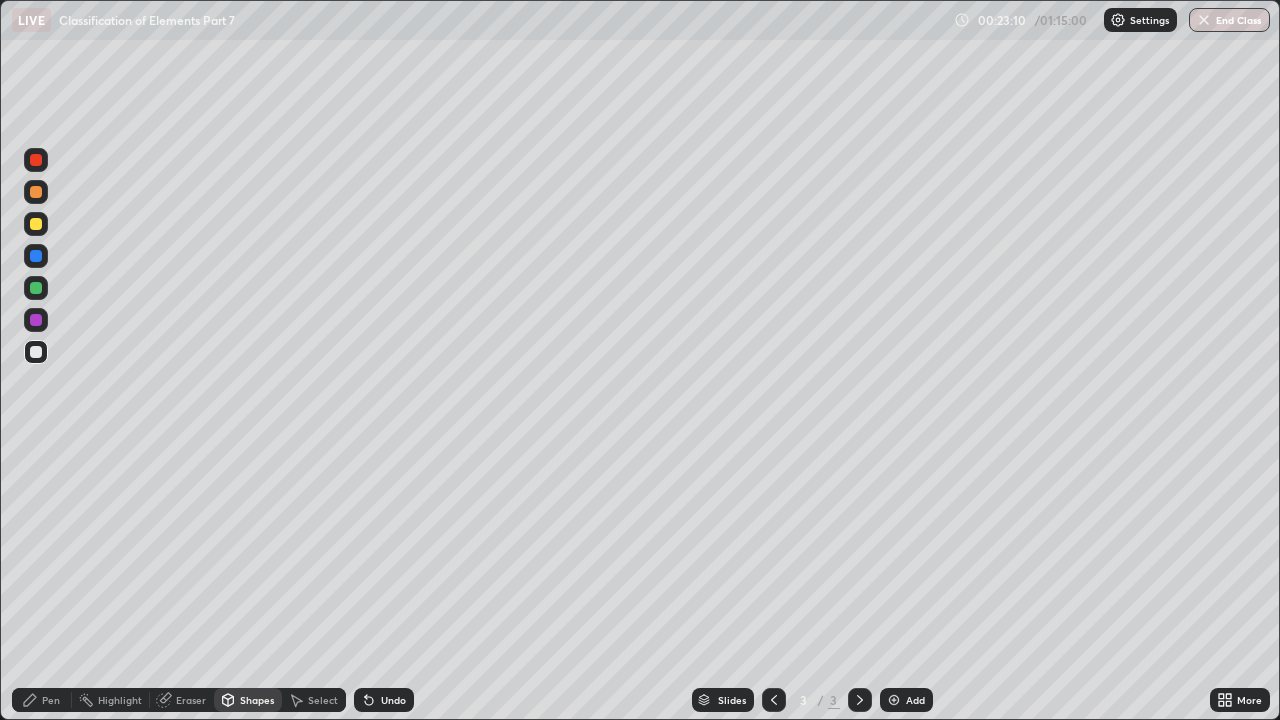 click on "Shapes" at bounding box center [248, 700] 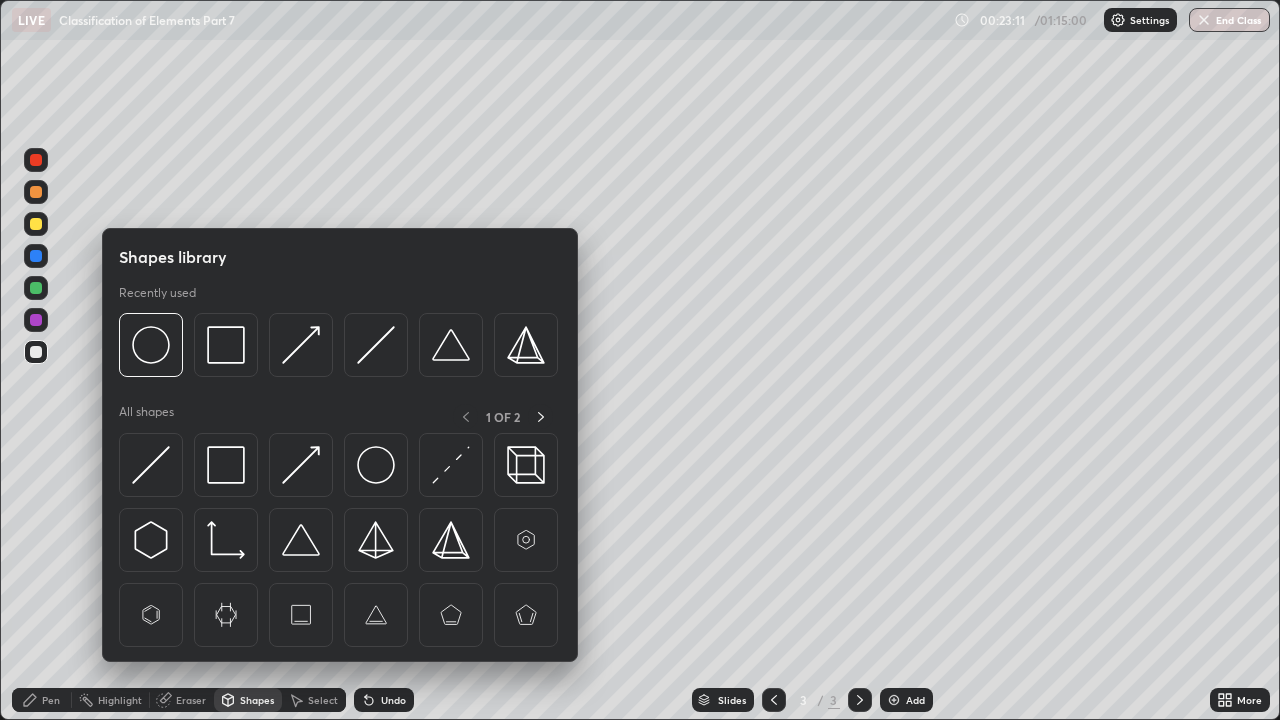 click at bounding box center (36, 320) 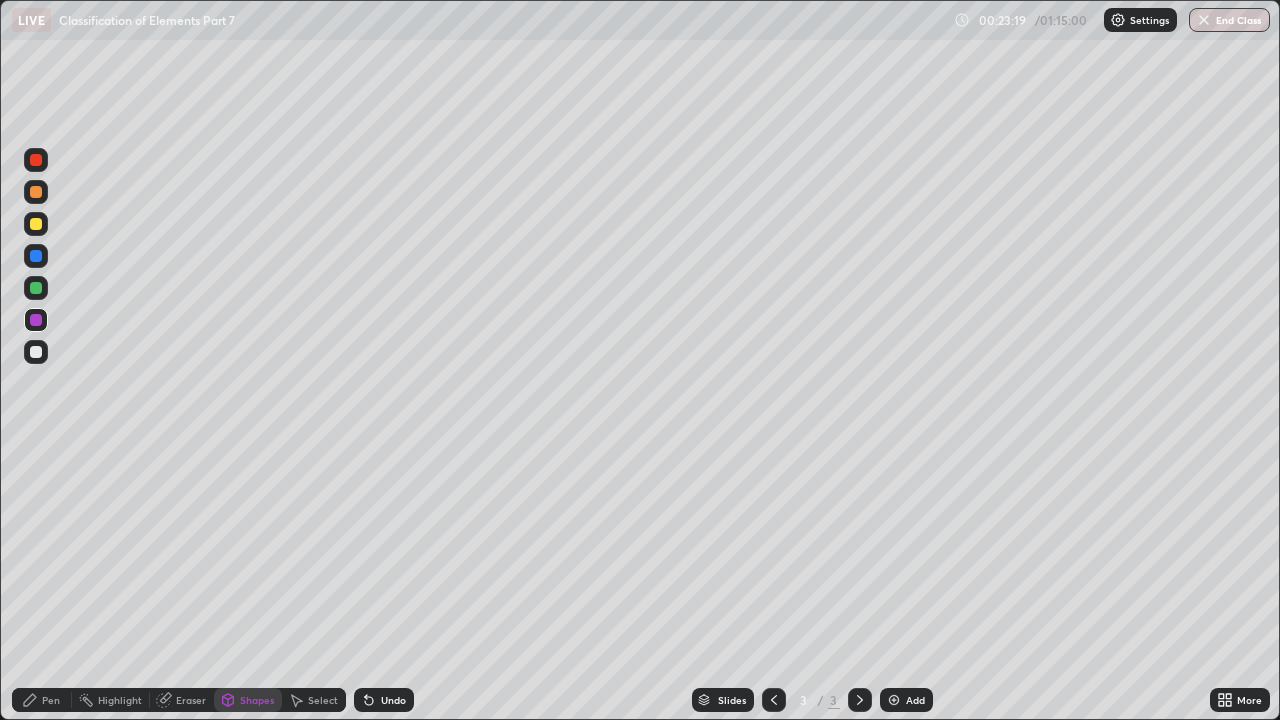 click on "Shapes" at bounding box center [248, 700] 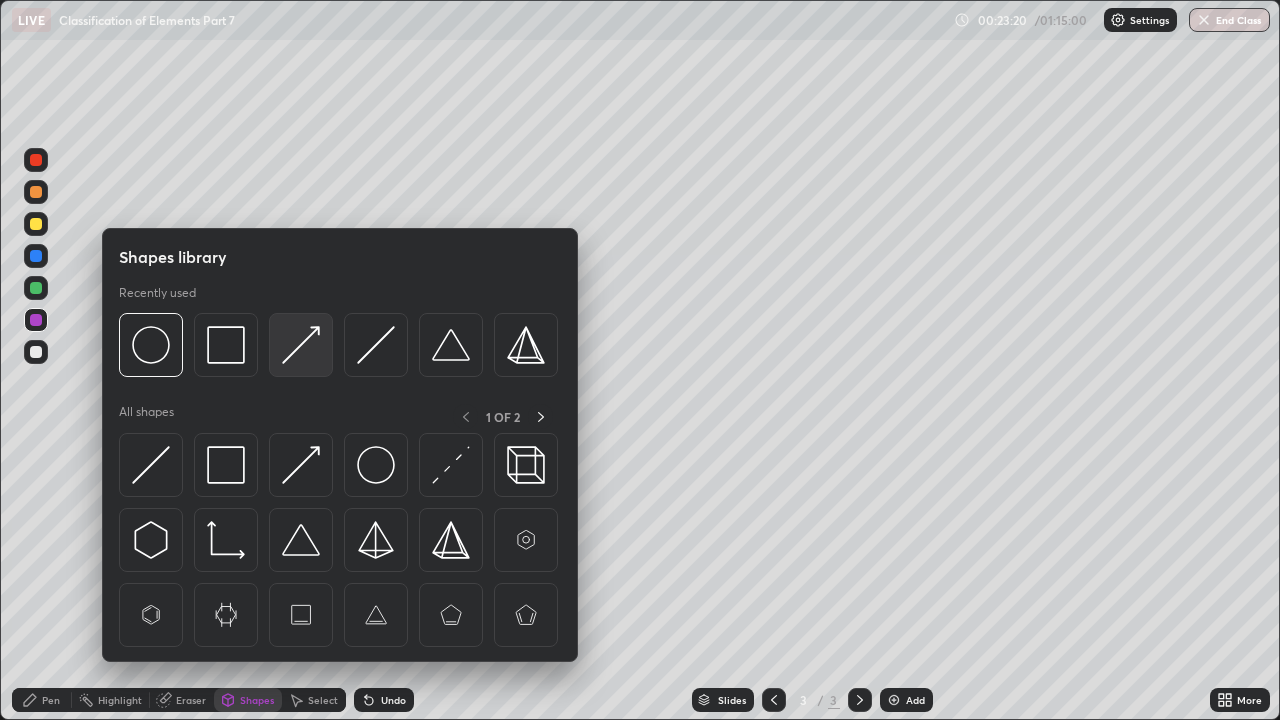 click at bounding box center (301, 345) 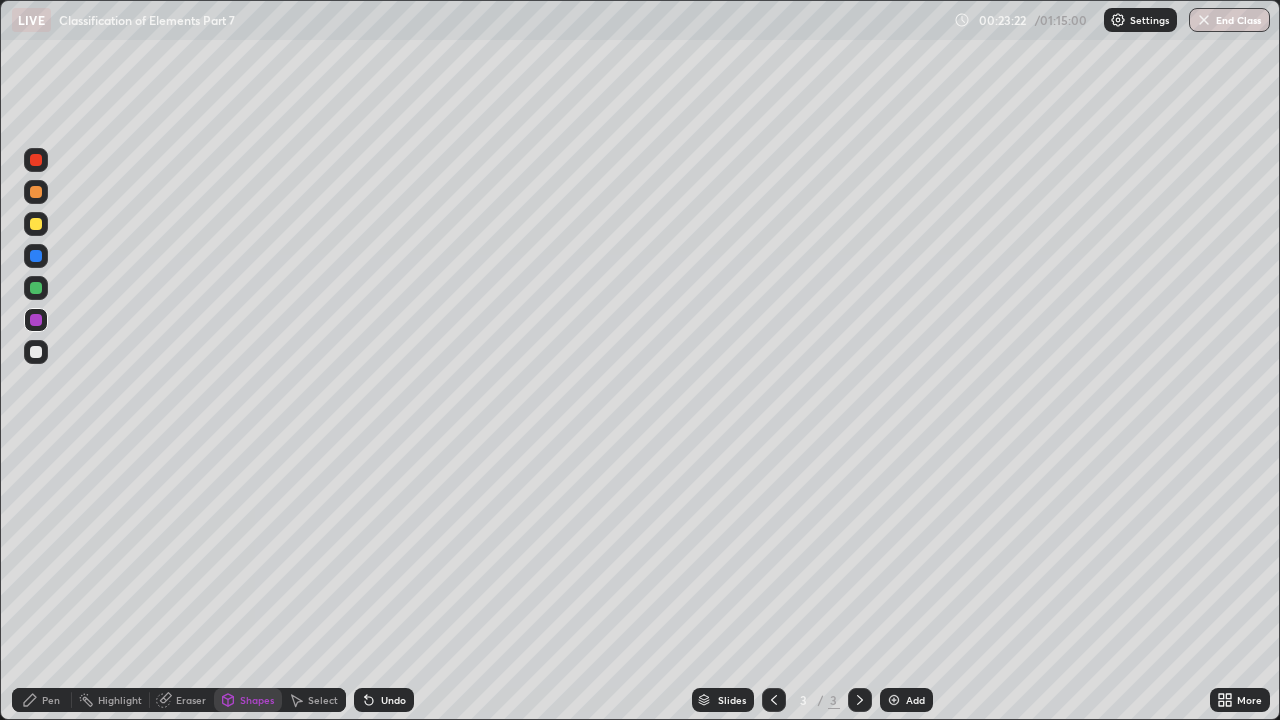 click at bounding box center (36, 224) 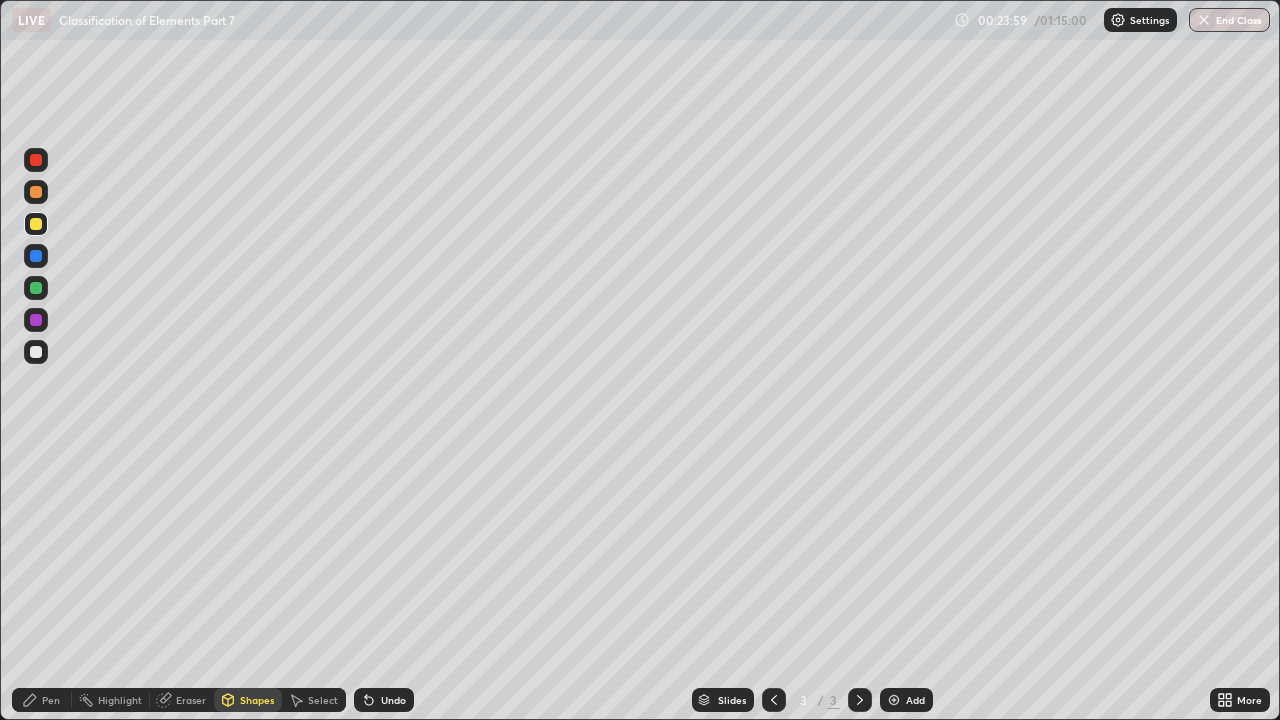 click on "Pen" at bounding box center (42, 700) 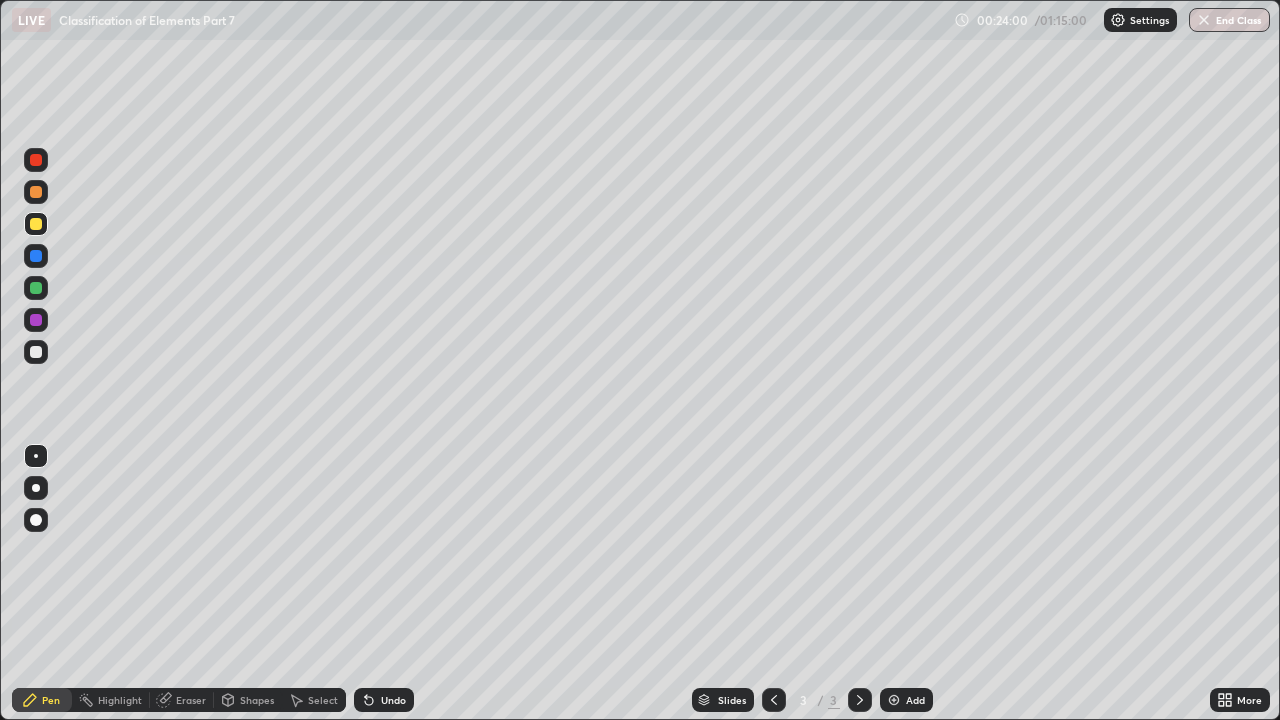 click at bounding box center (36, 288) 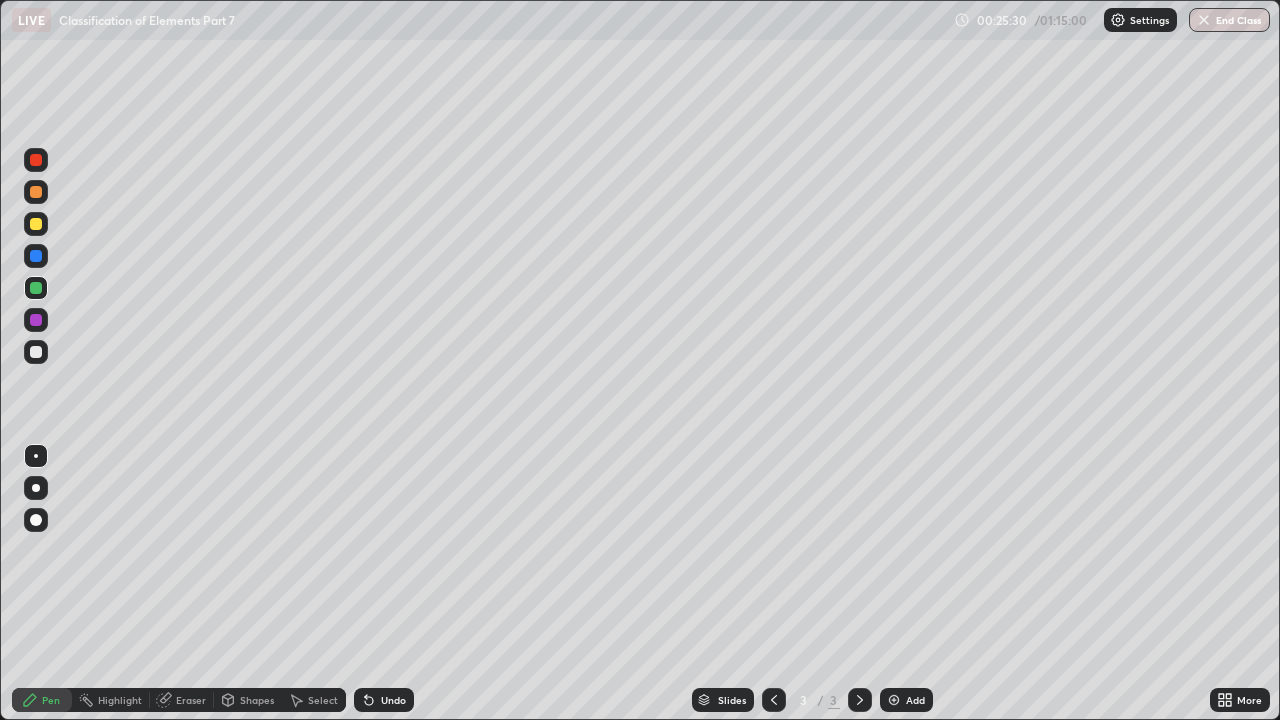 click 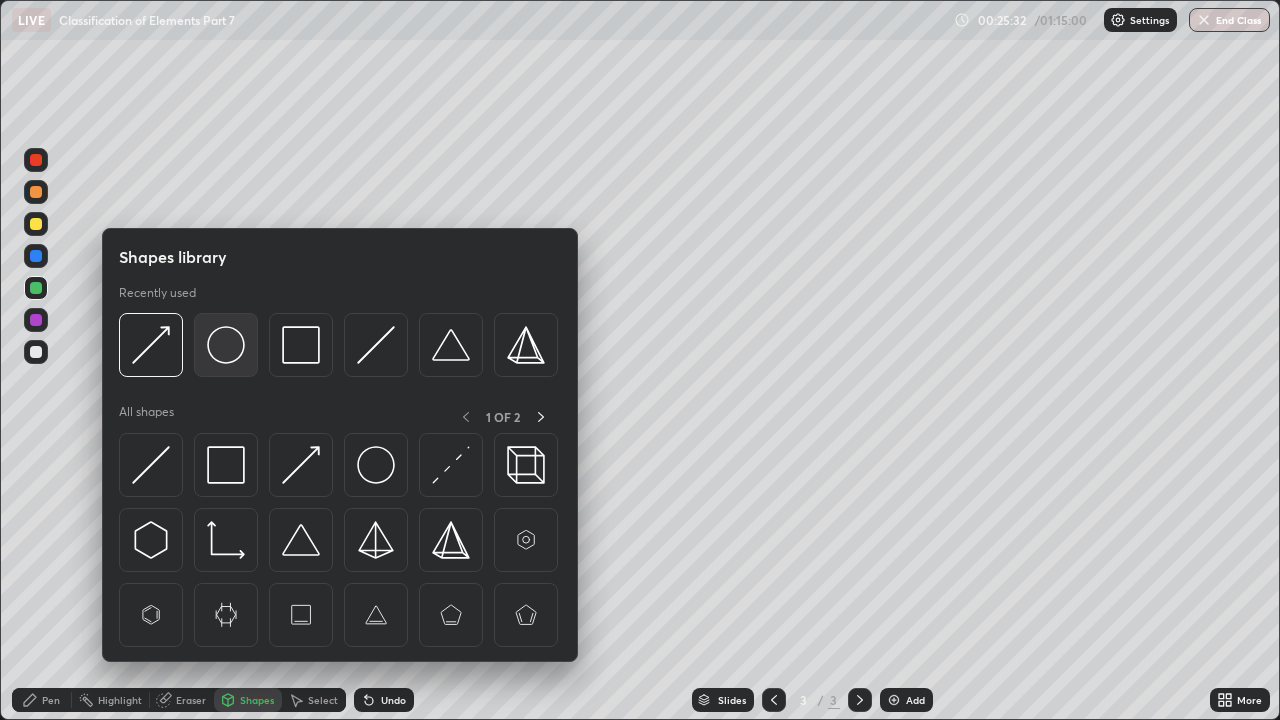 click at bounding box center [226, 345] 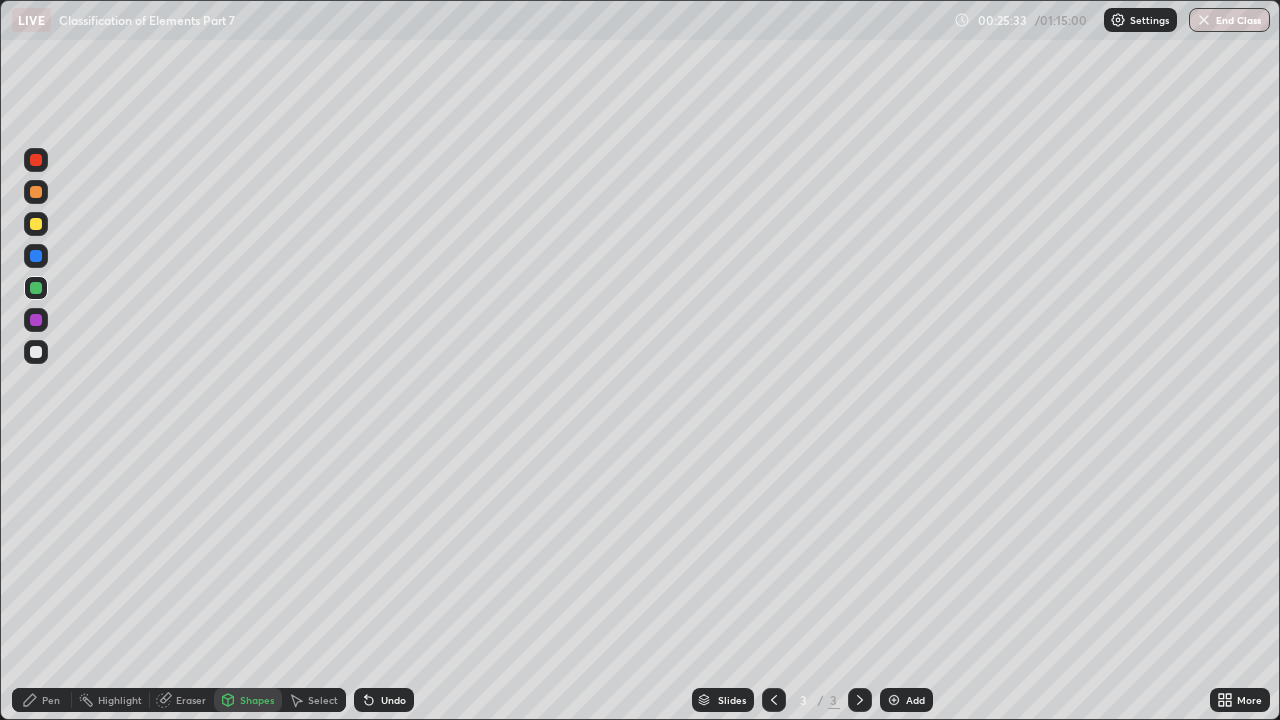 click at bounding box center (36, 352) 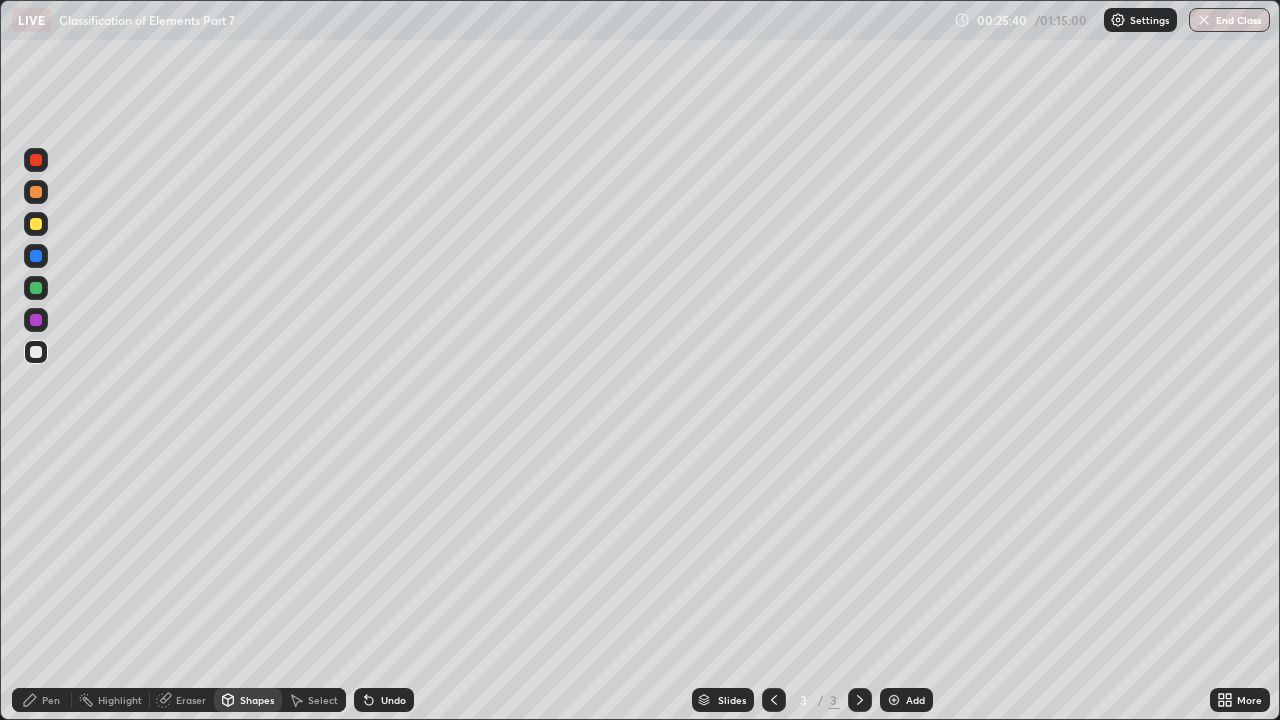 click on "Undo" at bounding box center (393, 700) 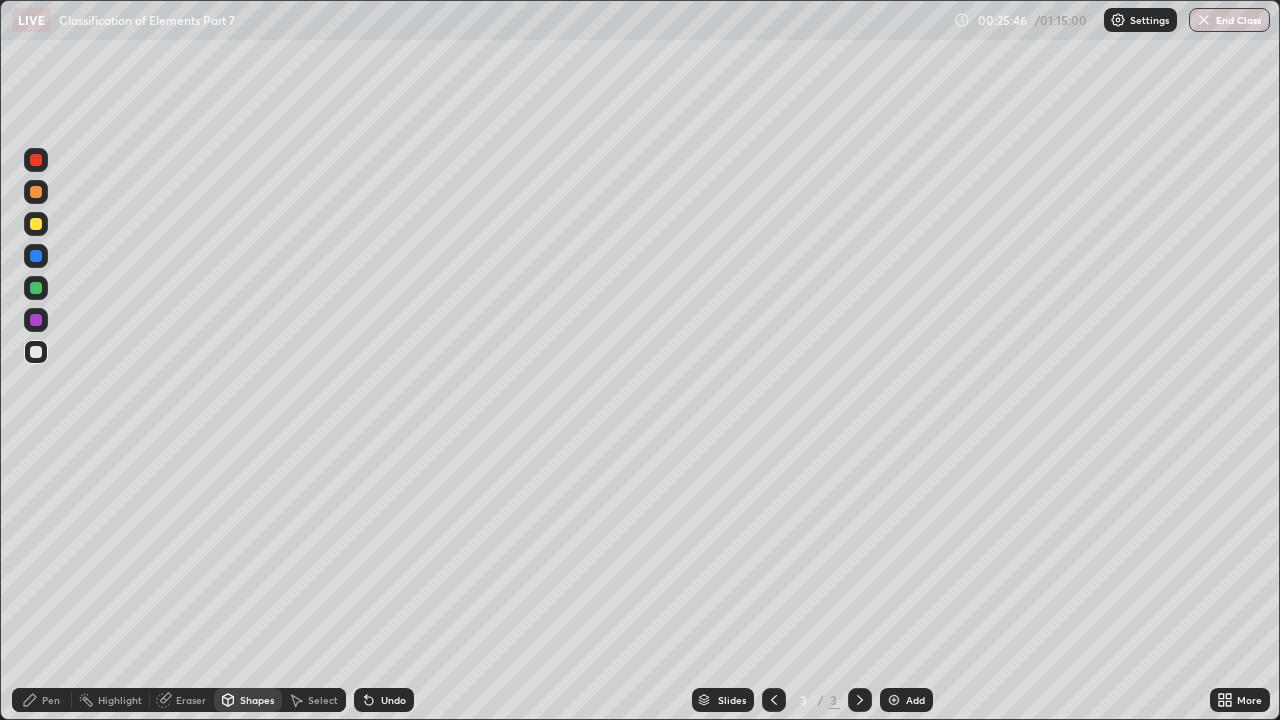 click on "Undo" at bounding box center [393, 700] 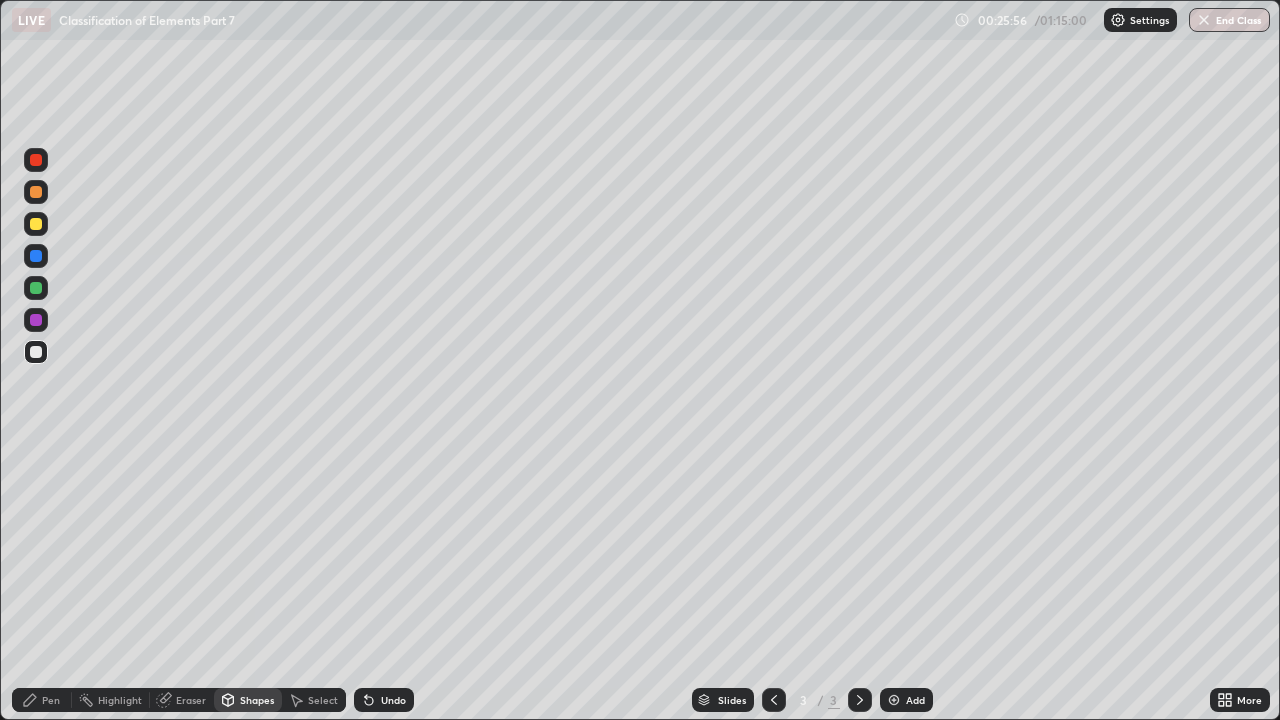 click on "Undo" at bounding box center (393, 700) 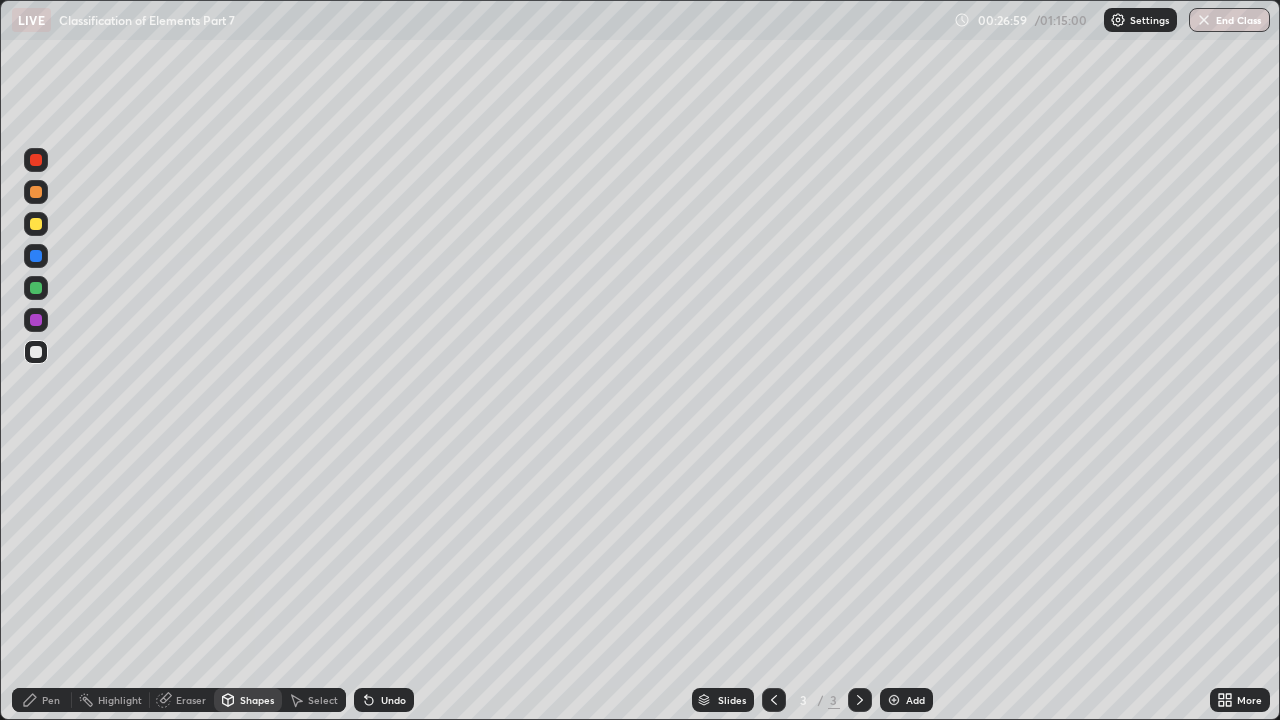 click on "Pen" at bounding box center (51, 700) 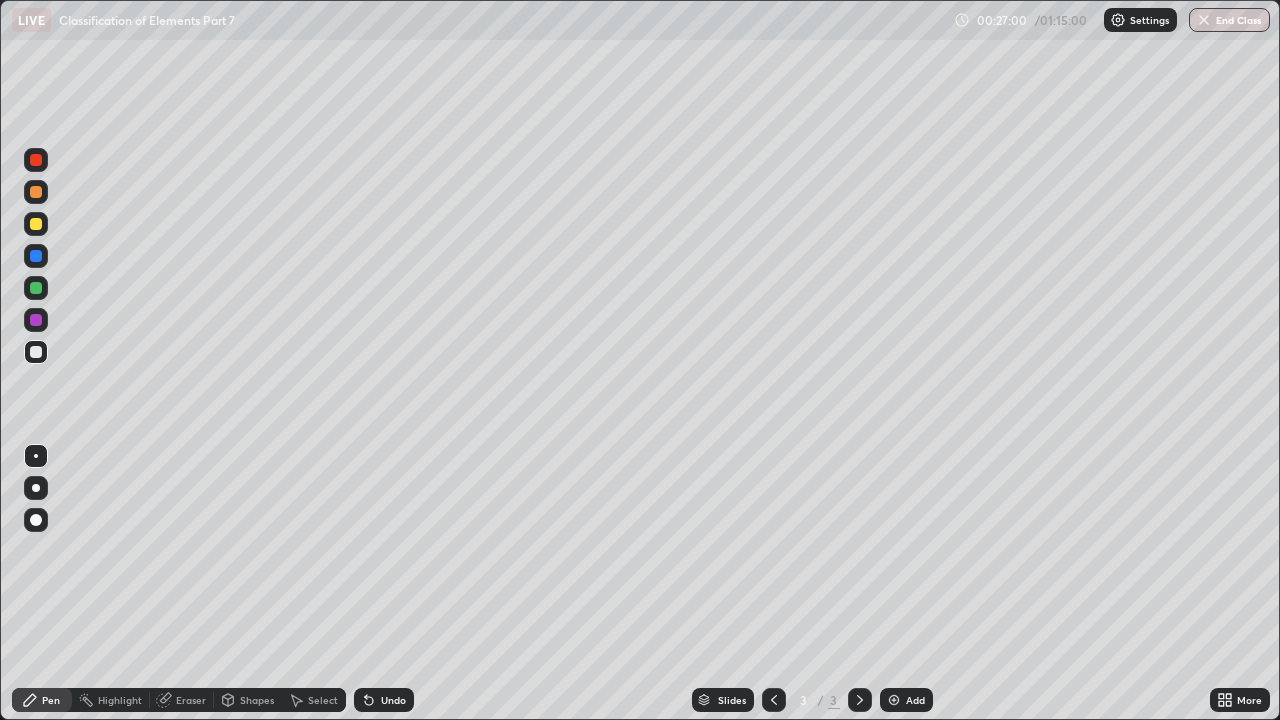 click at bounding box center [36, 288] 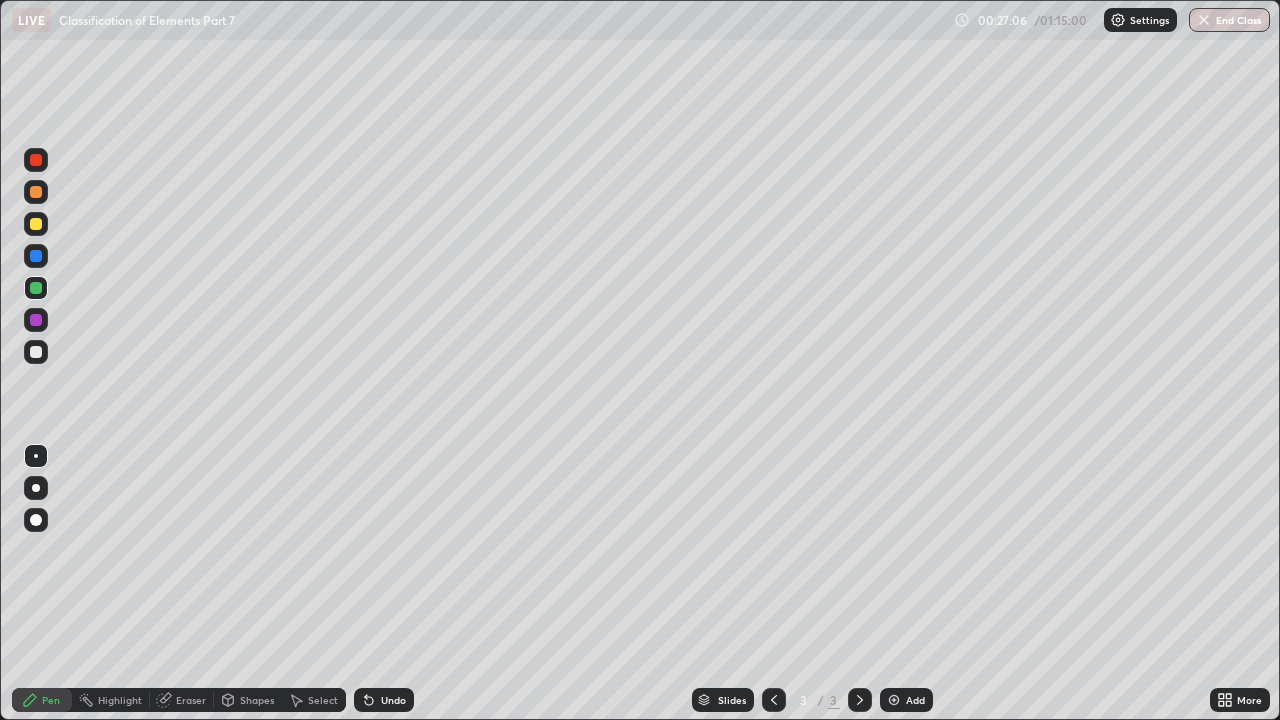 click on "Undo" at bounding box center (393, 700) 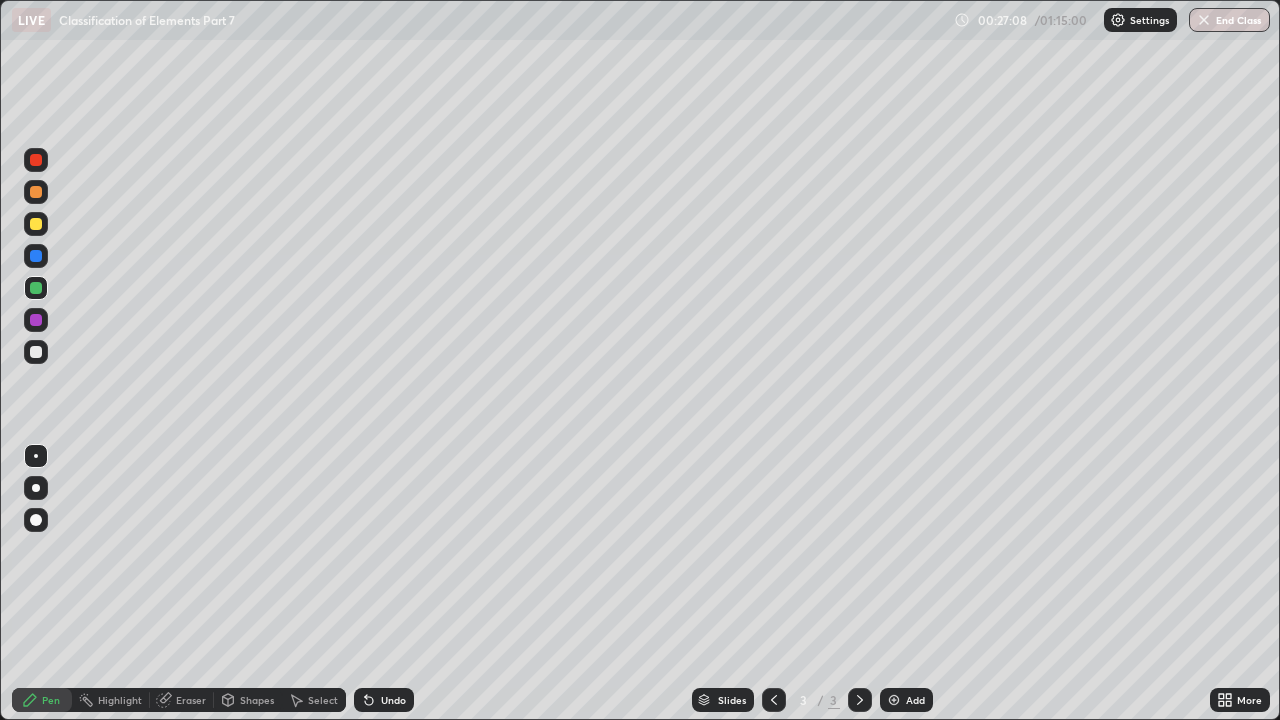 click at bounding box center (36, 488) 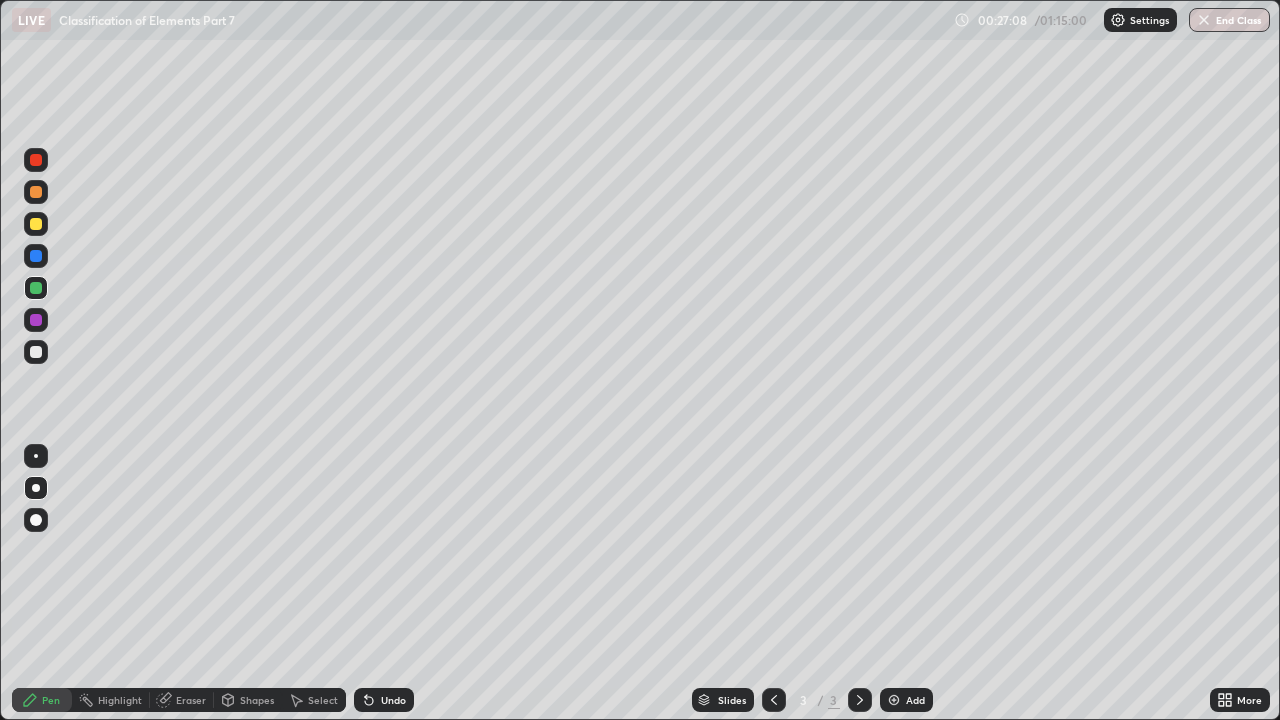 click at bounding box center (36, 456) 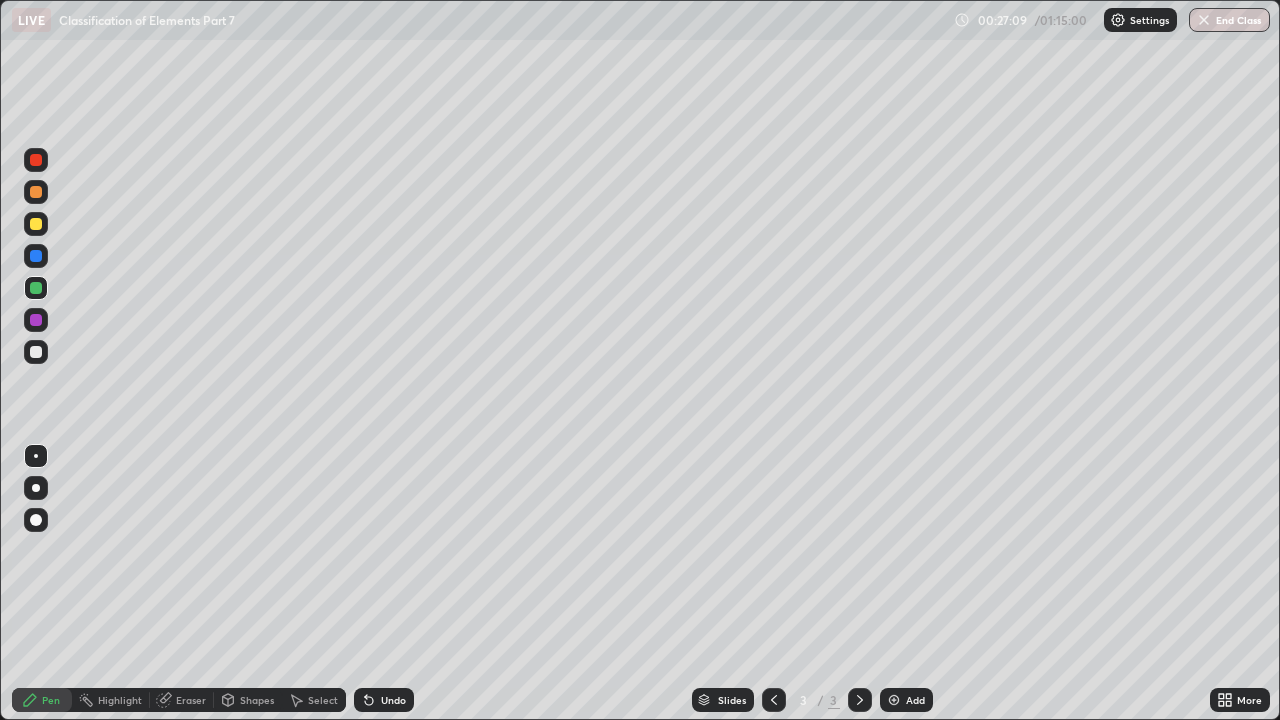 click at bounding box center (36, 320) 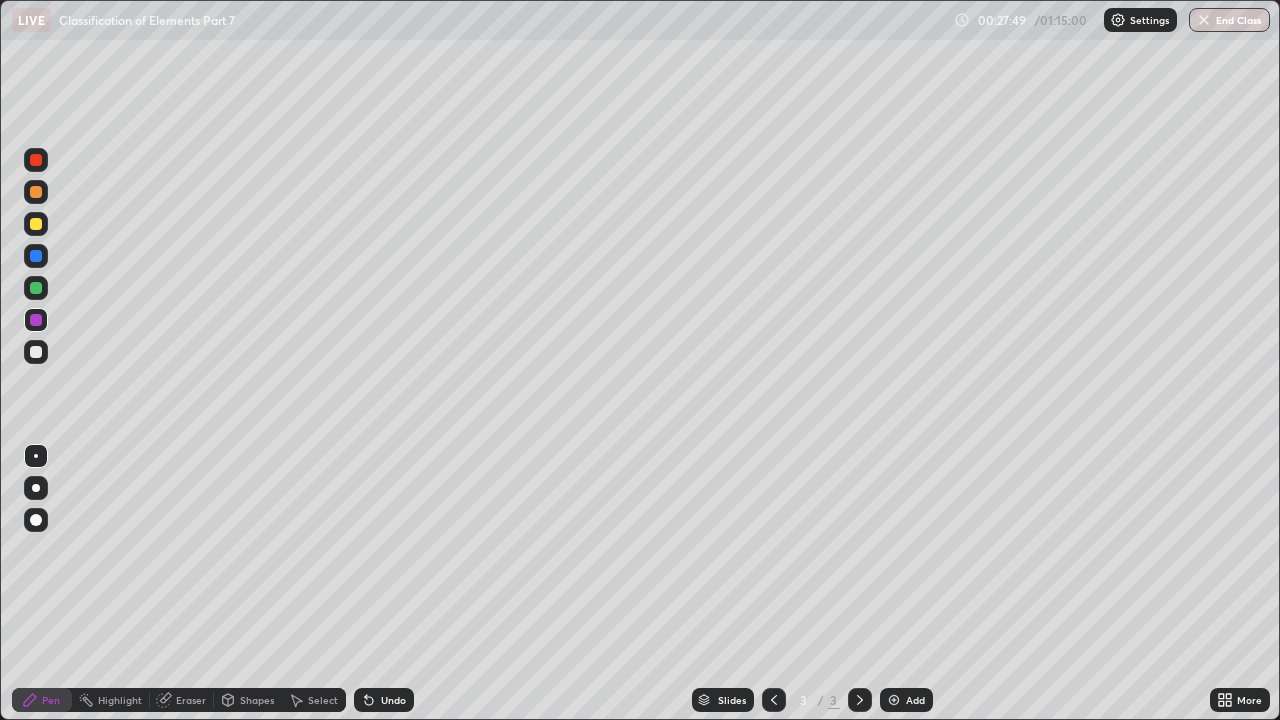 click on "Shapes" at bounding box center (248, 700) 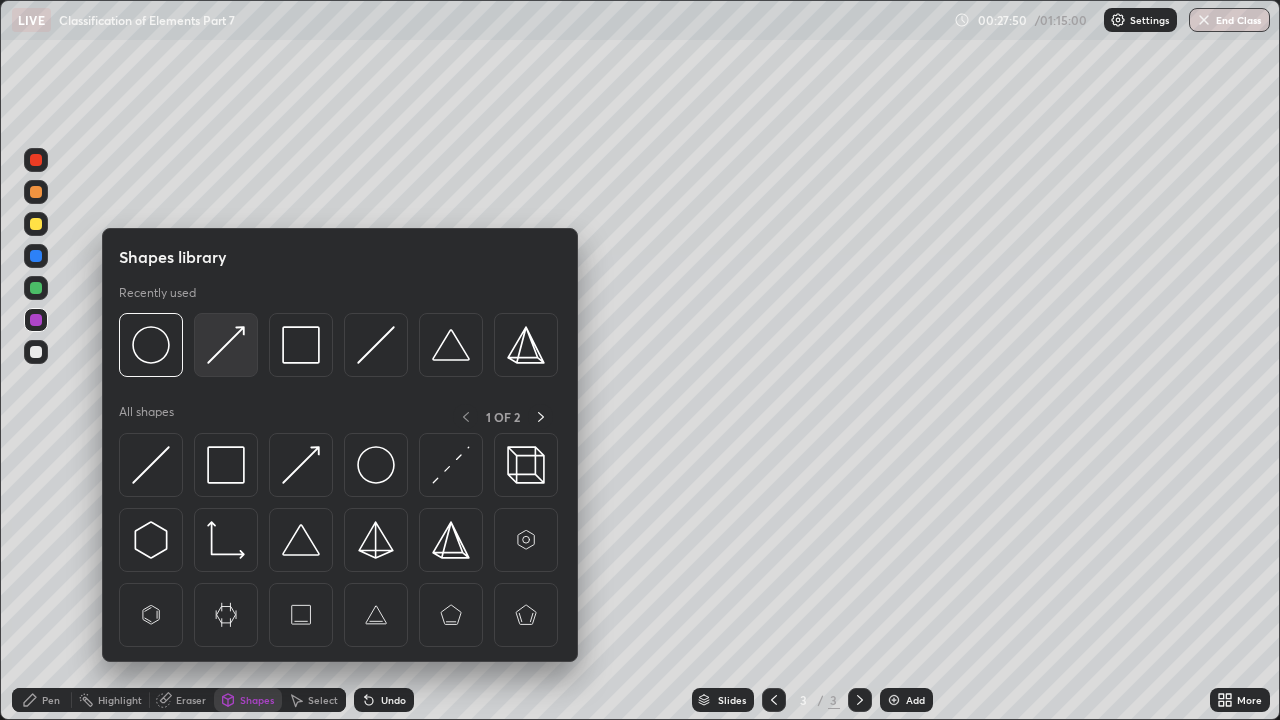click at bounding box center [226, 345] 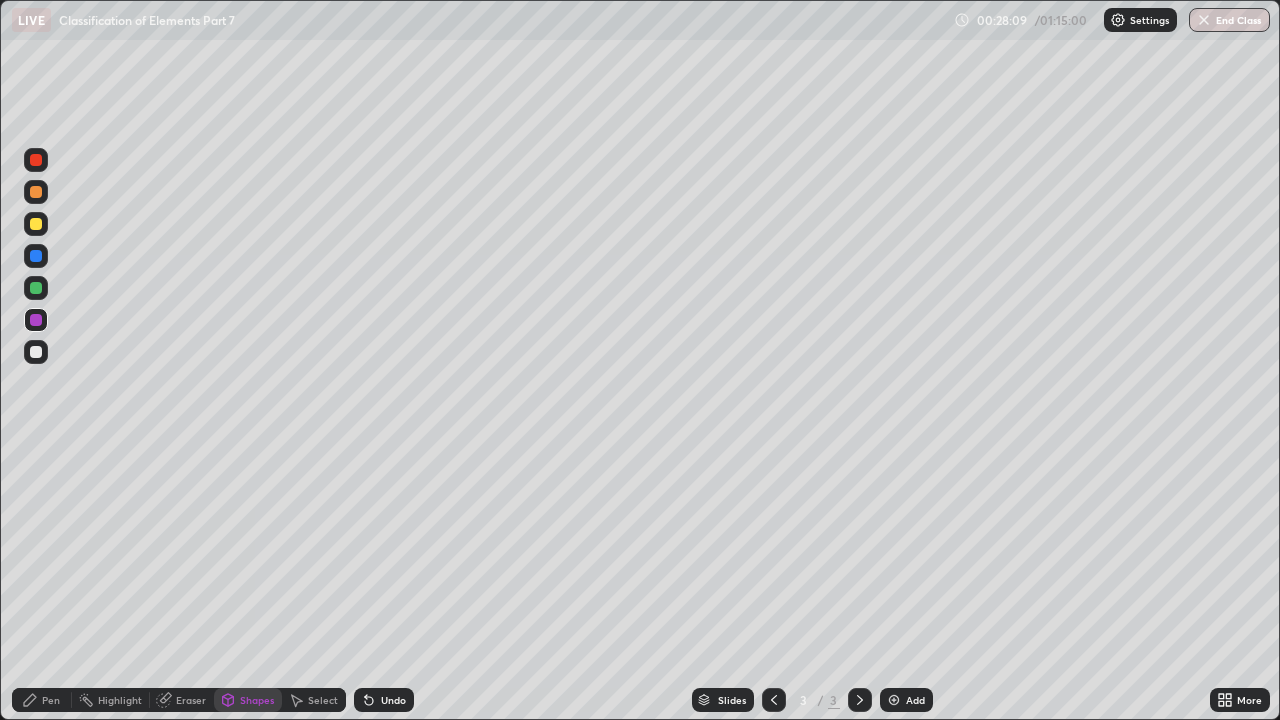click on "Pen" at bounding box center (42, 700) 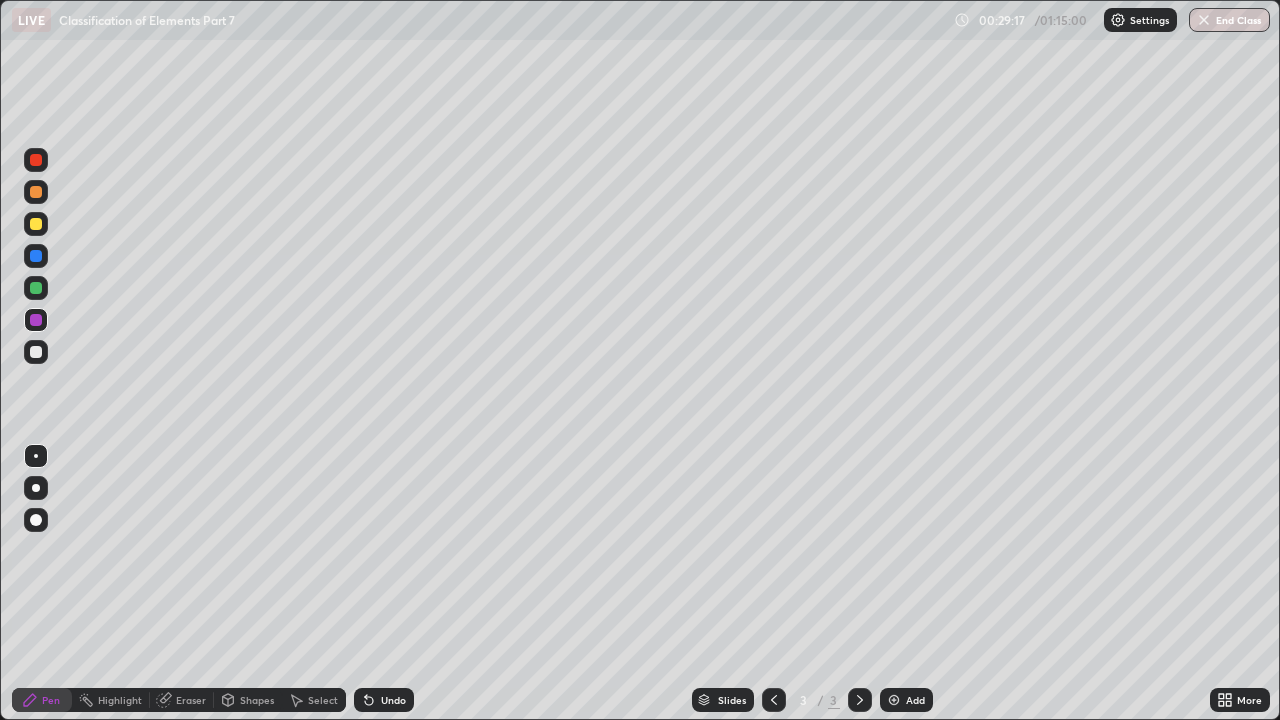 click on "Shapes" at bounding box center [248, 700] 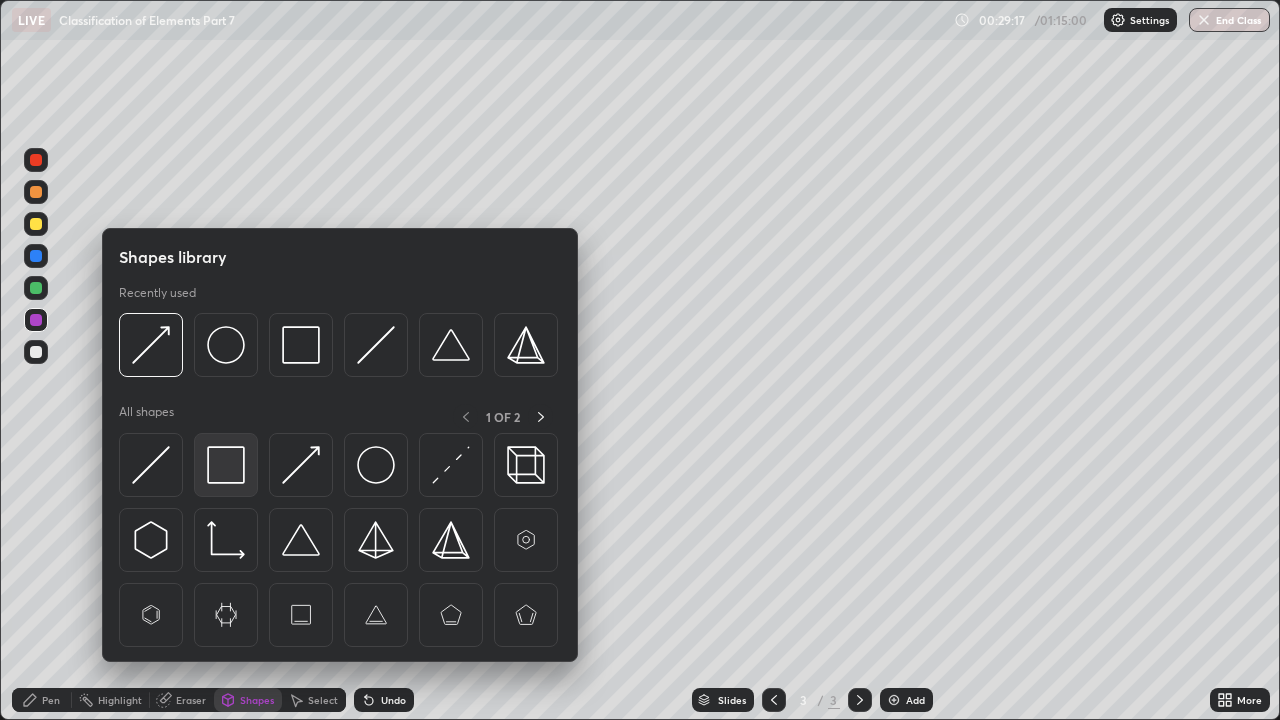 click at bounding box center (226, 465) 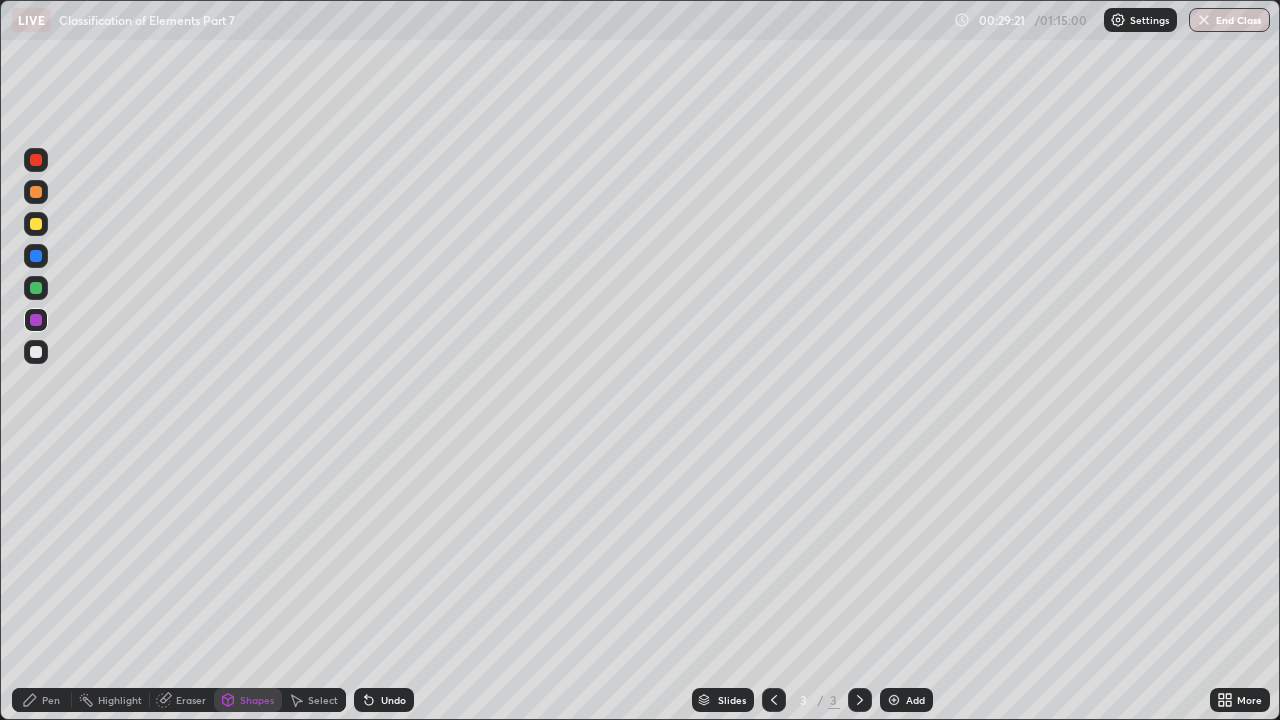 click at bounding box center (36, 288) 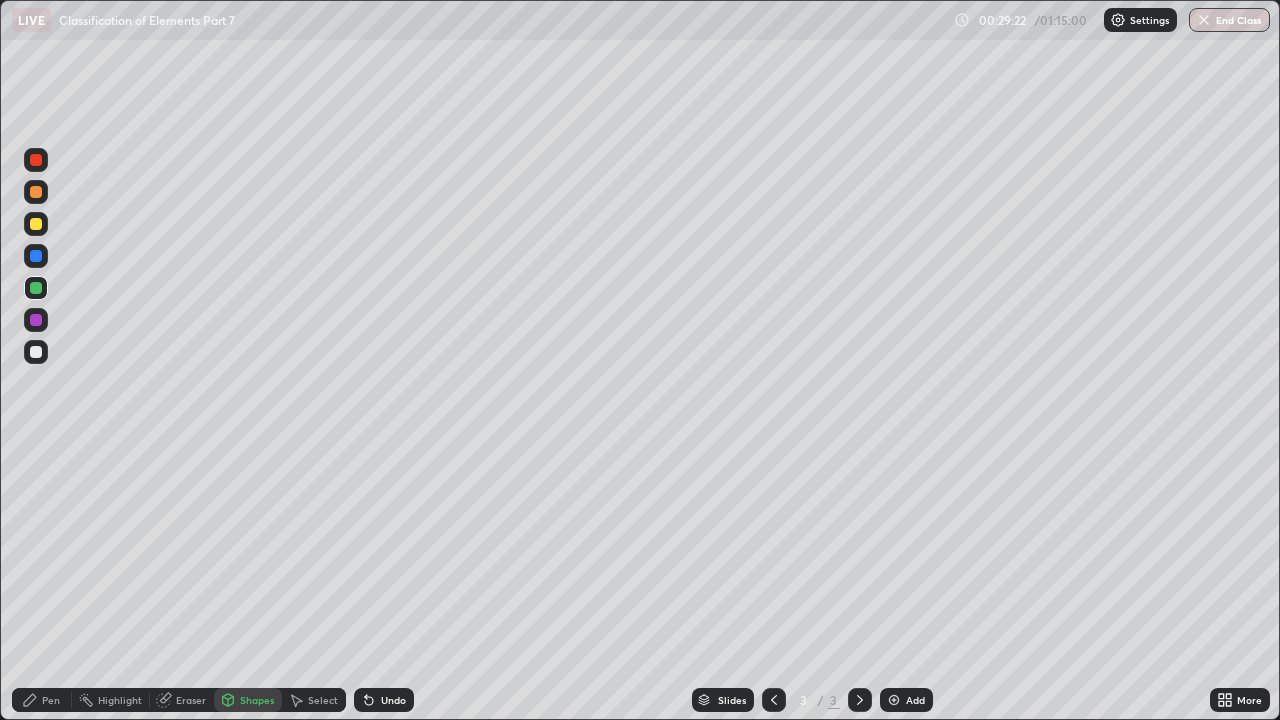 click on "Pen" at bounding box center (42, 700) 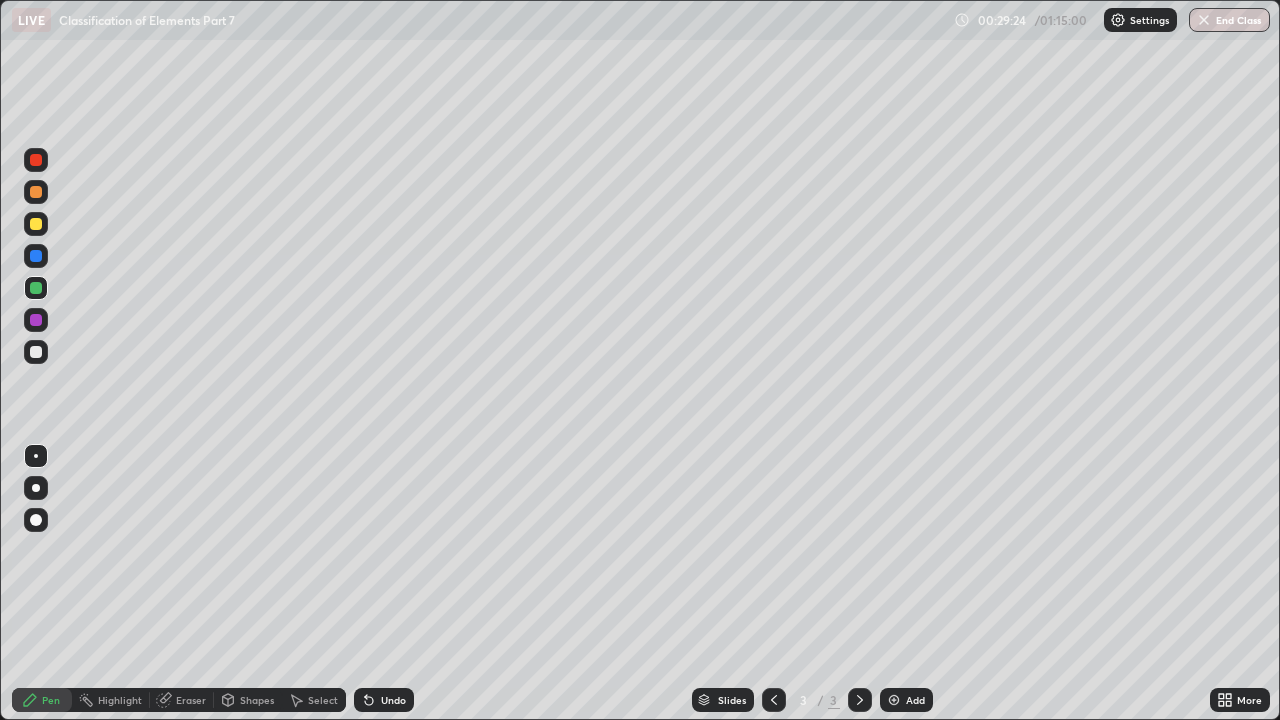 click 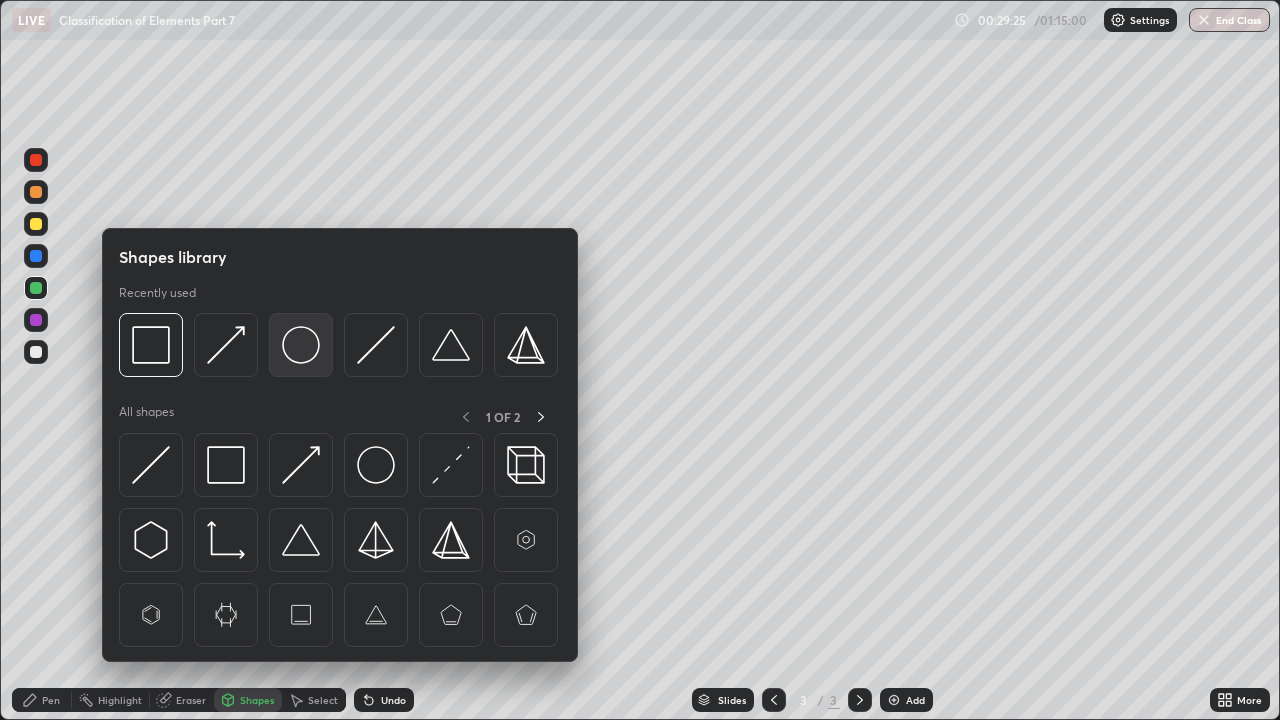 click at bounding box center (301, 345) 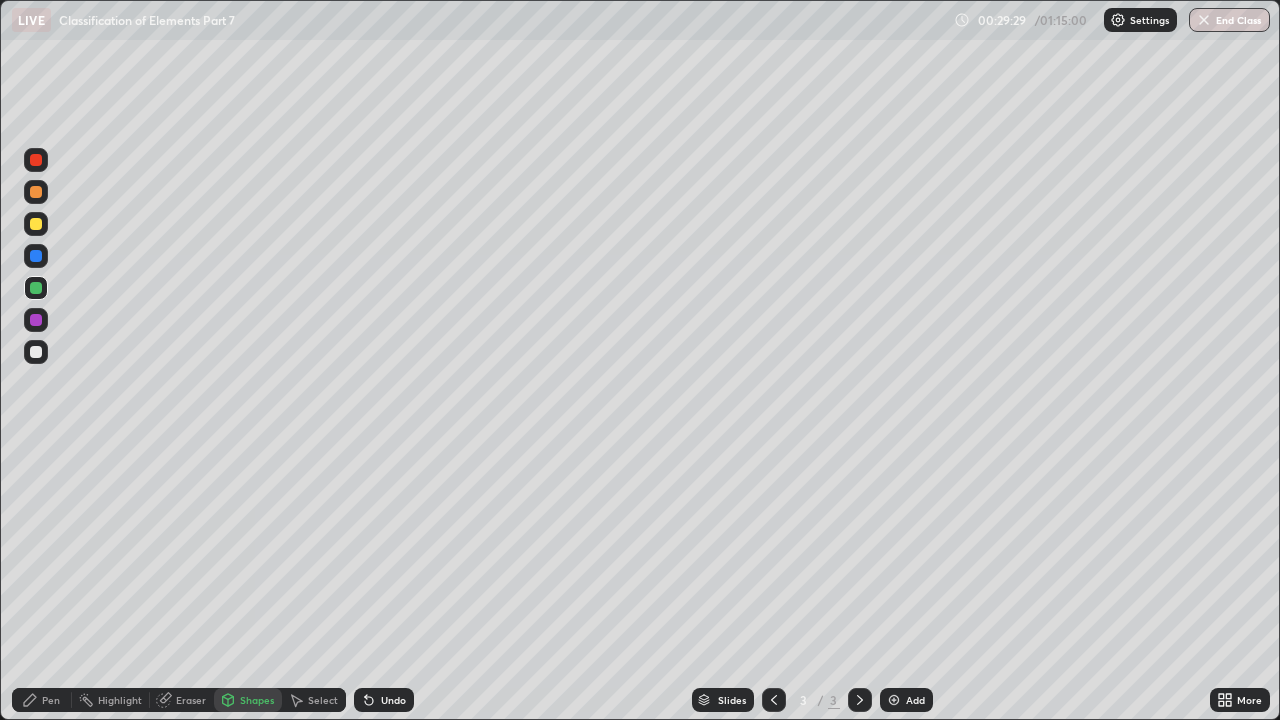click 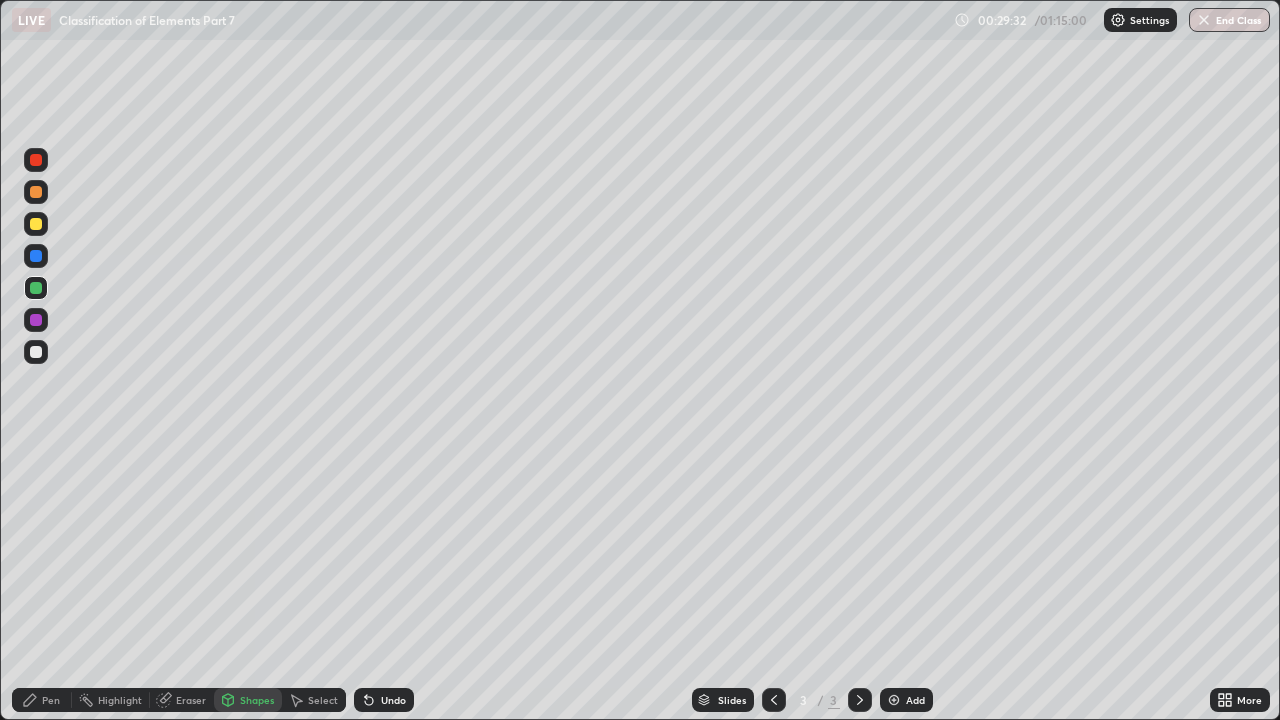 click 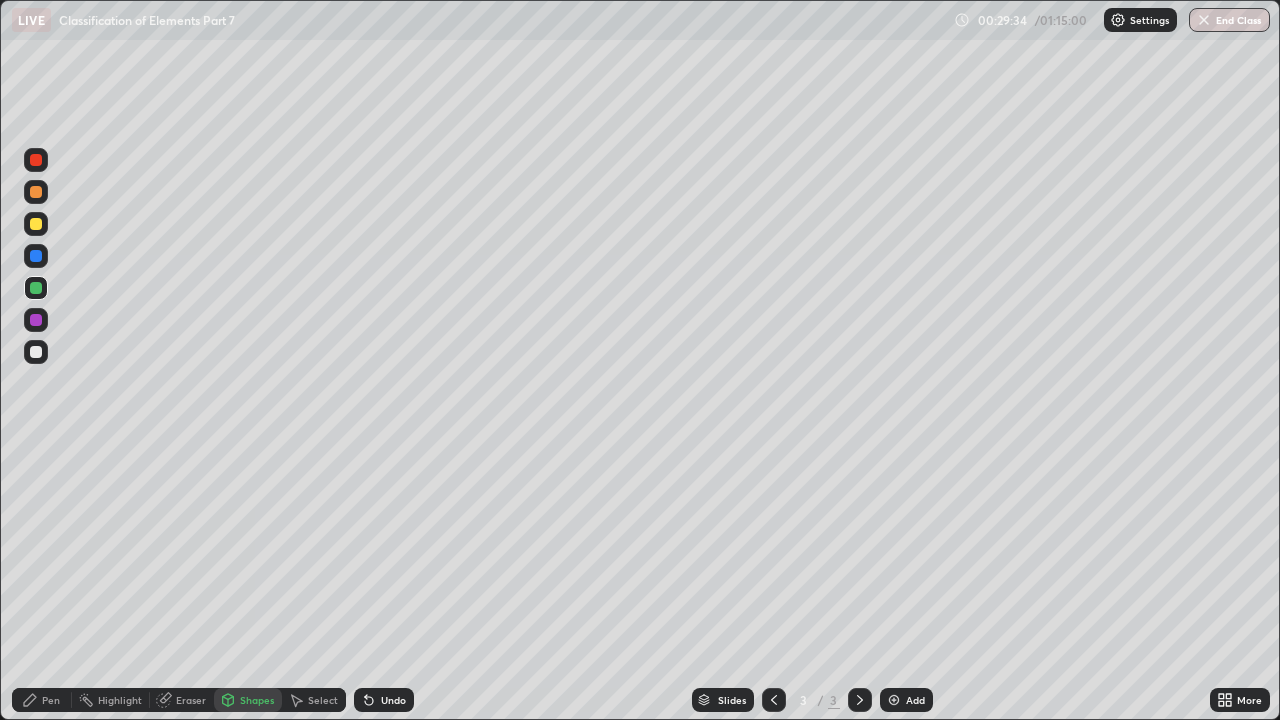 click 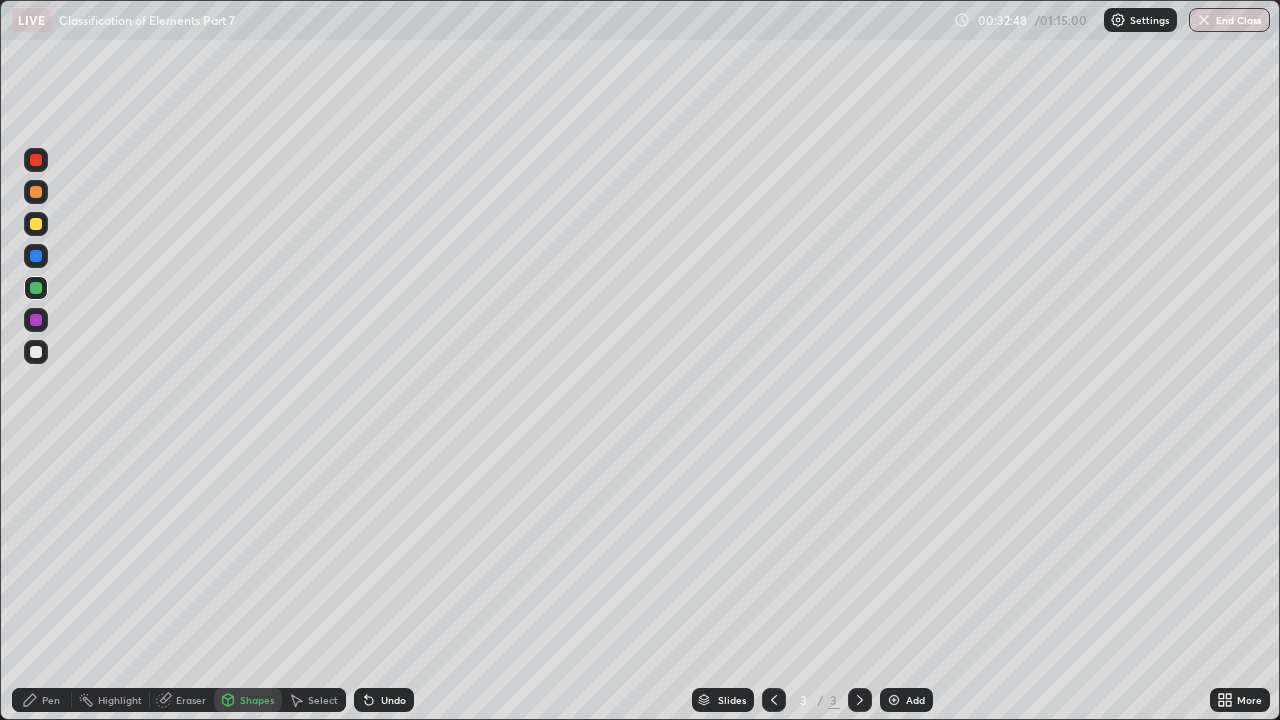 click on "Shapes" at bounding box center (257, 700) 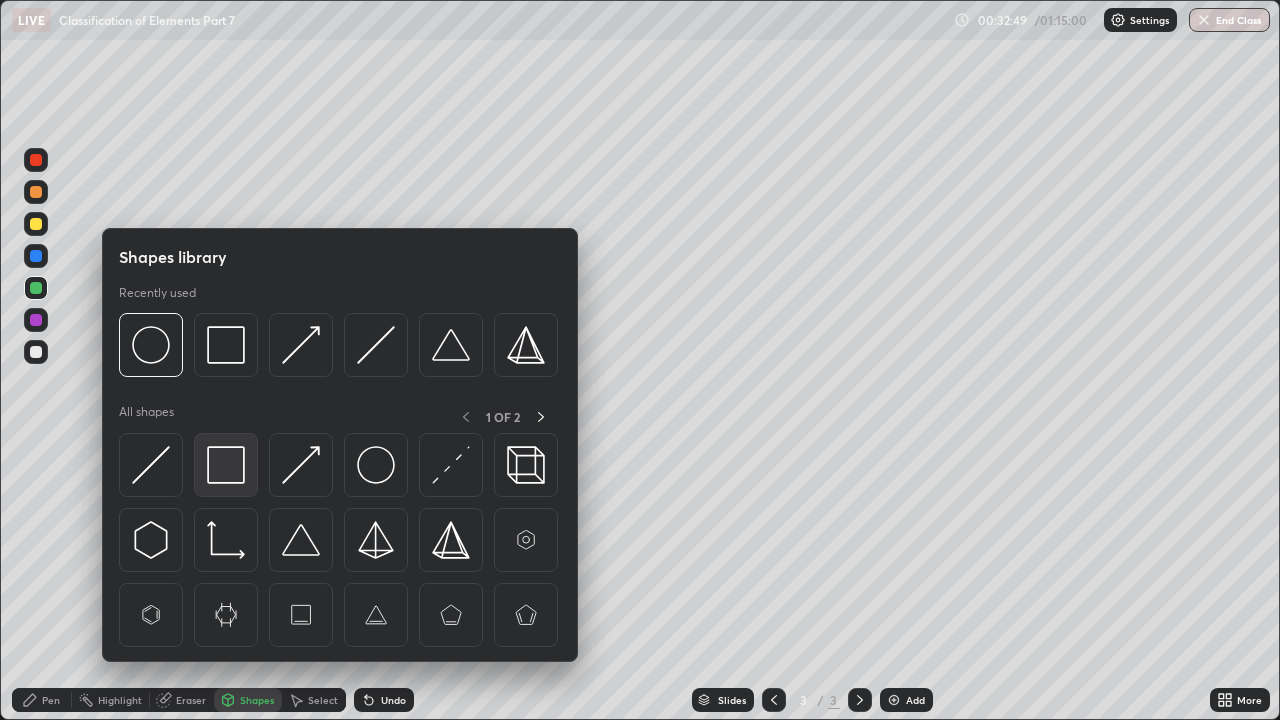 click at bounding box center (226, 465) 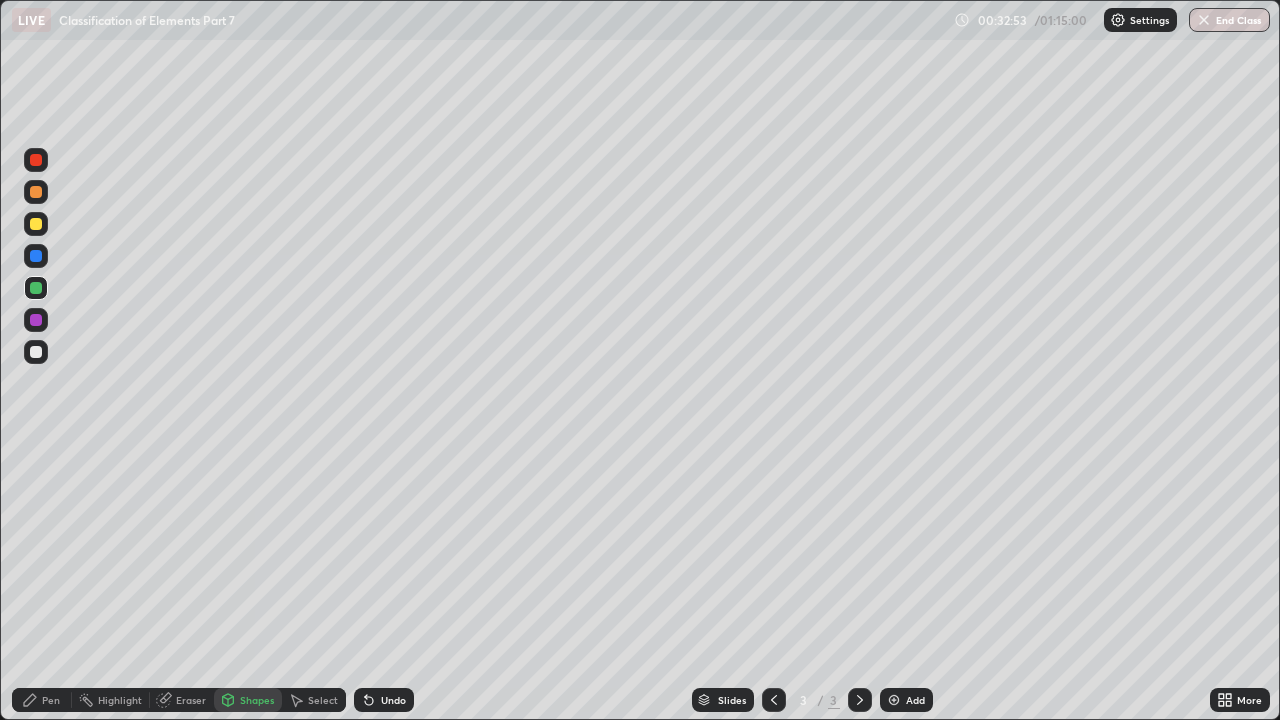 click on "Pen" at bounding box center (42, 700) 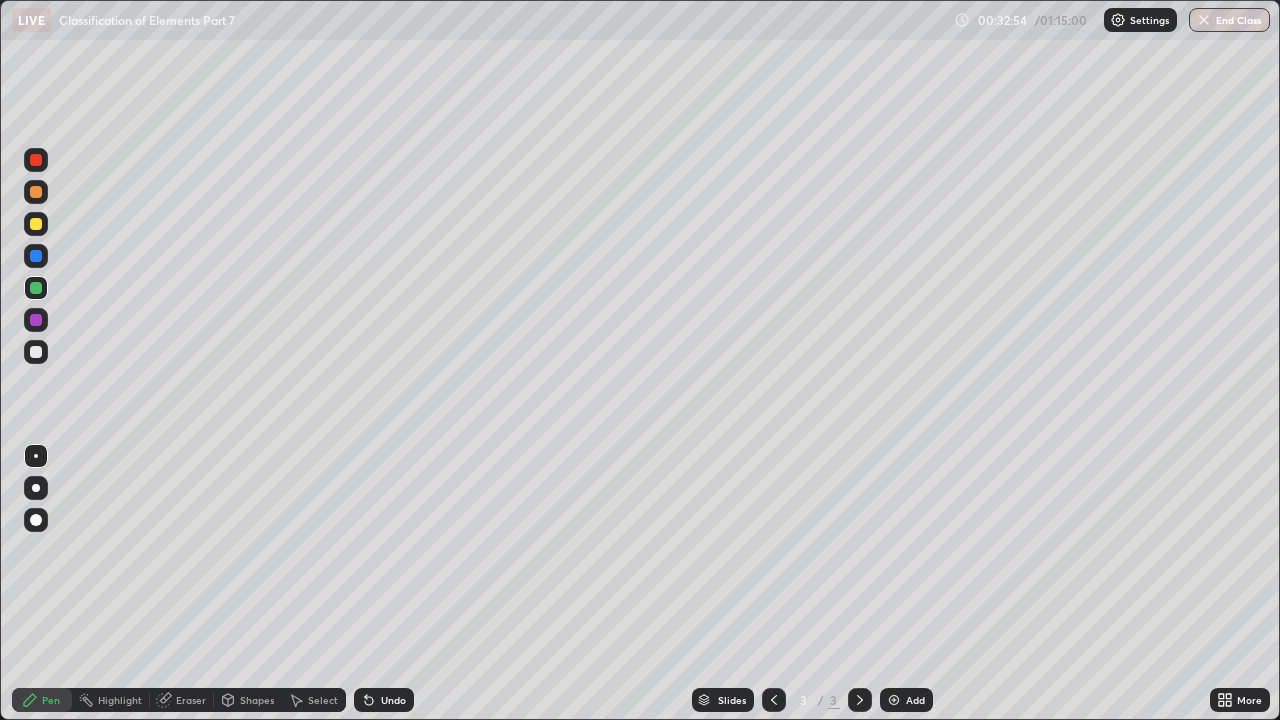 click on "Eraser" at bounding box center (191, 700) 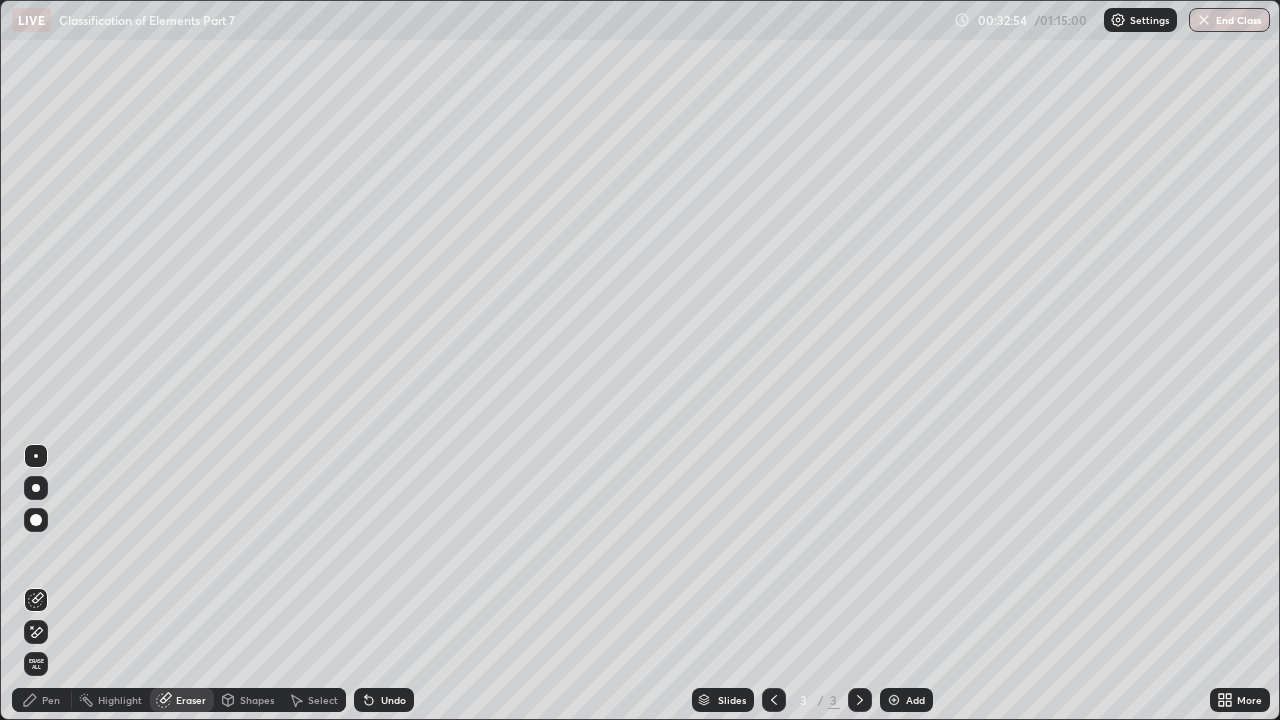 click 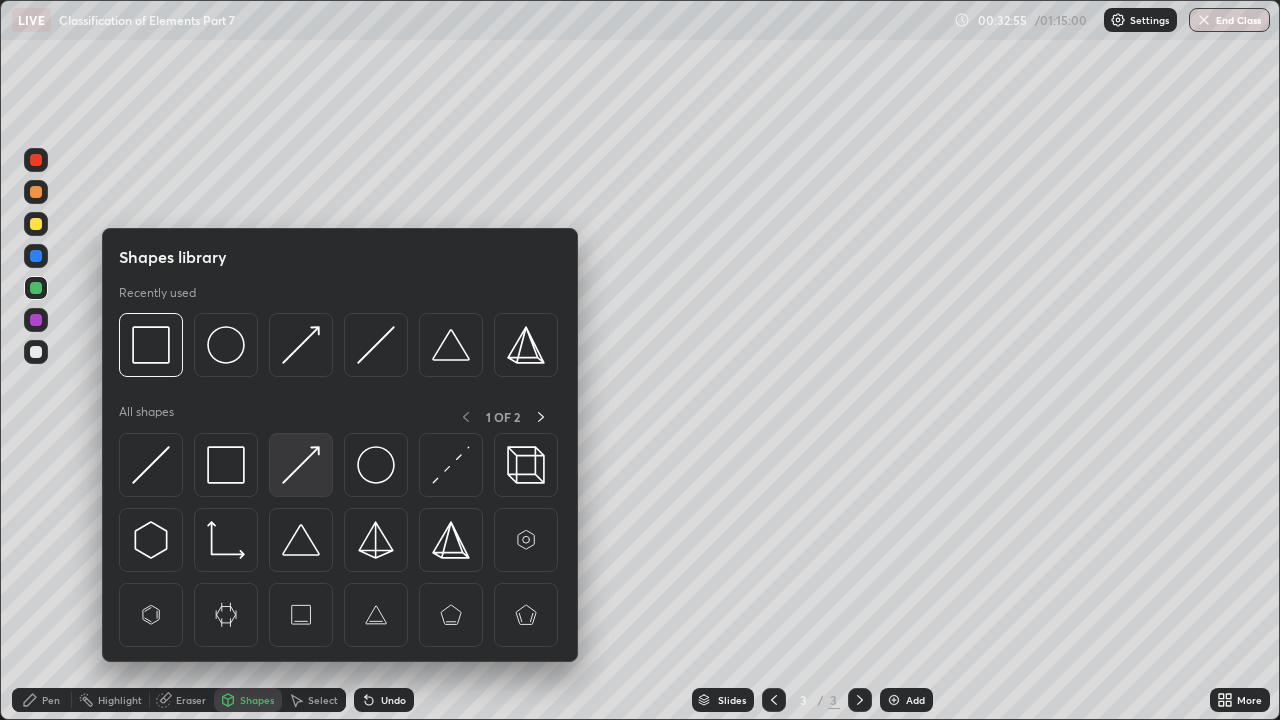 click at bounding box center [301, 465] 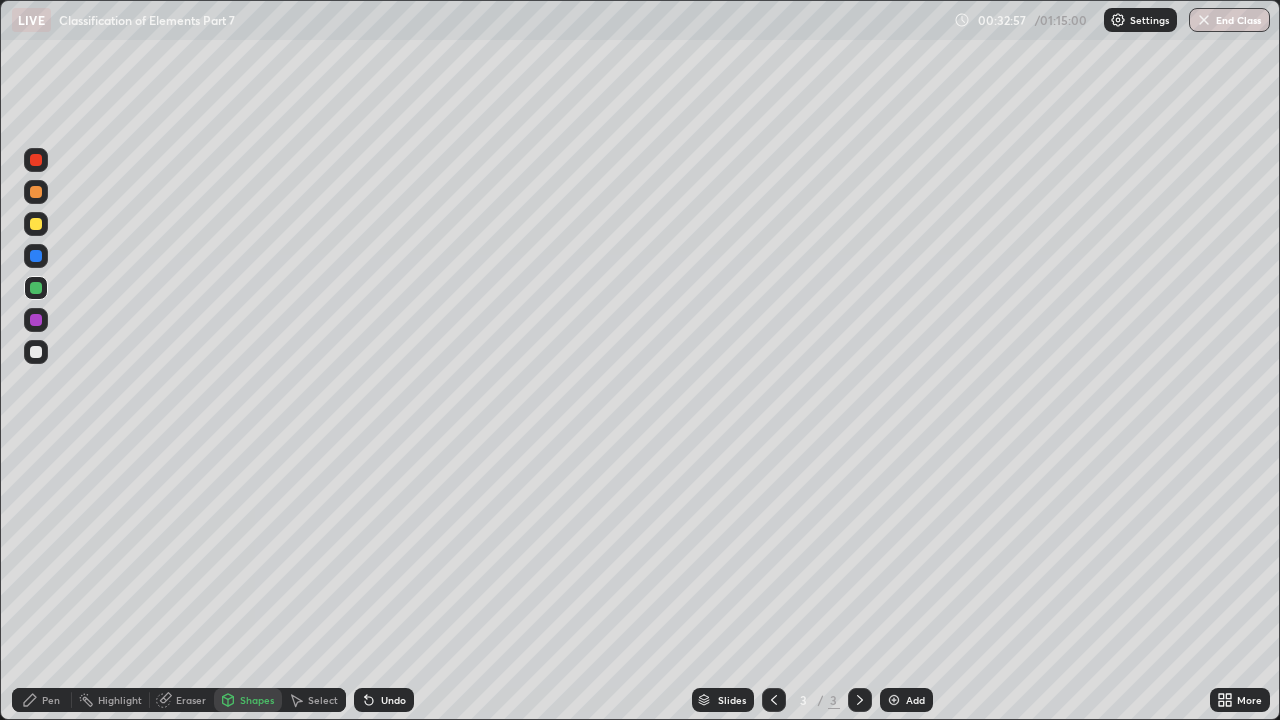 click 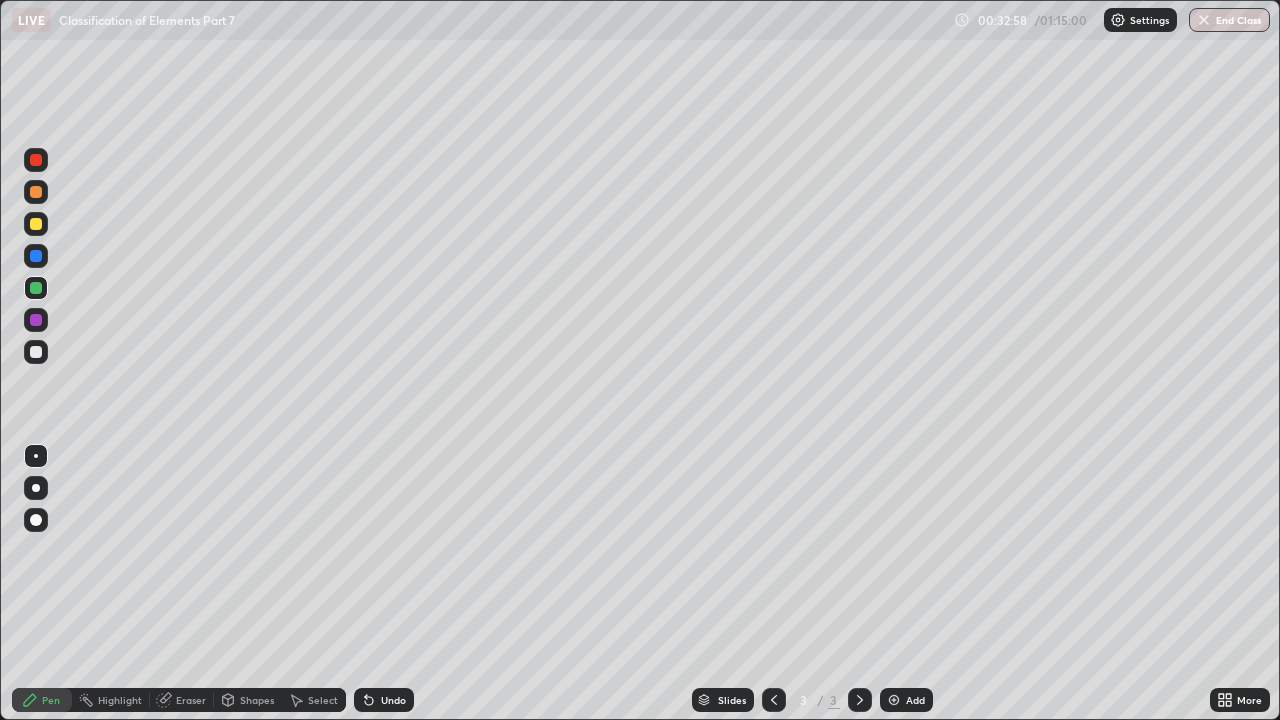 click at bounding box center (36, 352) 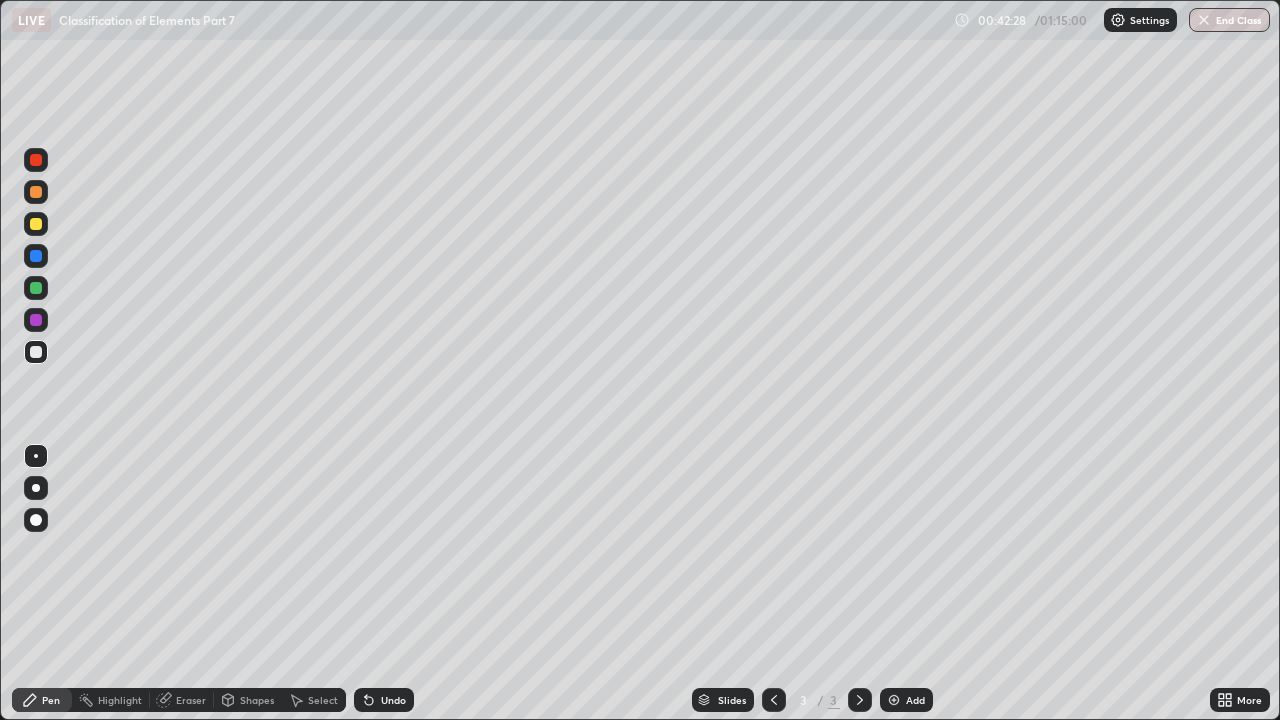 click on "Add" at bounding box center (906, 700) 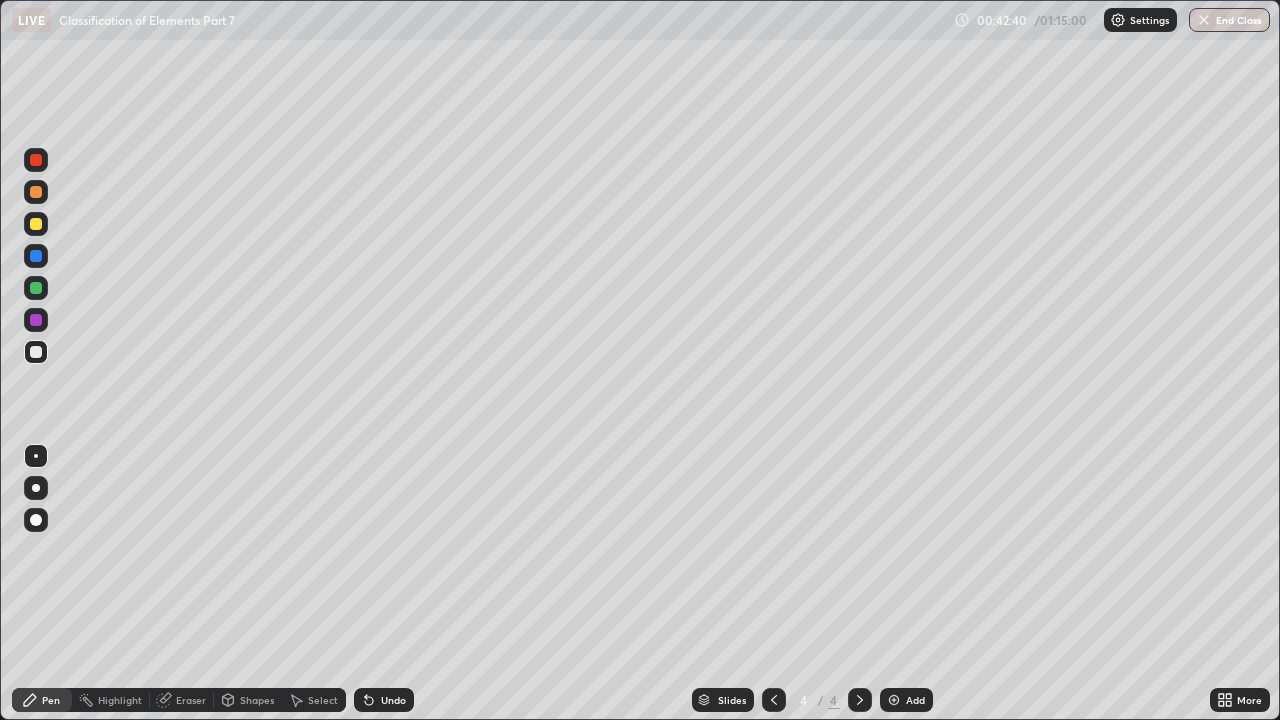 click 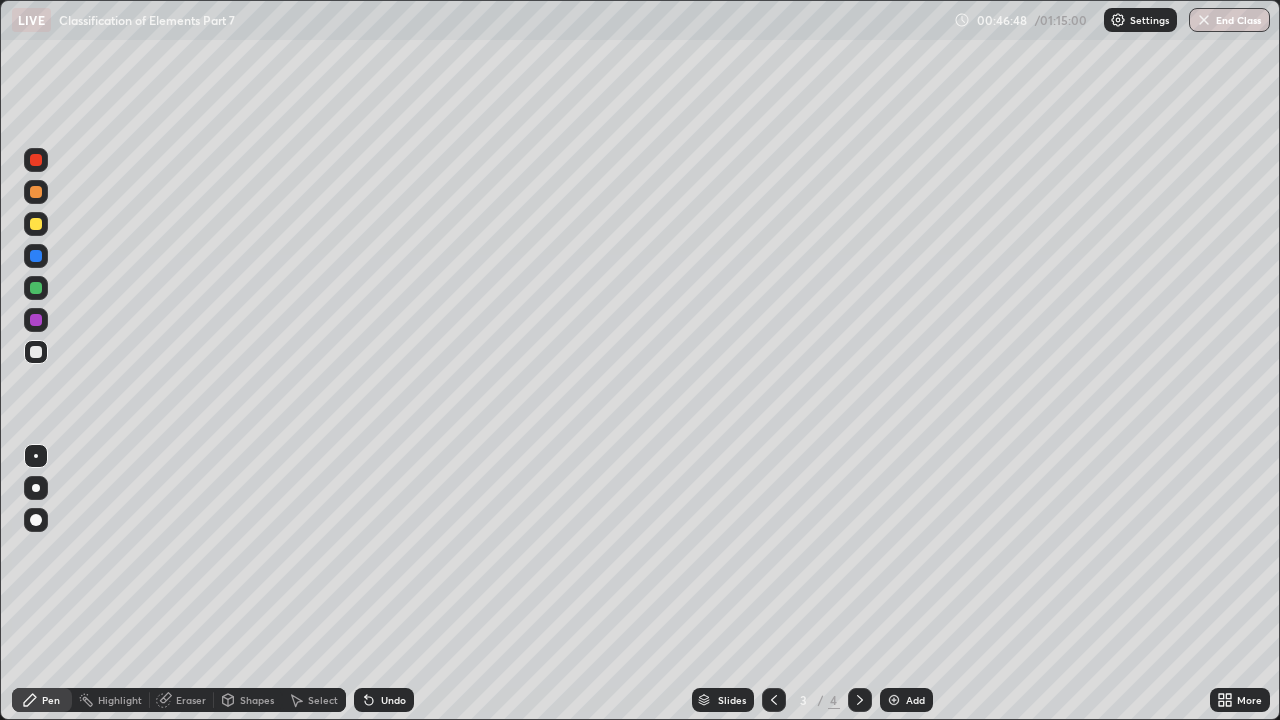 click on "Add" at bounding box center (915, 700) 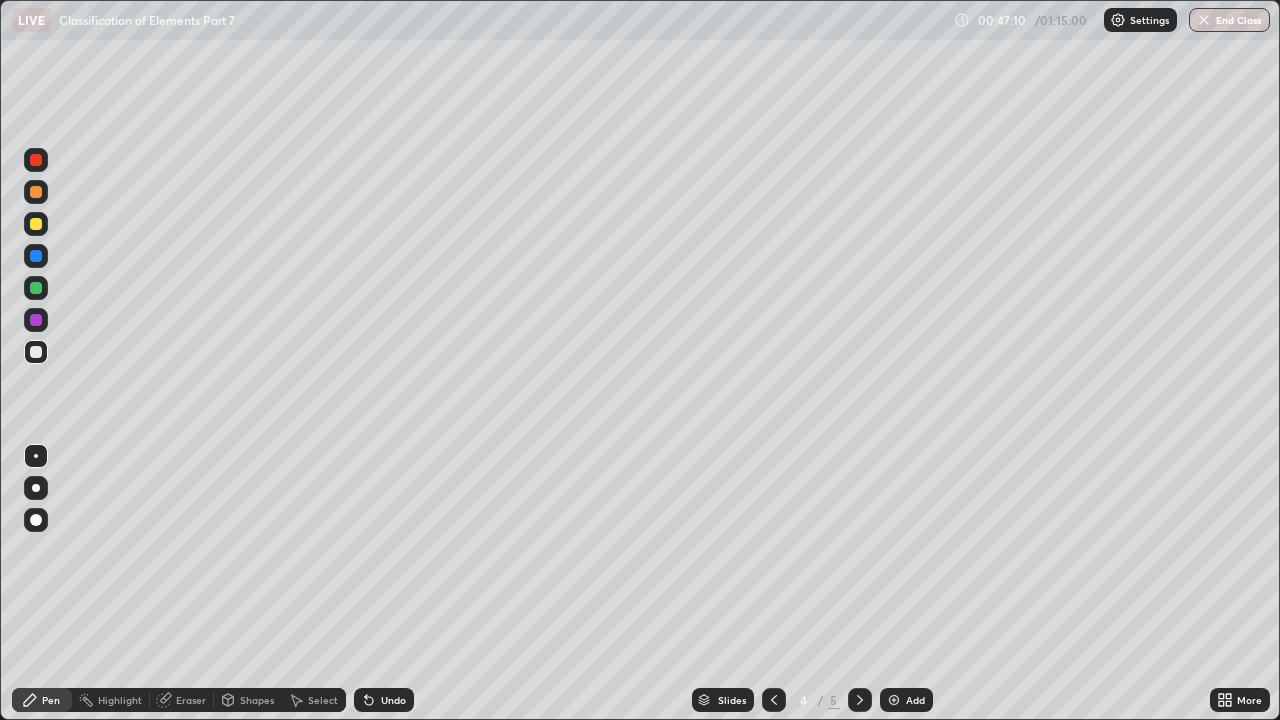 click 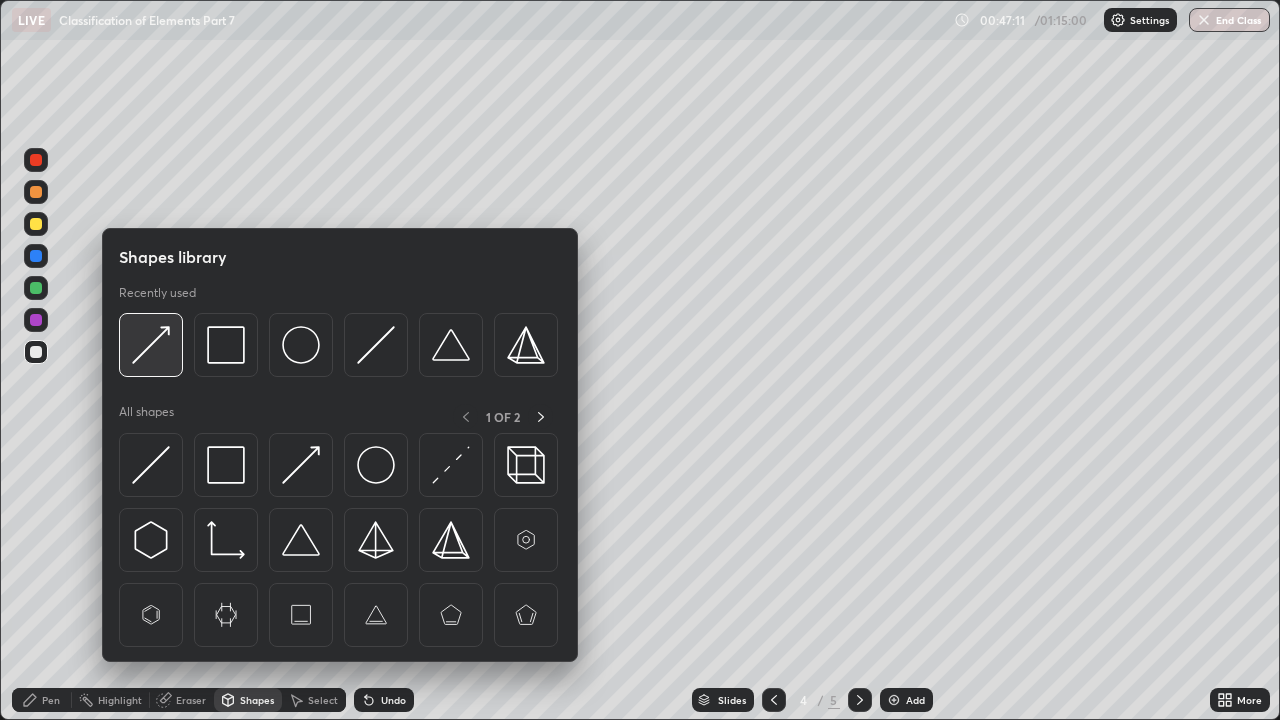 click at bounding box center (151, 345) 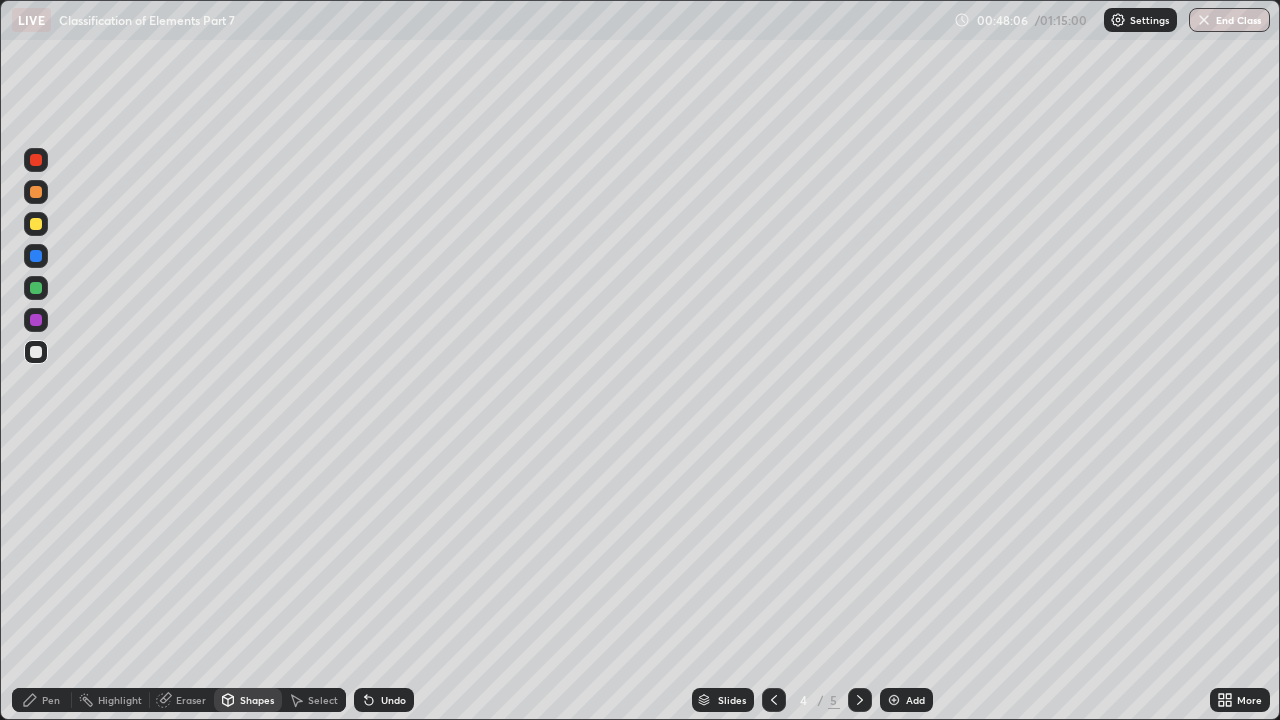 click at bounding box center [36, 192] 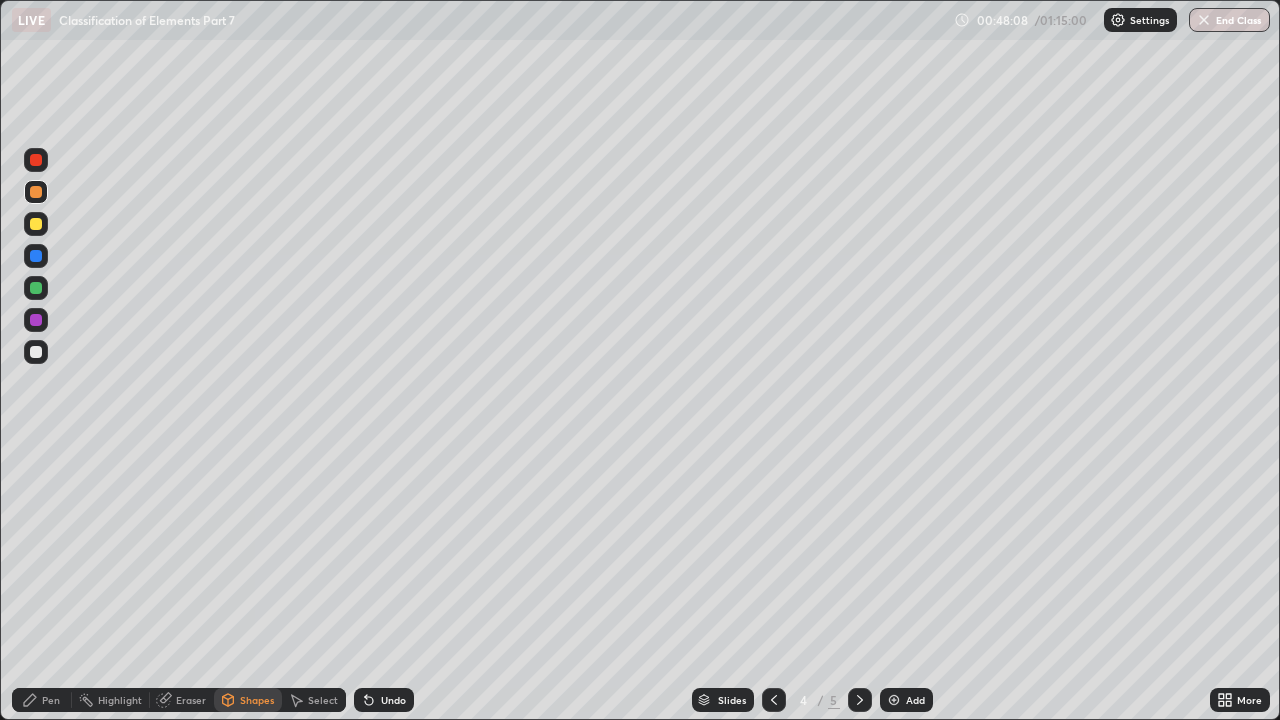 click 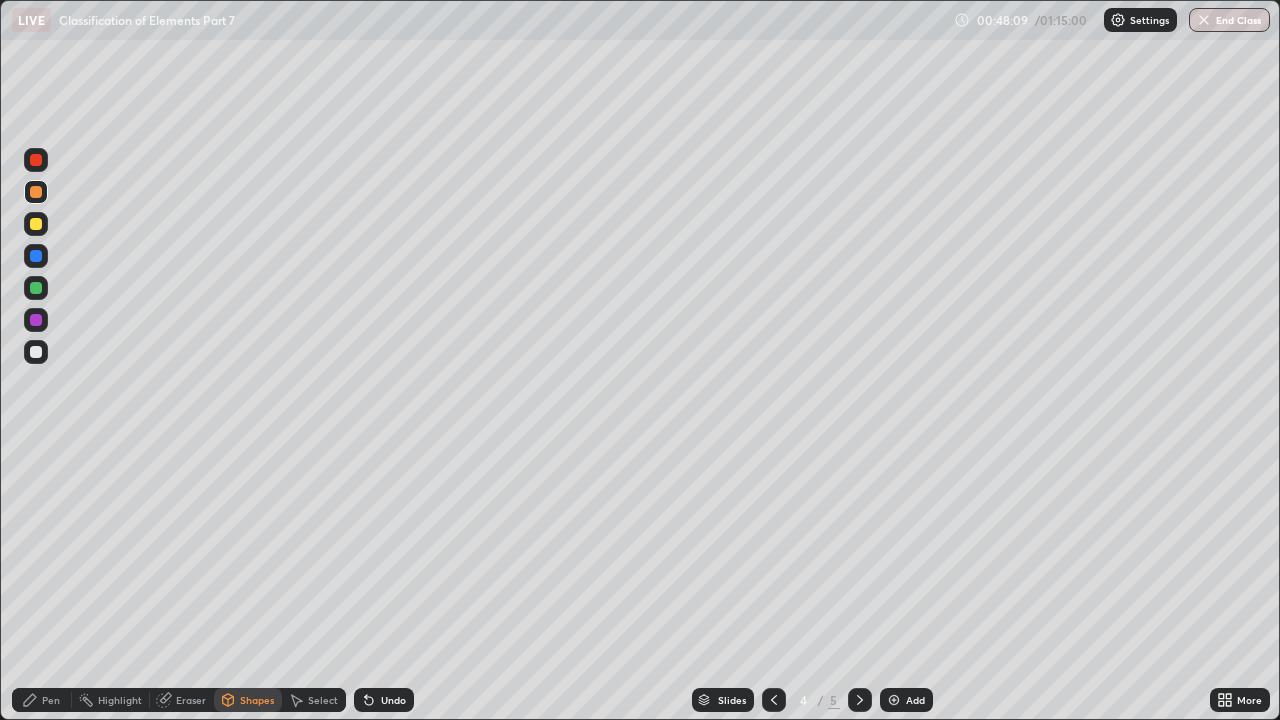 click on "Pen" at bounding box center (51, 700) 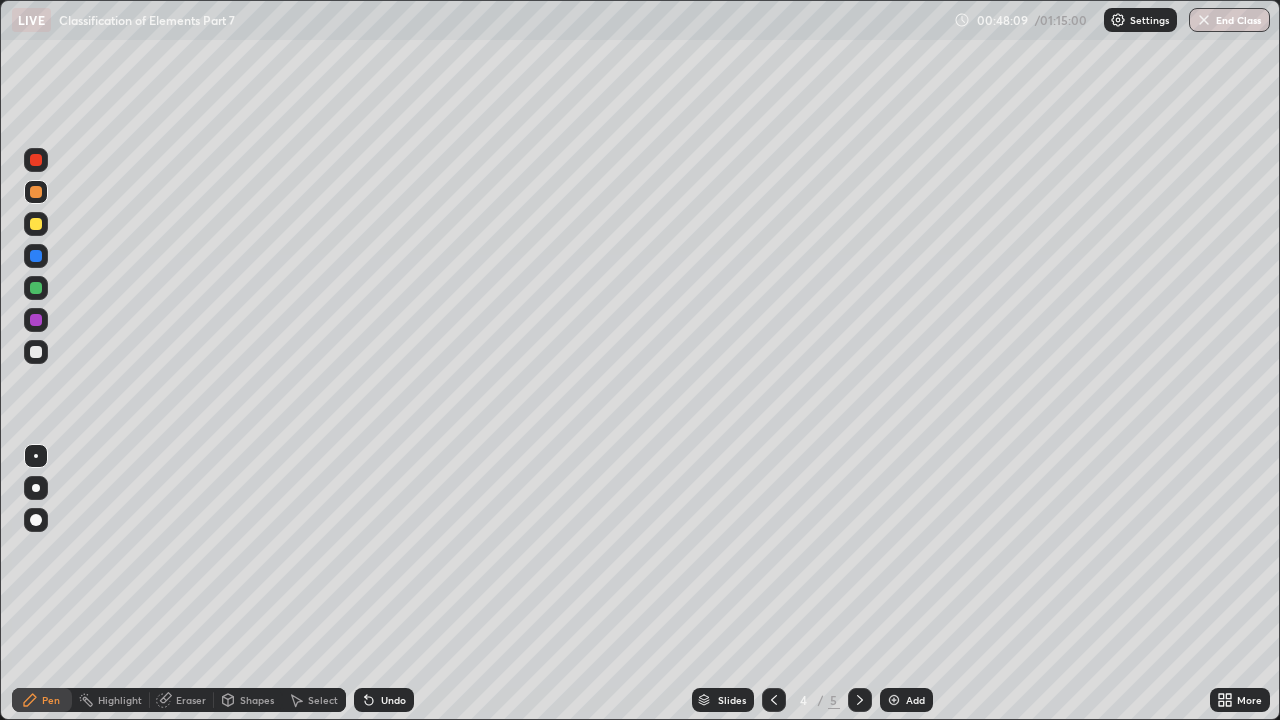 click at bounding box center [36, 320] 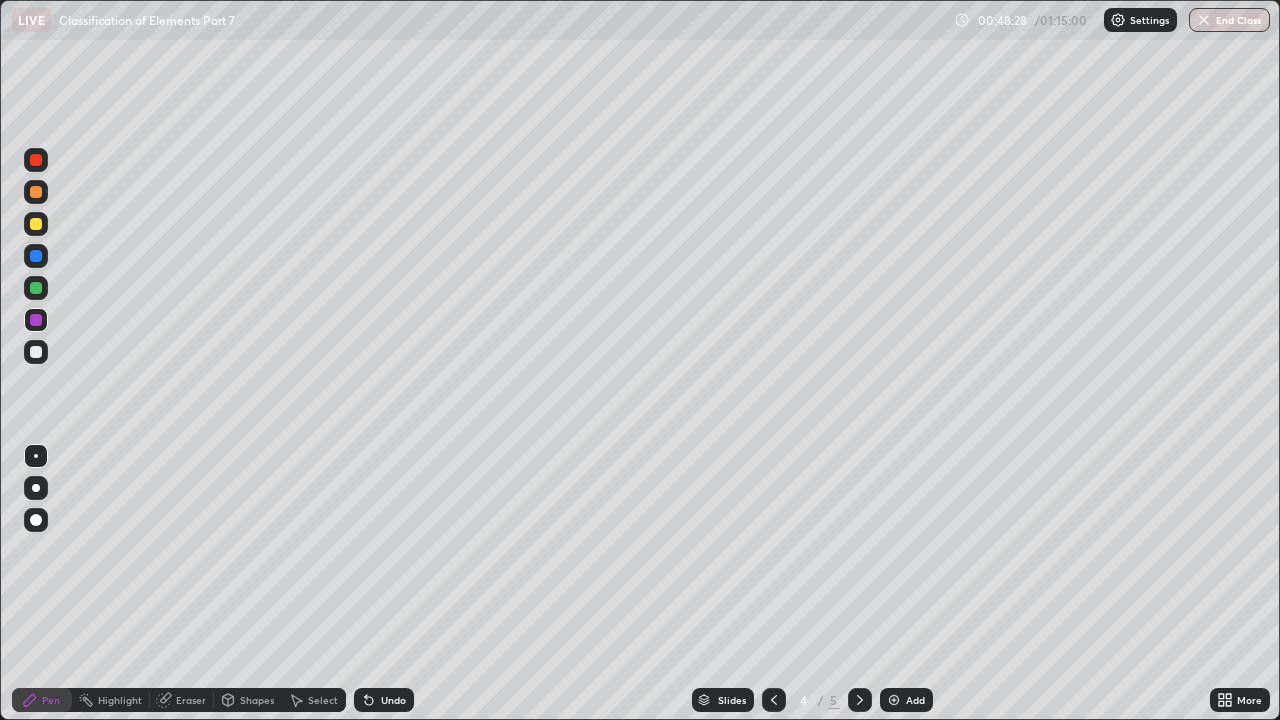 click on "Shapes" at bounding box center (257, 700) 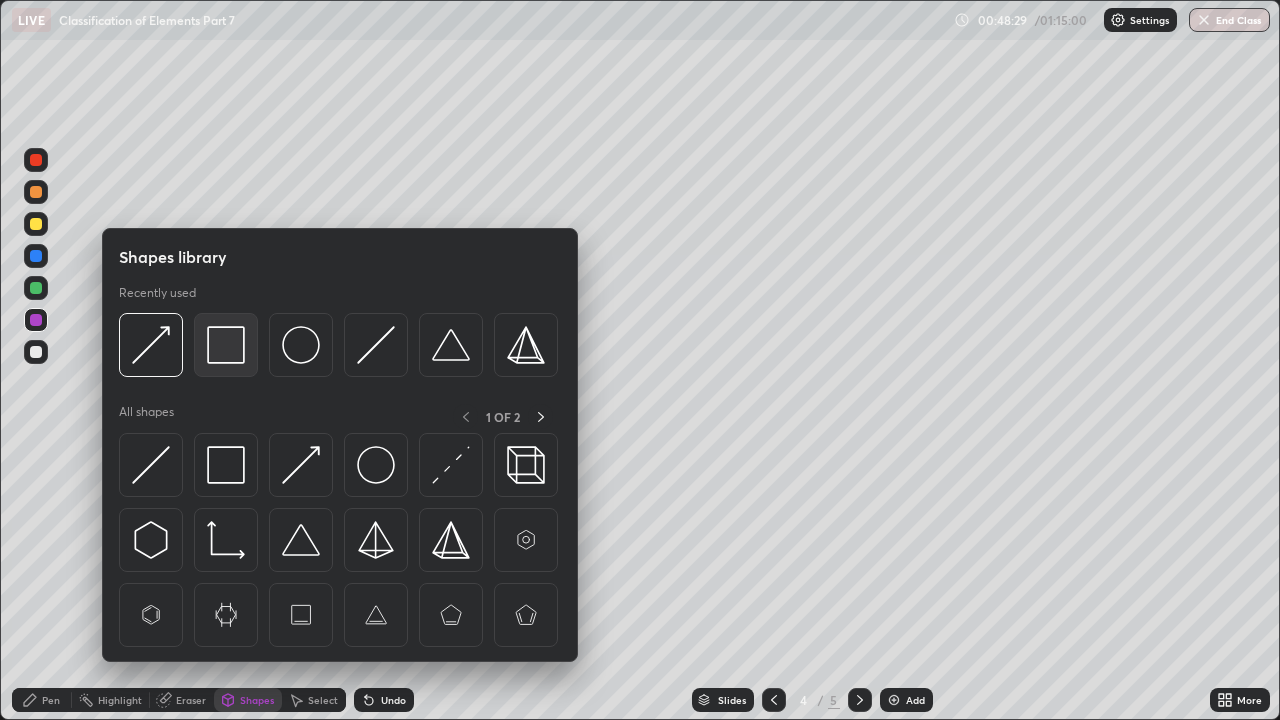 click at bounding box center [226, 345] 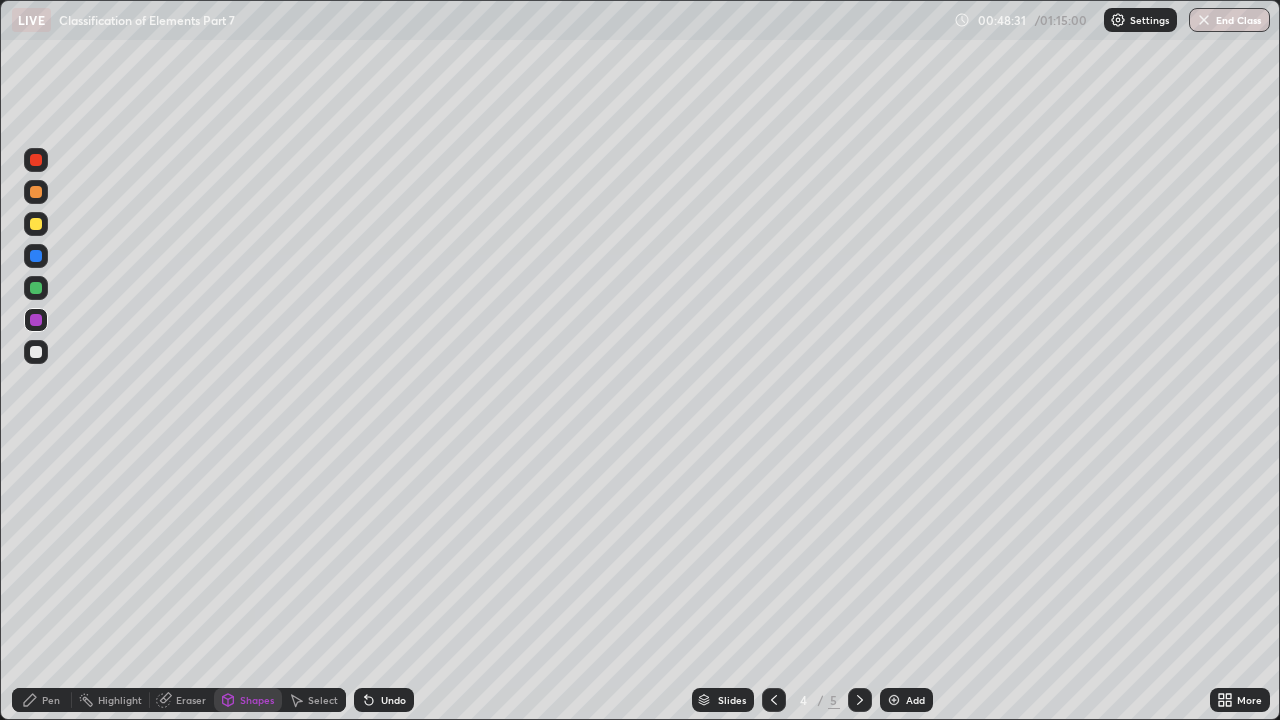 click at bounding box center (36, 288) 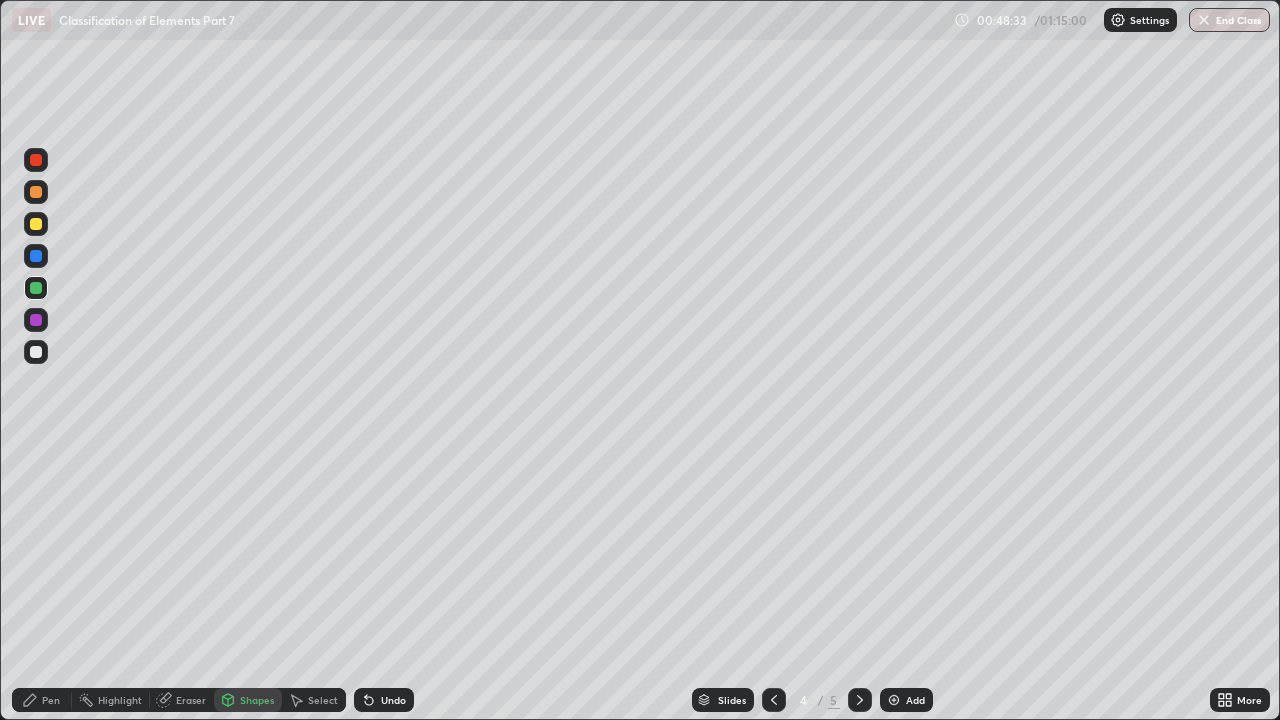 click on "Shapes" at bounding box center [257, 700] 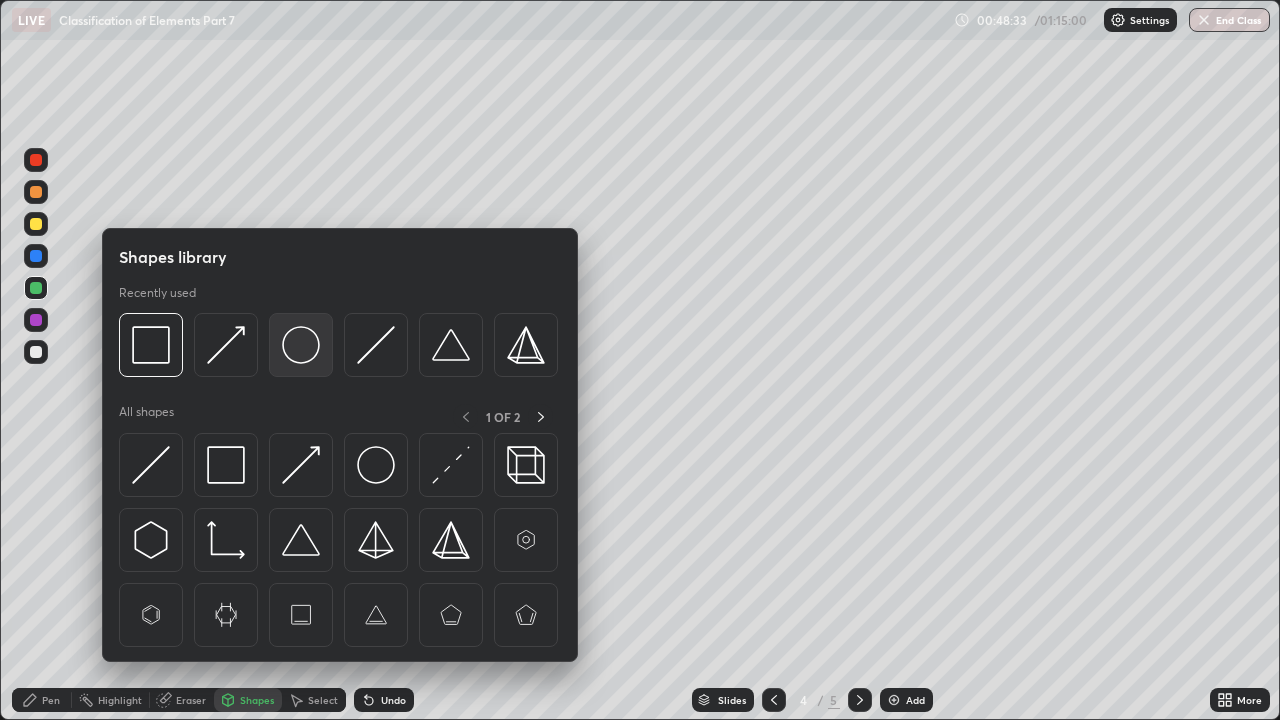 click at bounding box center [301, 345] 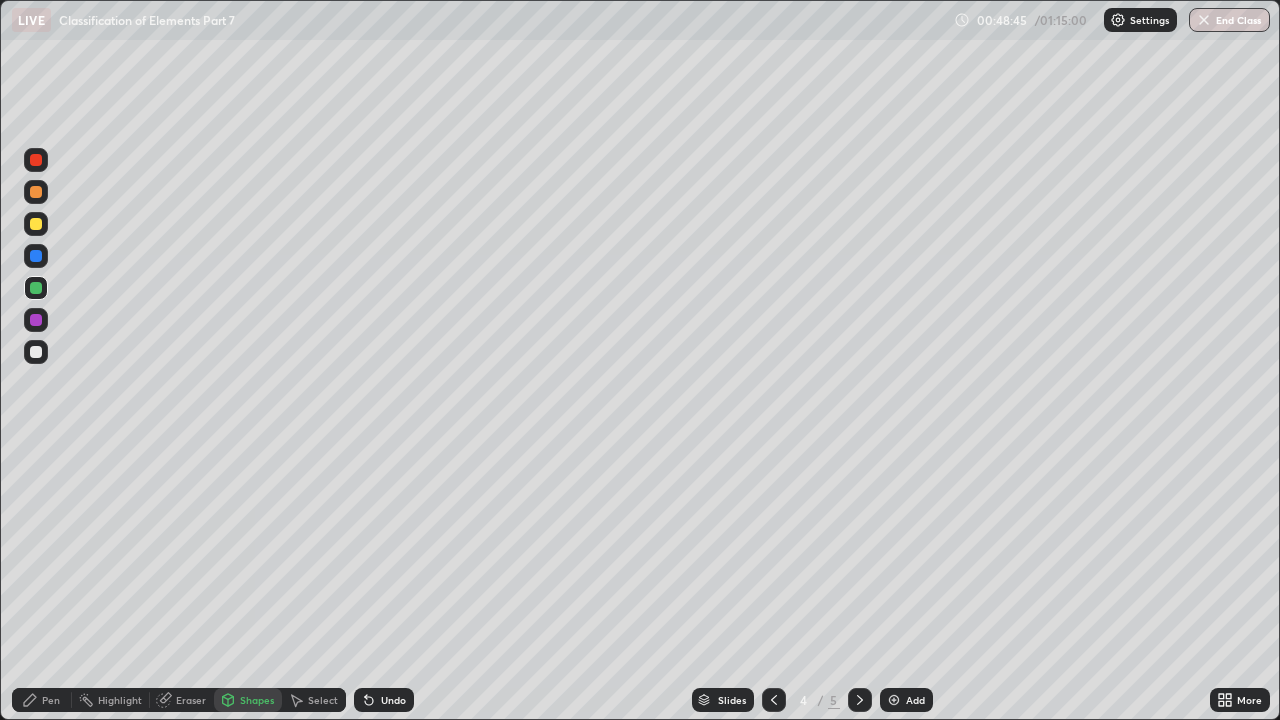 click on "Undo" at bounding box center [393, 700] 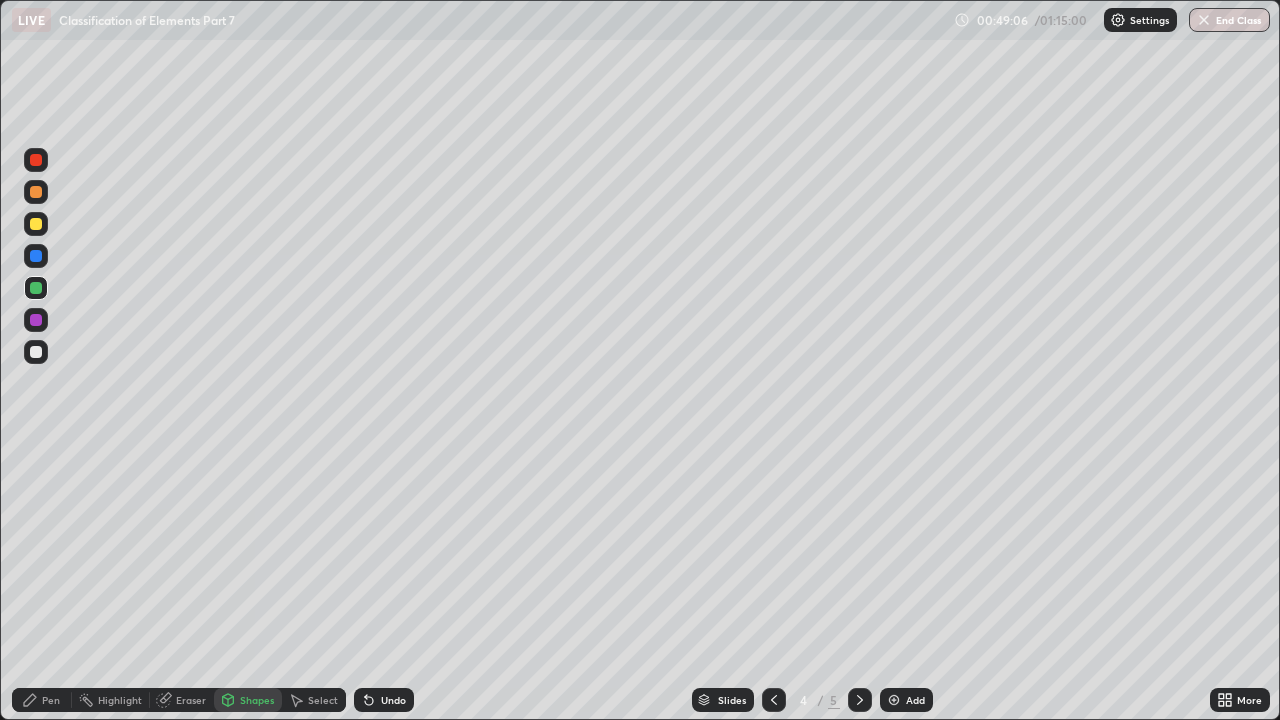 click at bounding box center (36, 224) 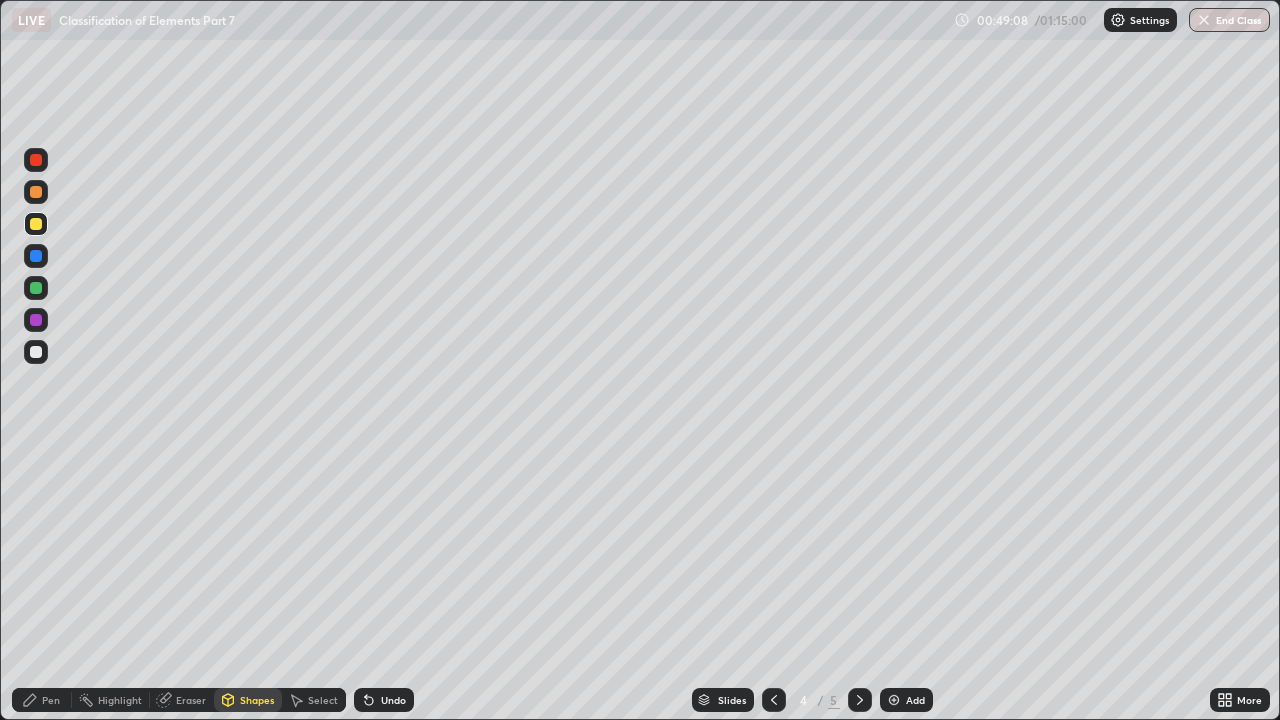 click on "Shapes" at bounding box center [257, 700] 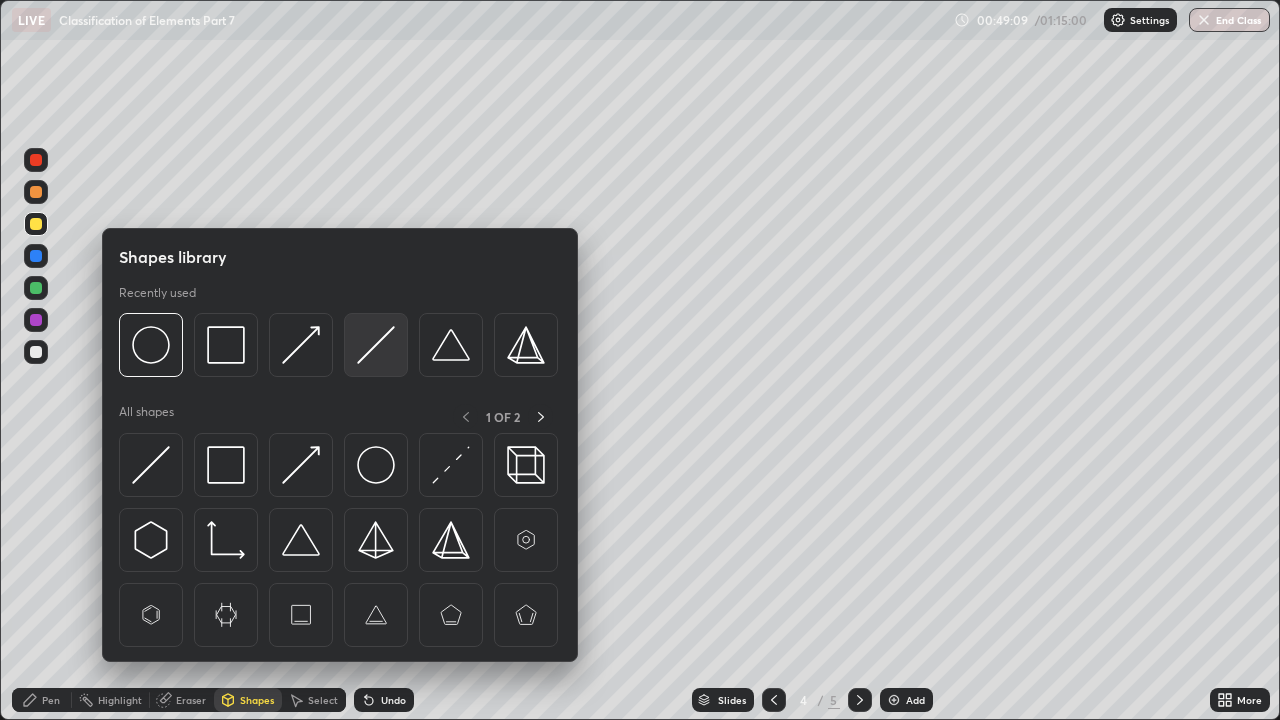 click at bounding box center (376, 345) 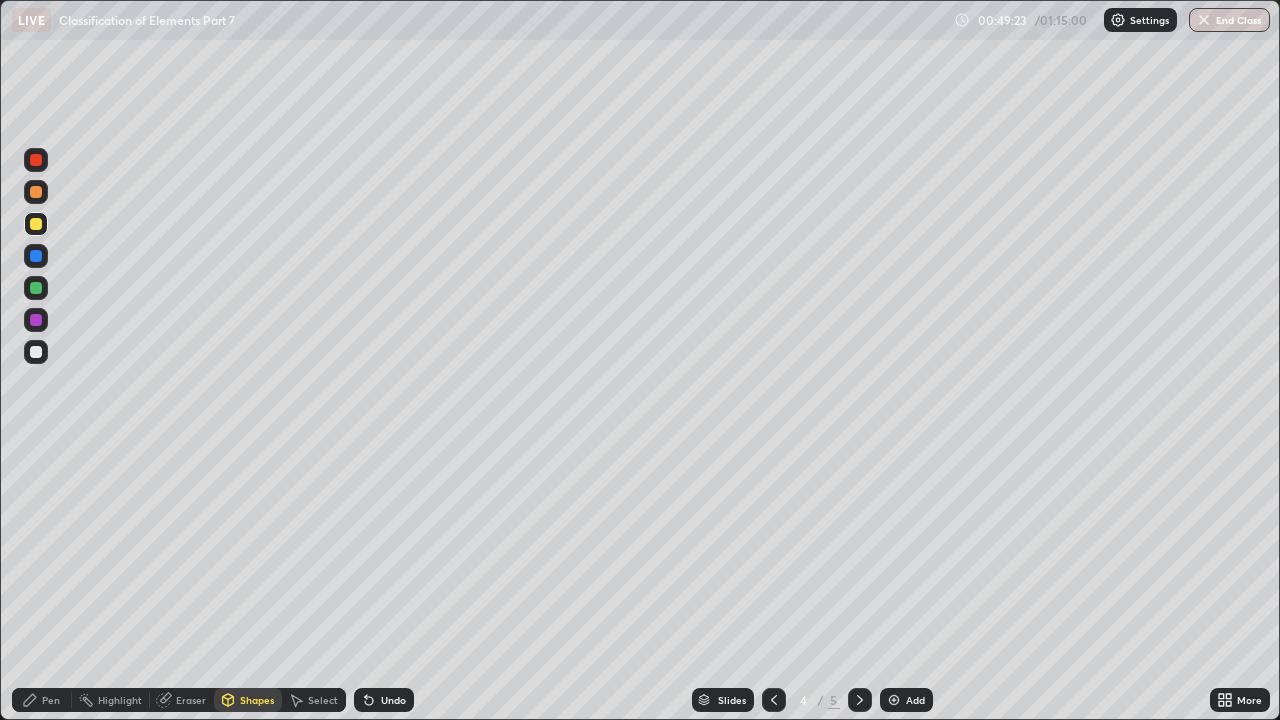 click on "Pen" at bounding box center [42, 700] 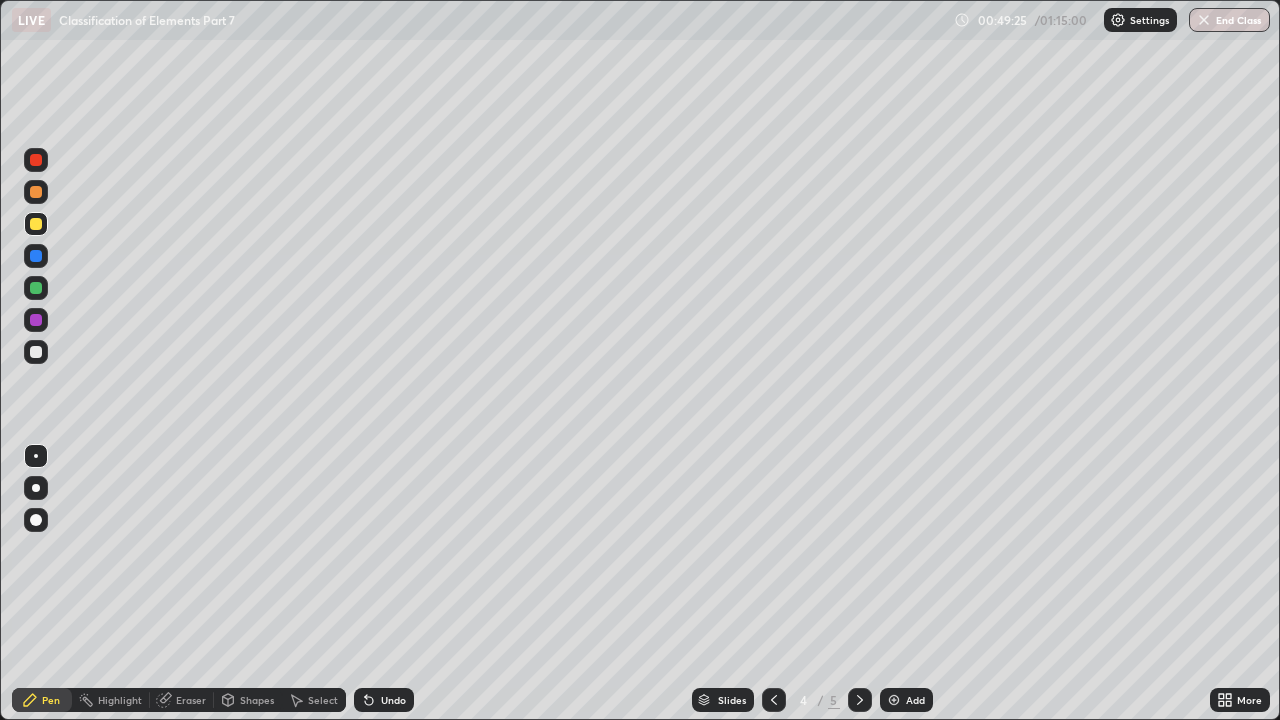 click at bounding box center [36, 352] 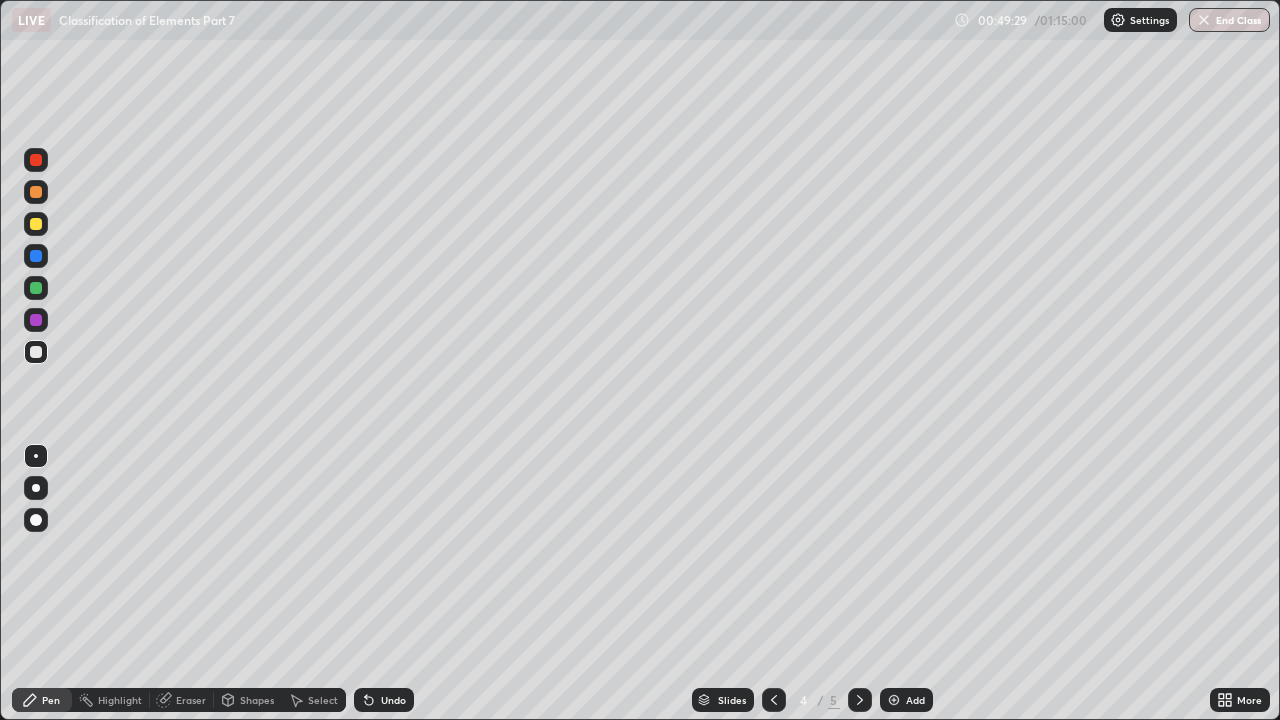 click on "Shapes" at bounding box center [248, 700] 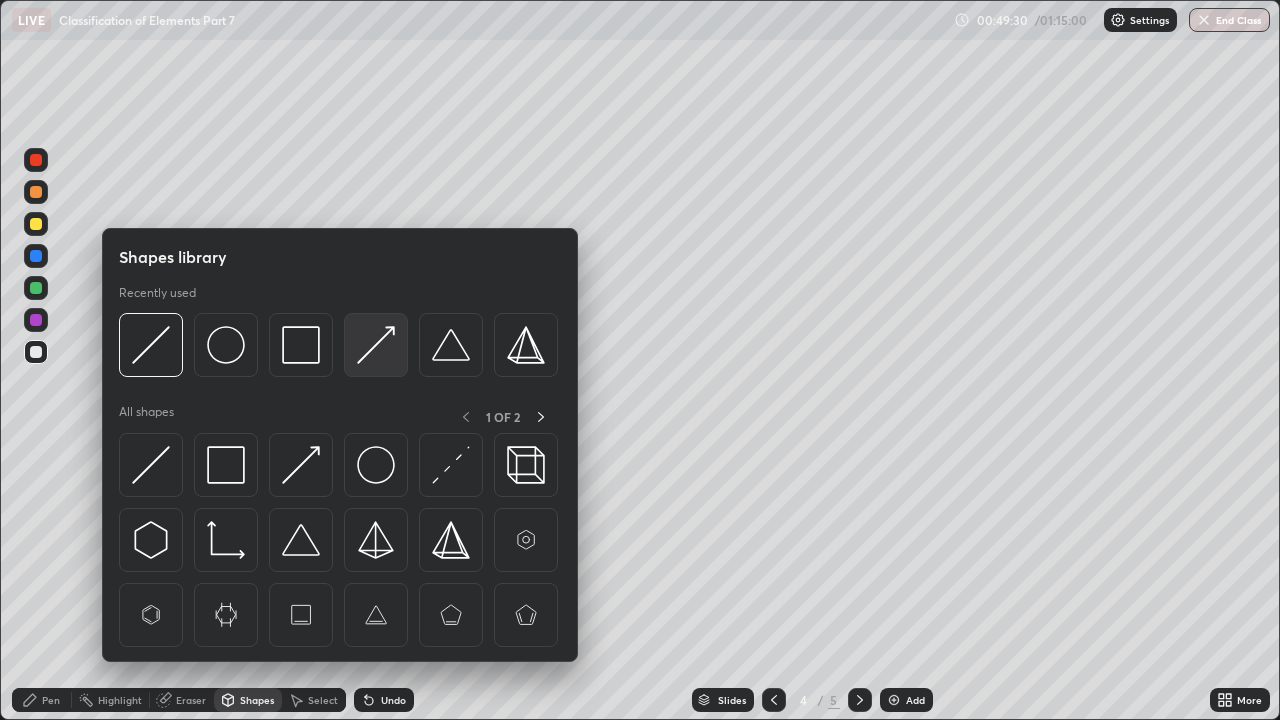 click at bounding box center (376, 345) 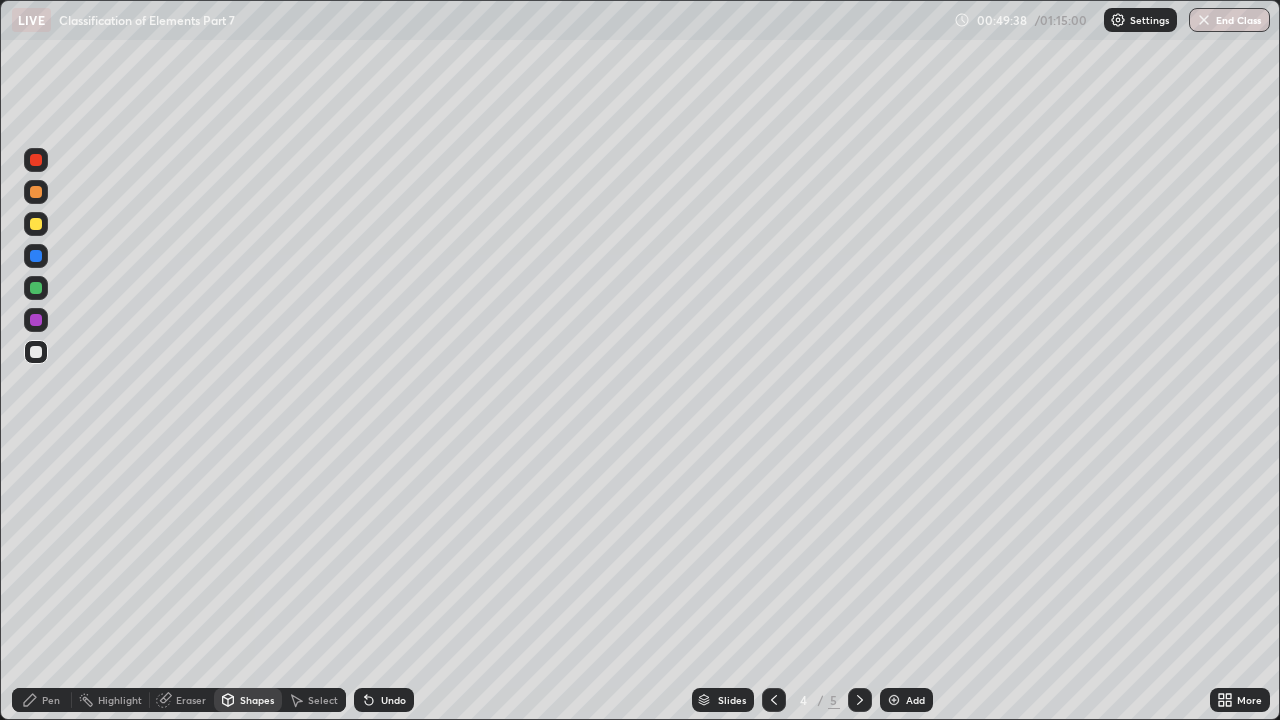 click on "Undo" at bounding box center [384, 700] 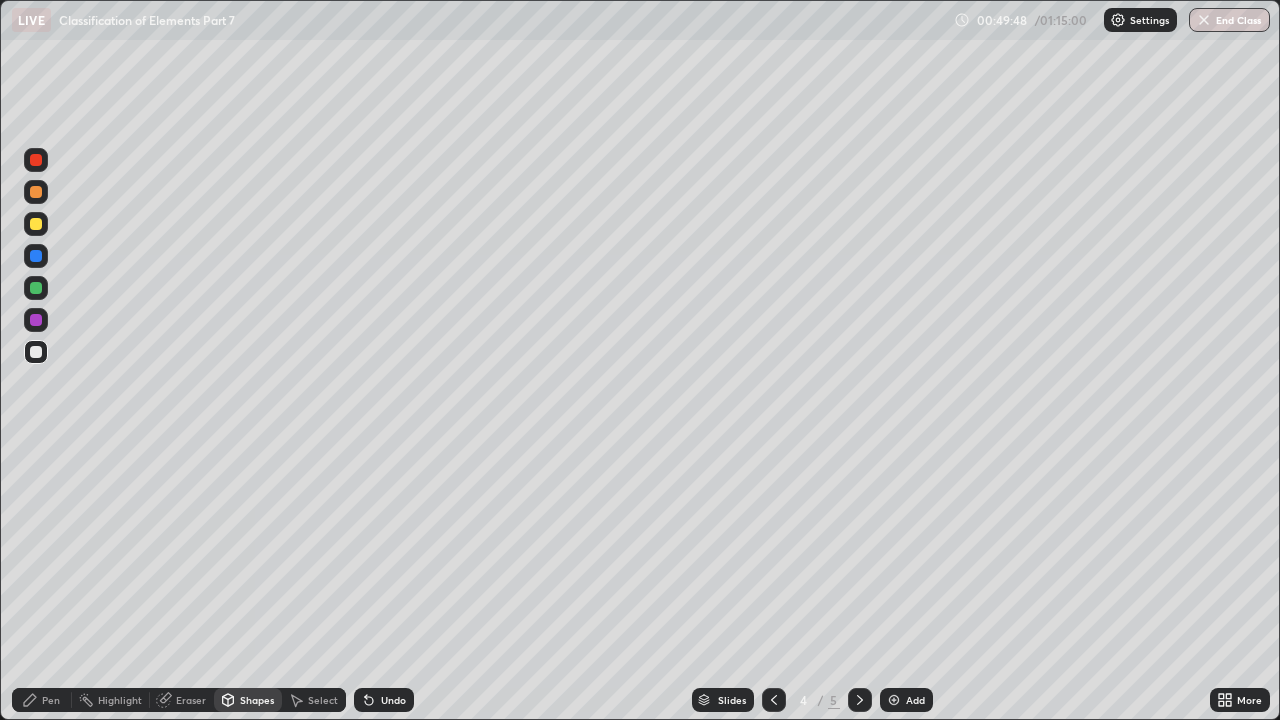 click on "Pen" at bounding box center (51, 700) 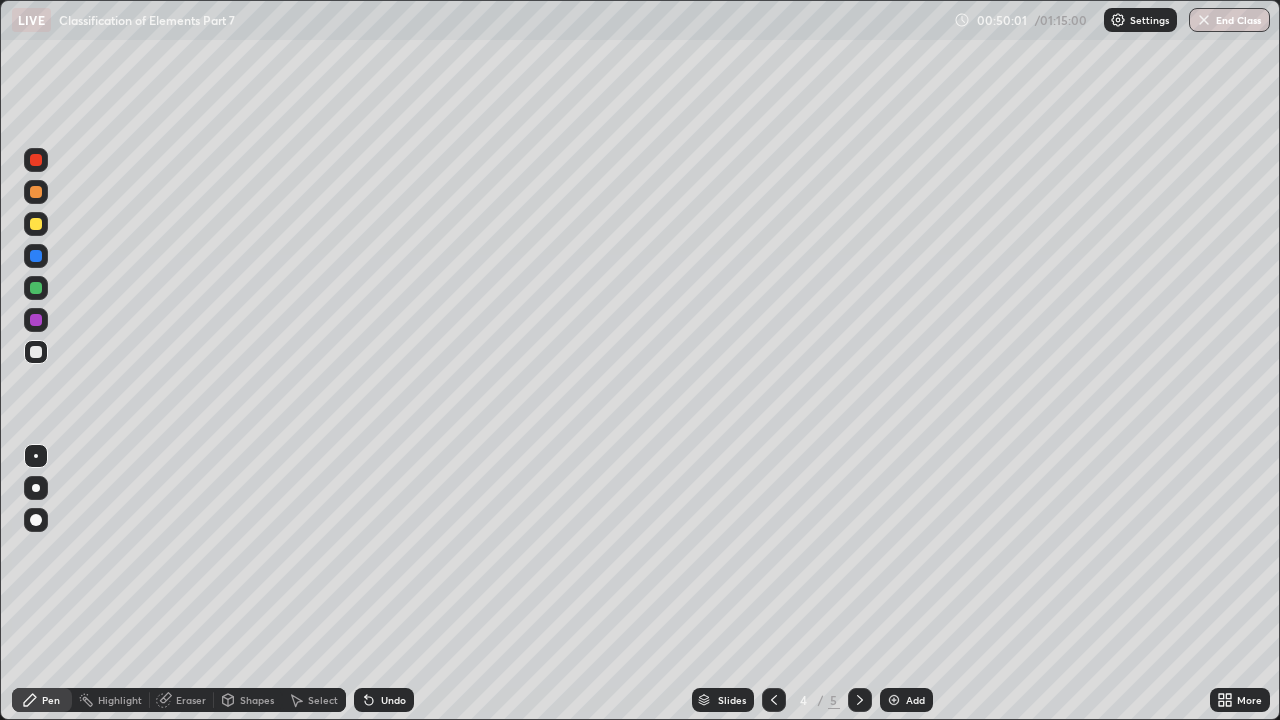 click on "Undo" at bounding box center (393, 700) 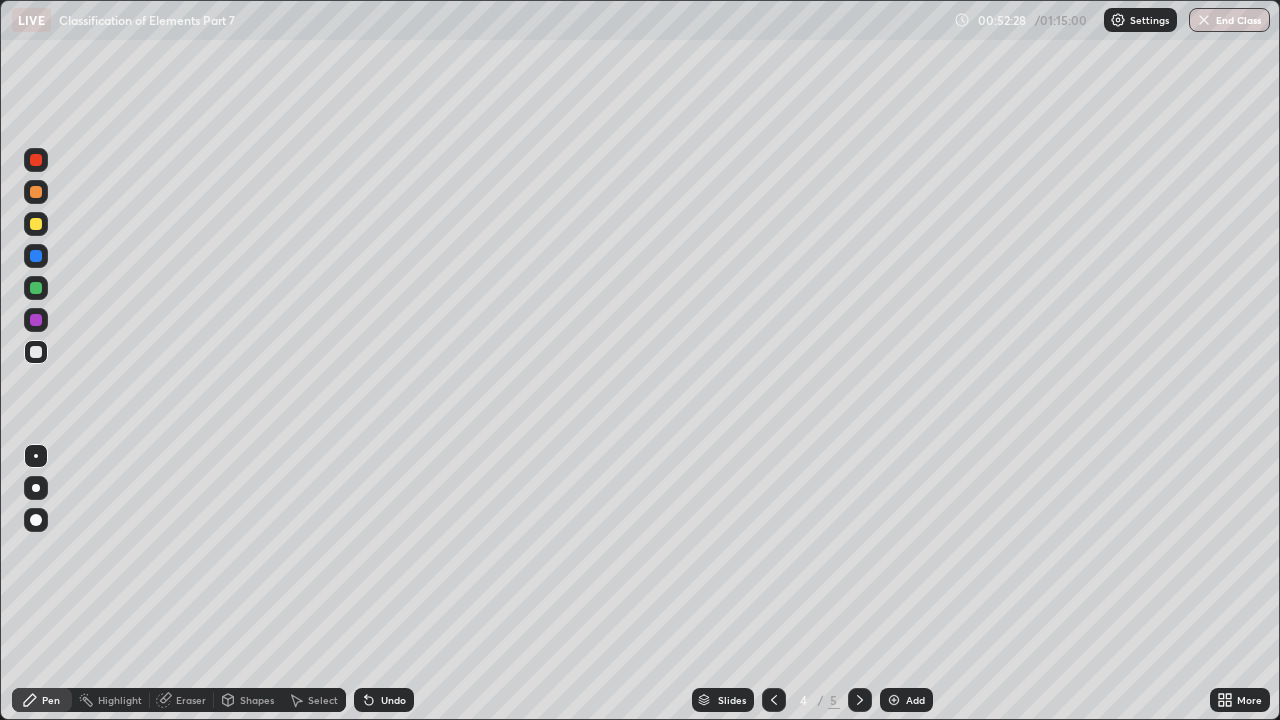 click at bounding box center (36, 224) 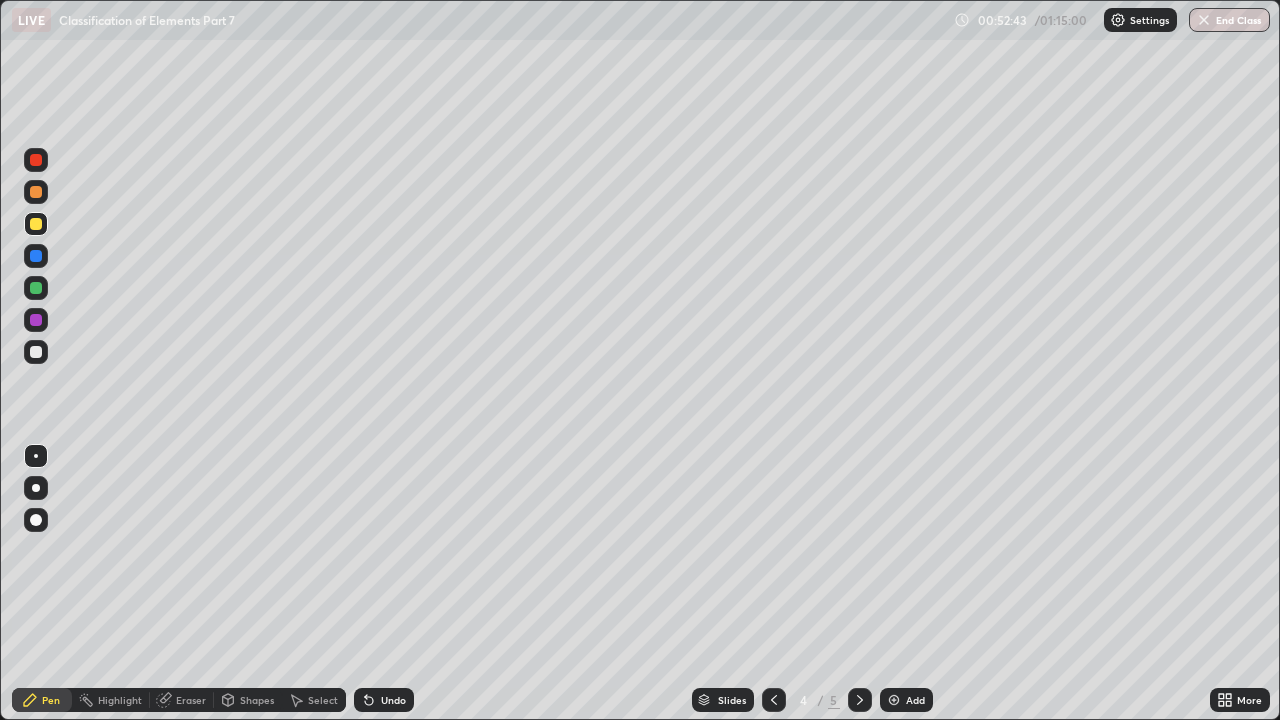 click at bounding box center (36, 320) 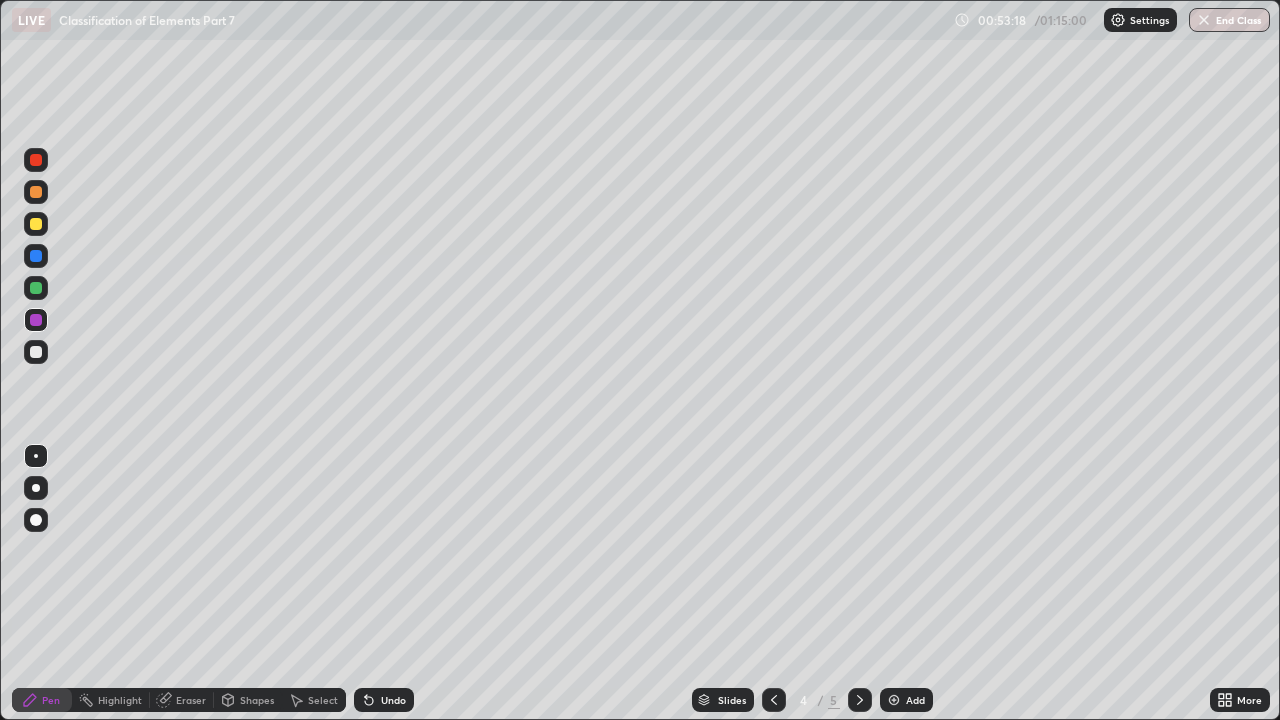 click 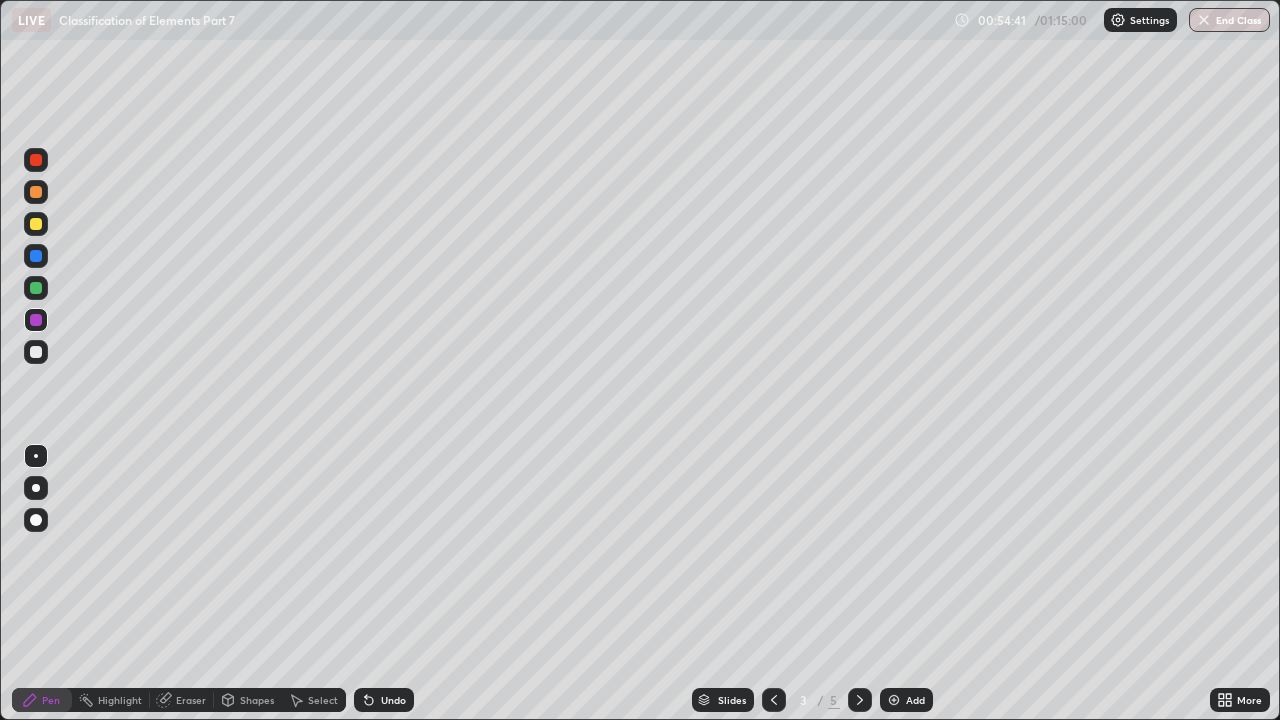 click 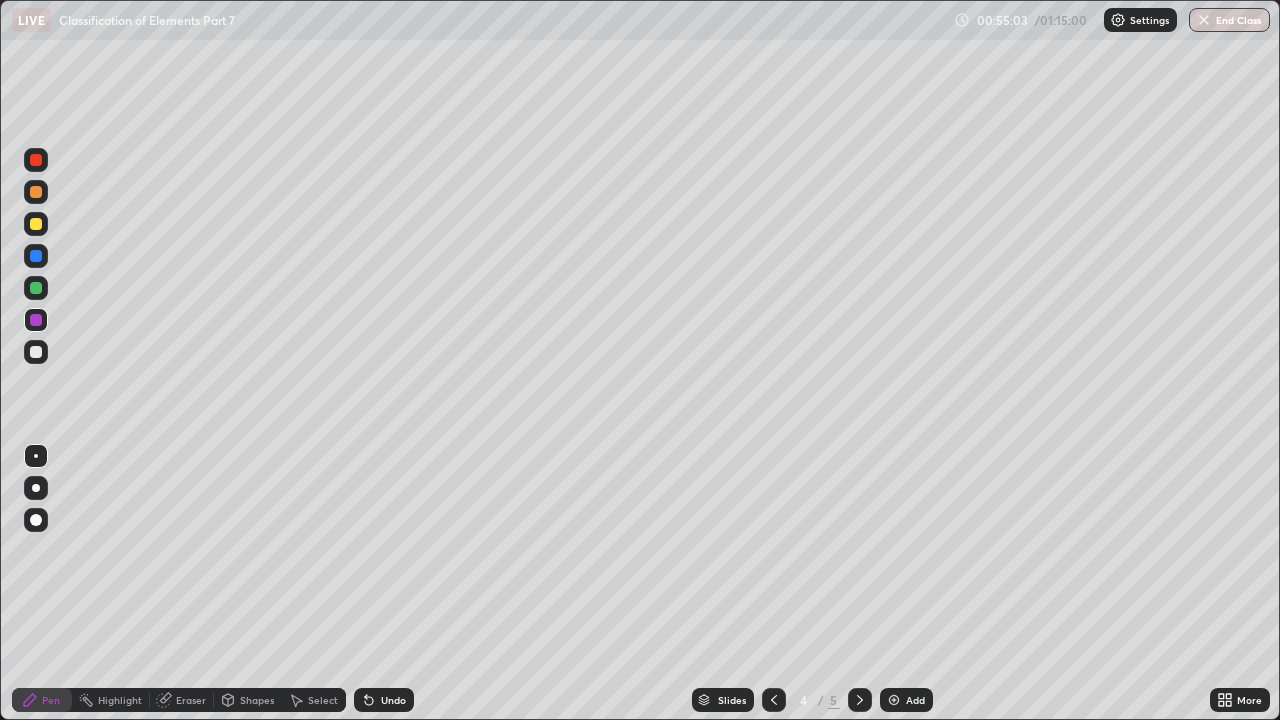 click on "Undo" at bounding box center (384, 700) 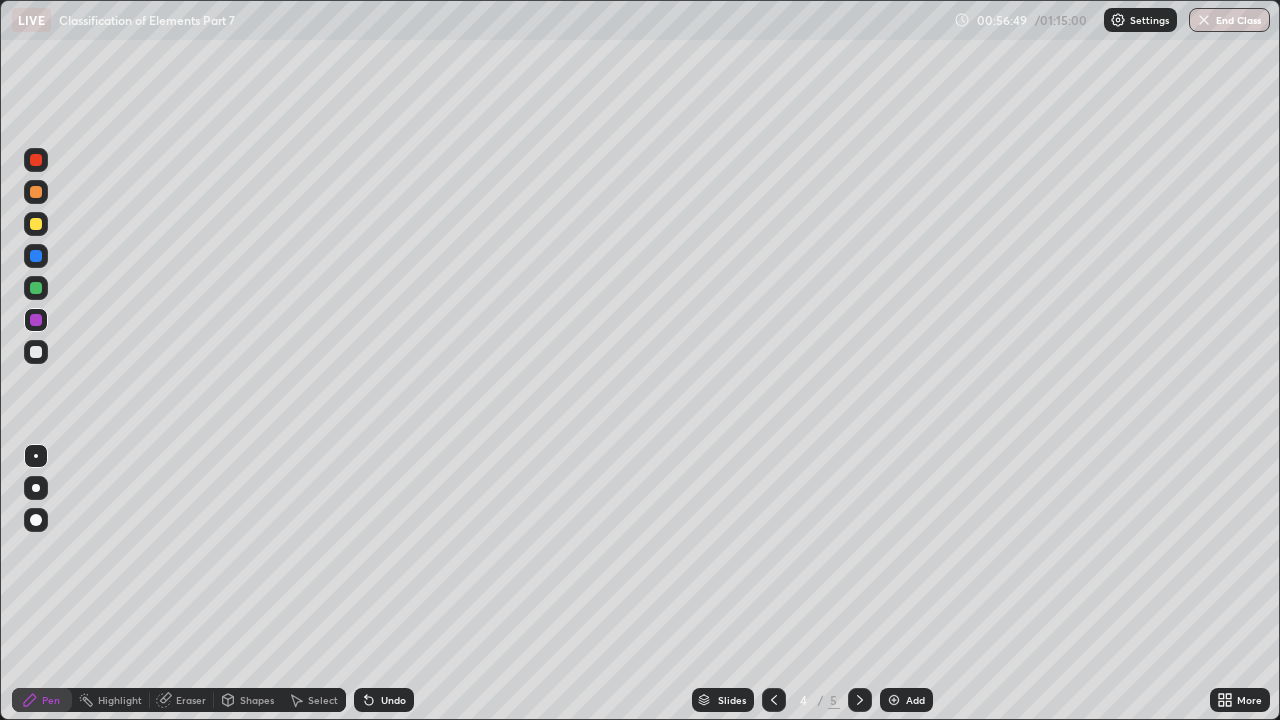 click on "Add" at bounding box center [915, 700] 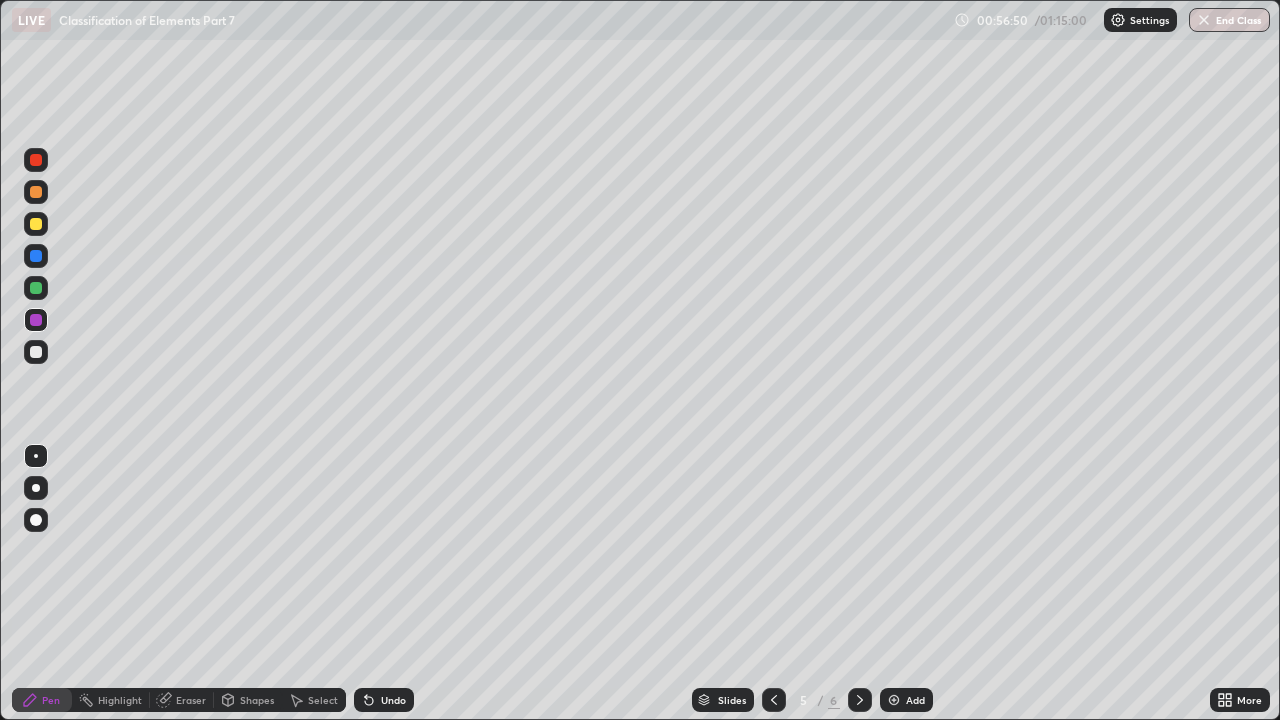 click at bounding box center [36, 224] 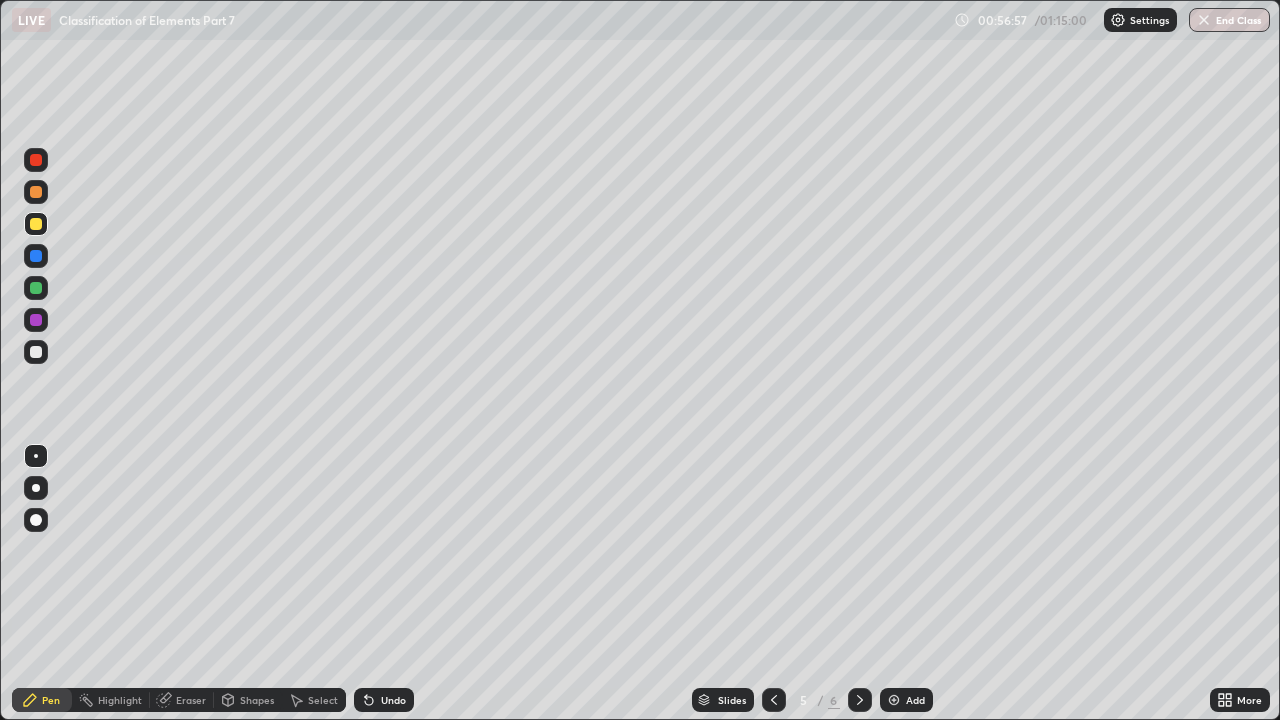 click on "Shapes" at bounding box center [248, 700] 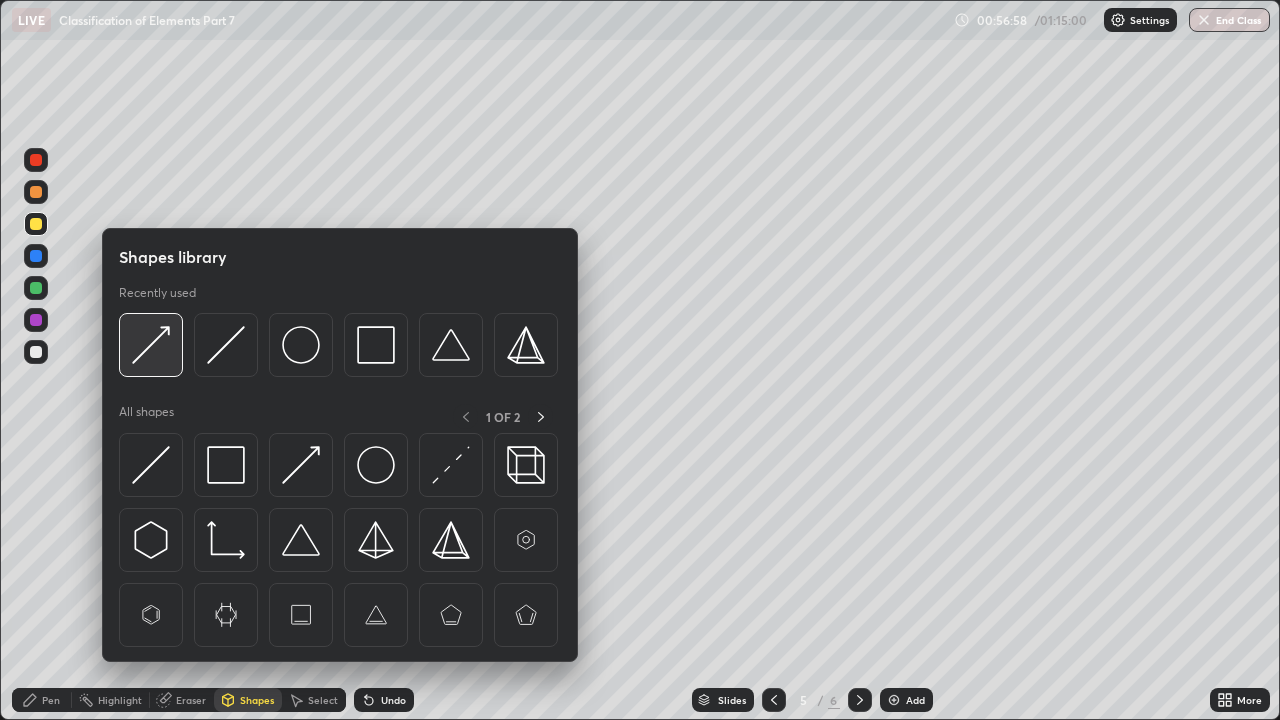 click at bounding box center [151, 345] 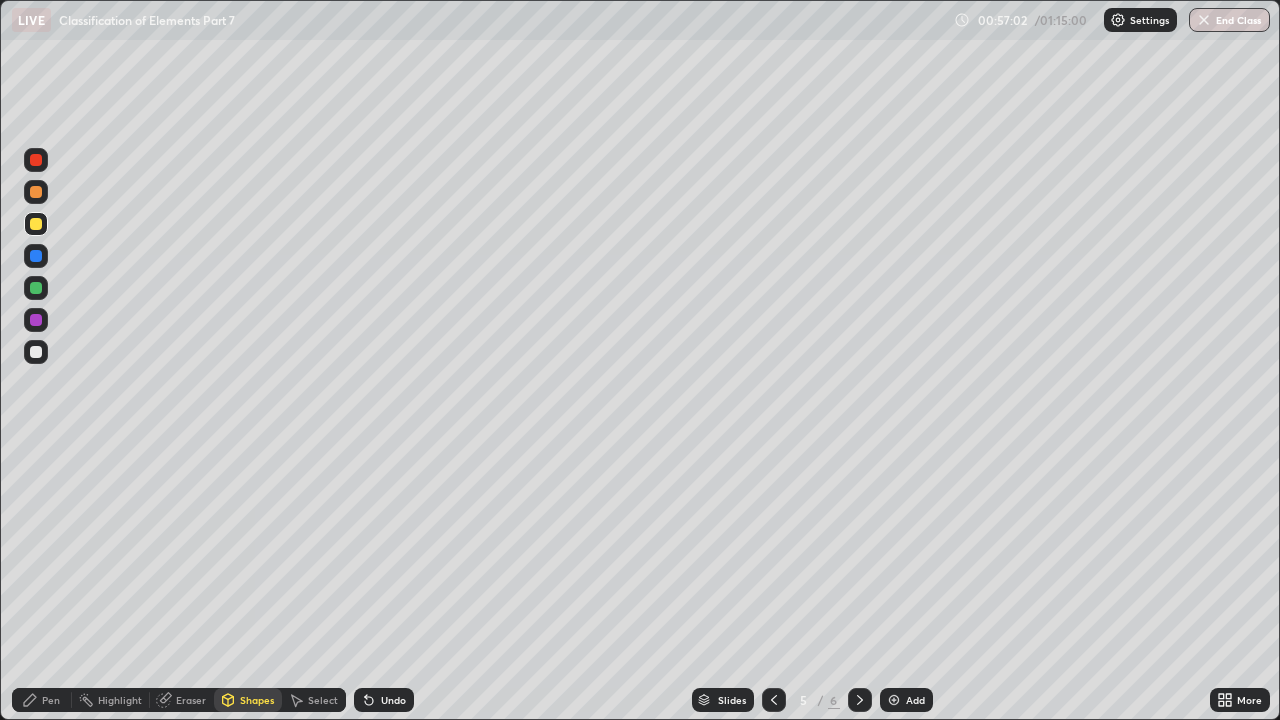 click on "Undo" at bounding box center [384, 700] 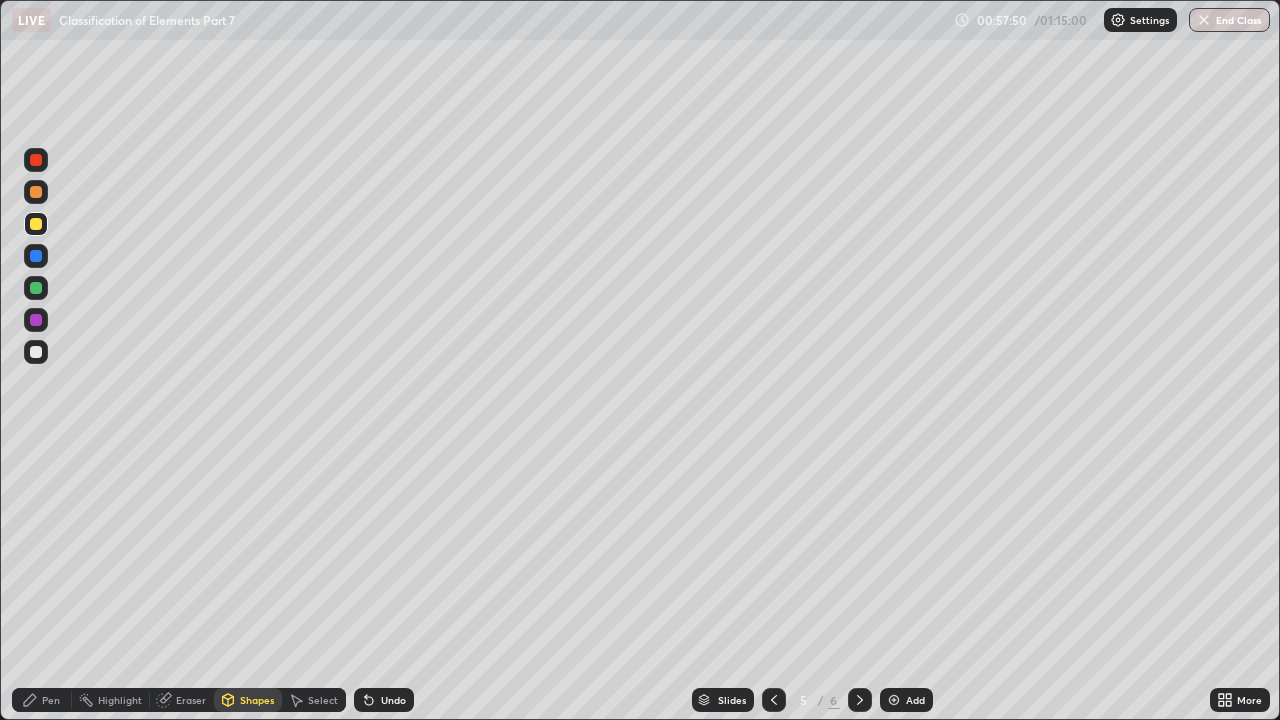 click 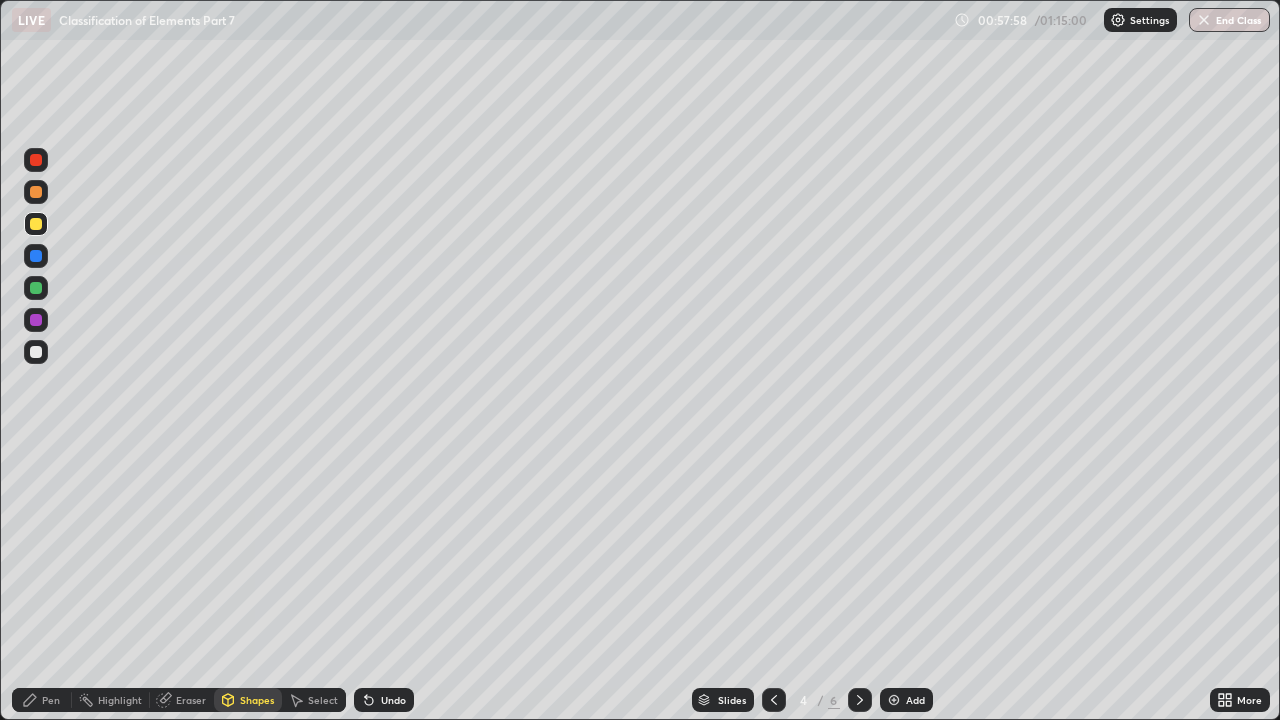 click on "Eraser" at bounding box center [191, 700] 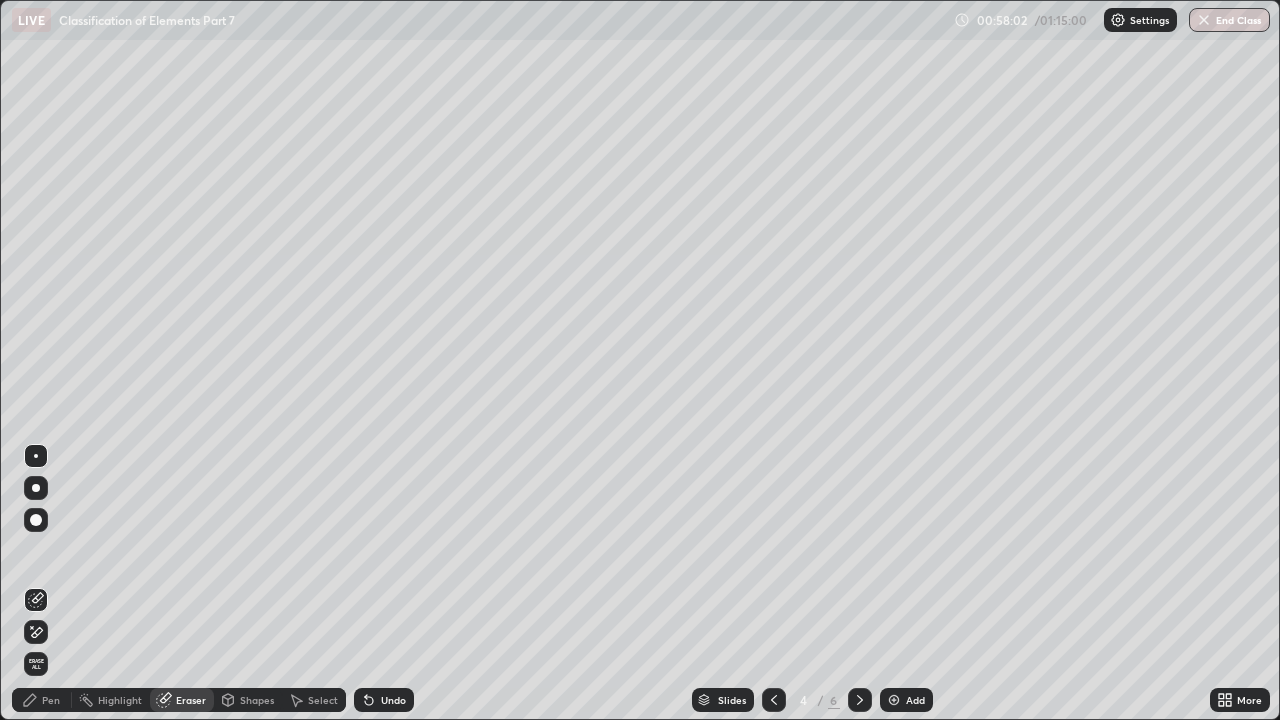 click on "Pen" at bounding box center (51, 700) 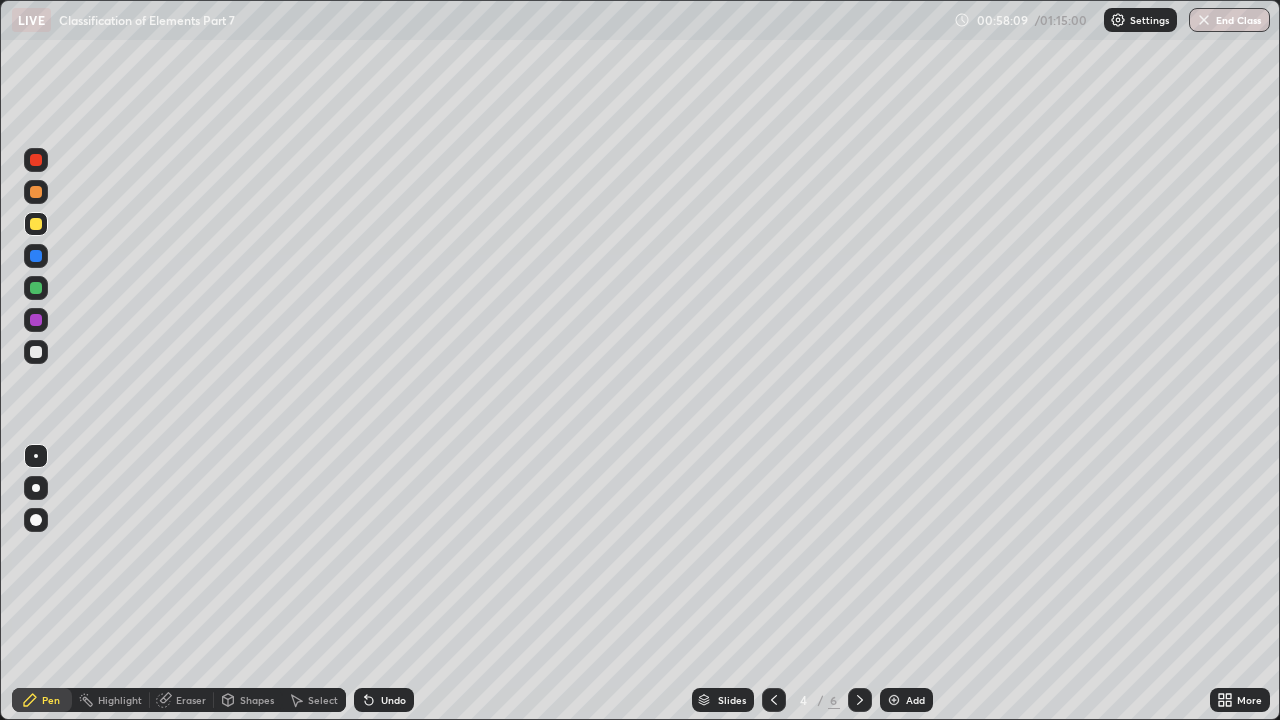 click at bounding box center [860, 700] 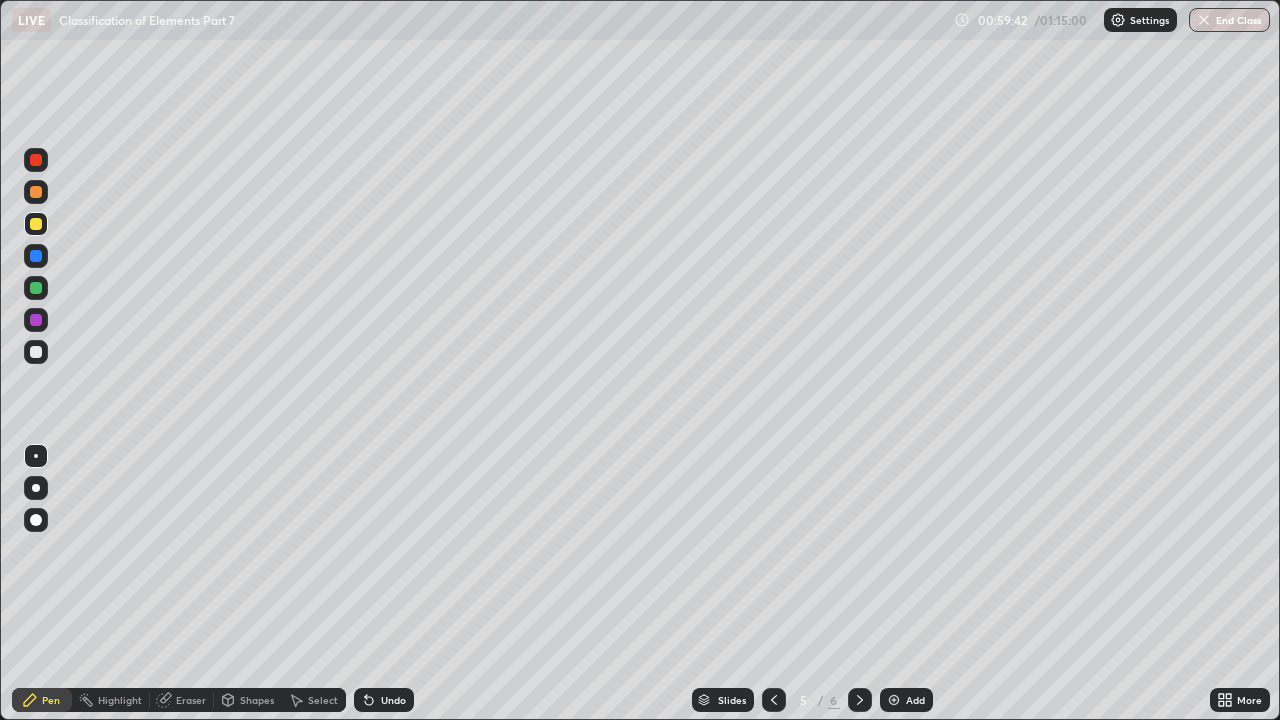 click at bounding box center (36, 352) 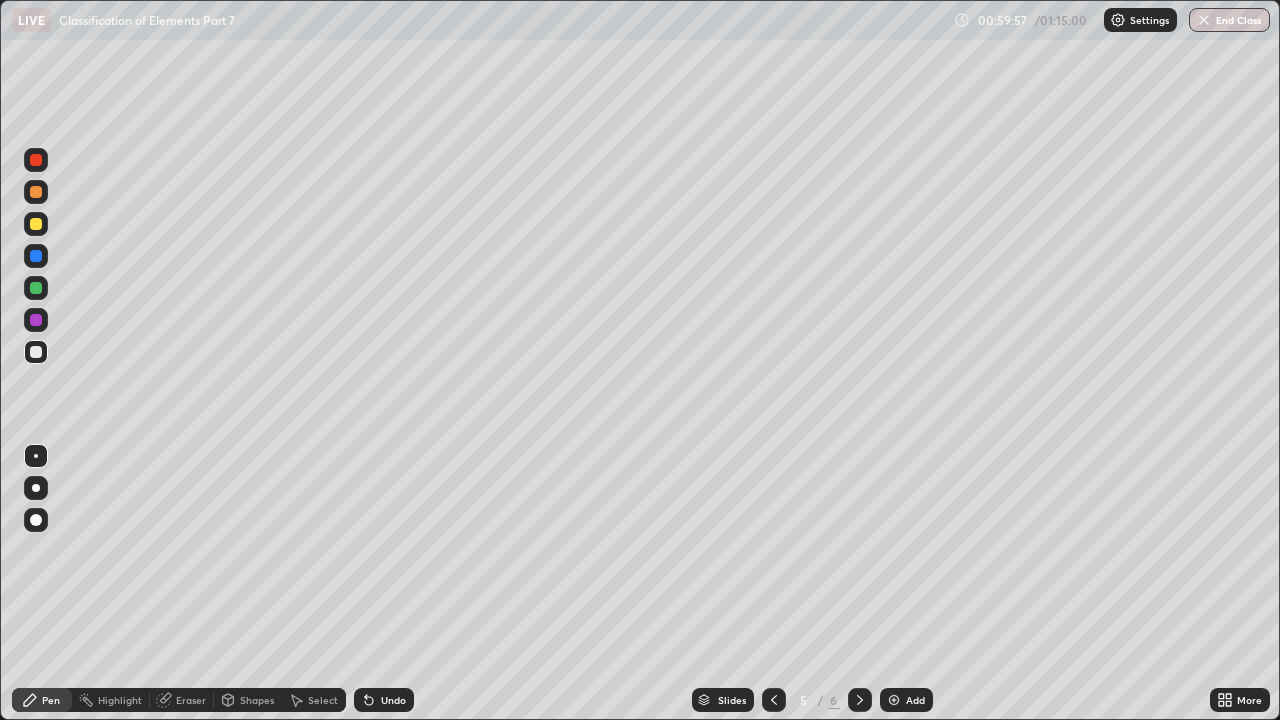 click 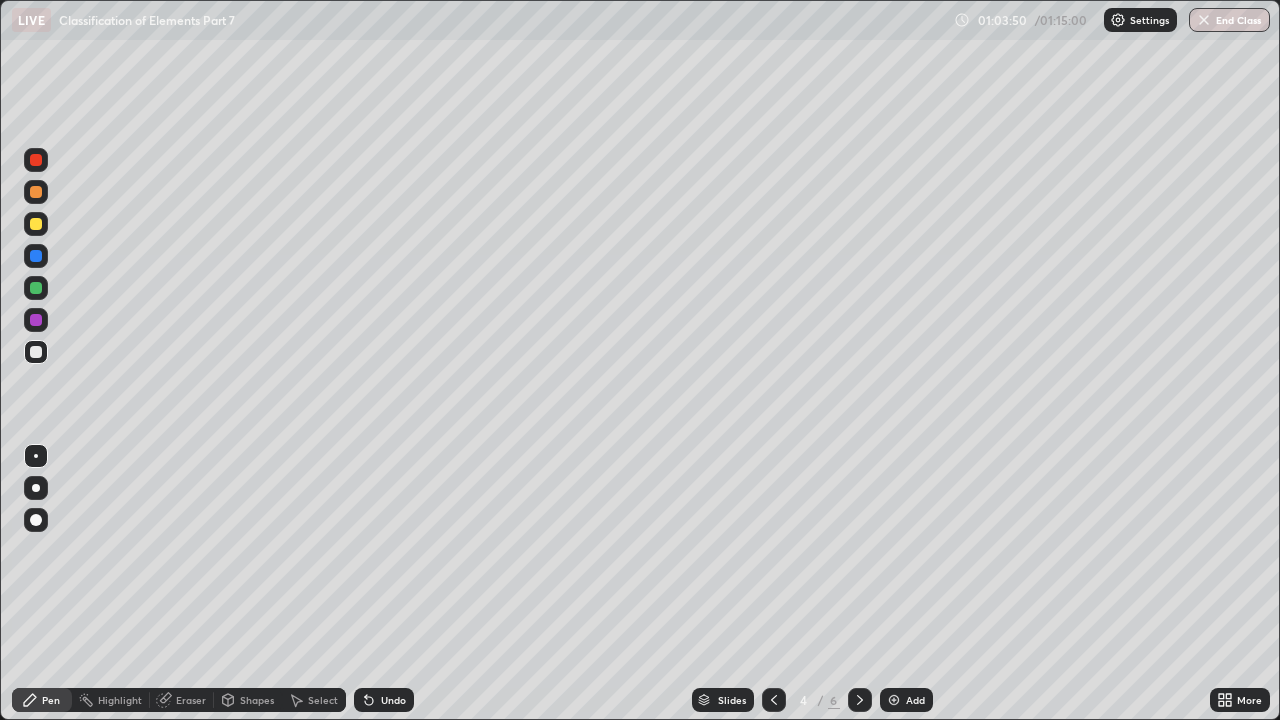 click 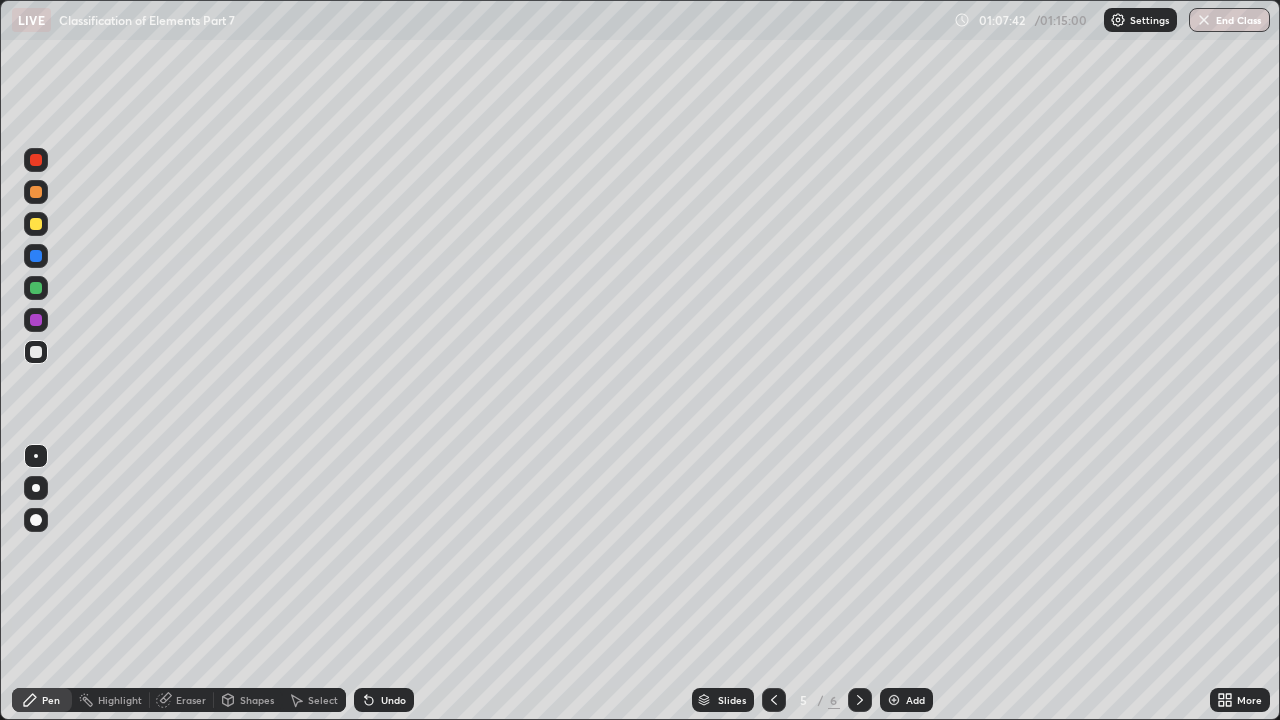 click on "Add" at bounding box center (906, 700) 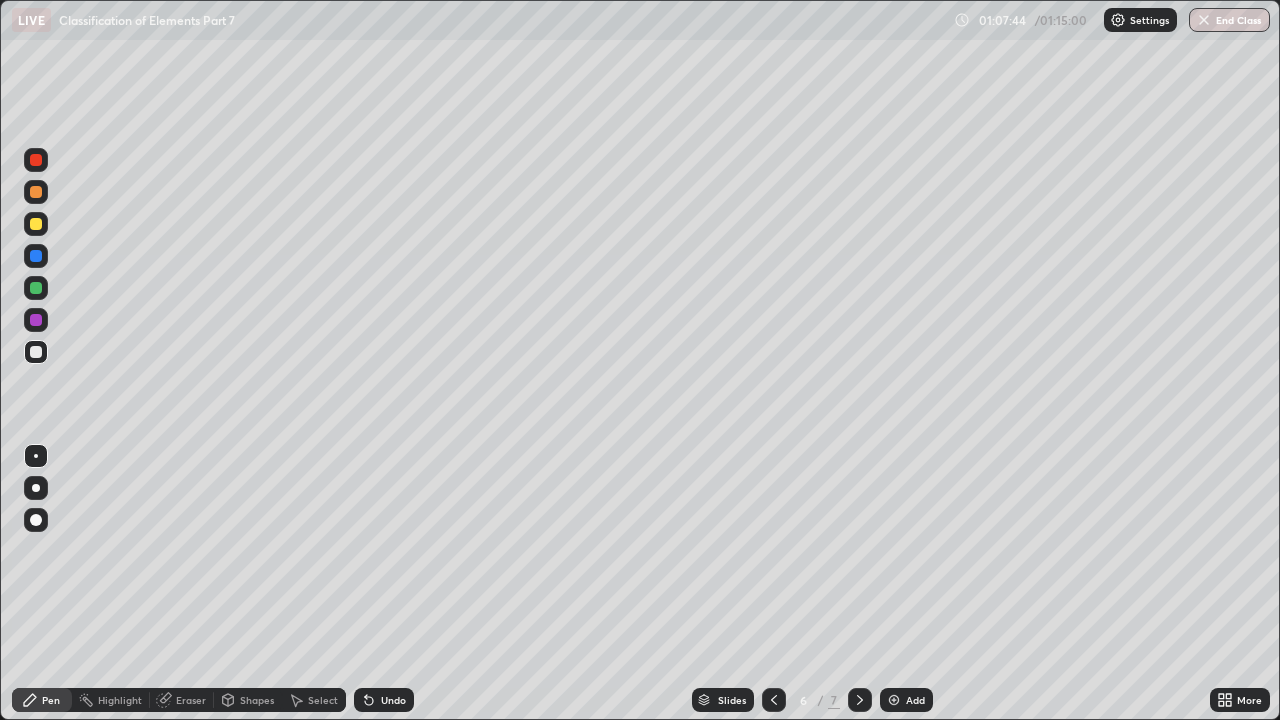 click at bounding box center [36, 192] 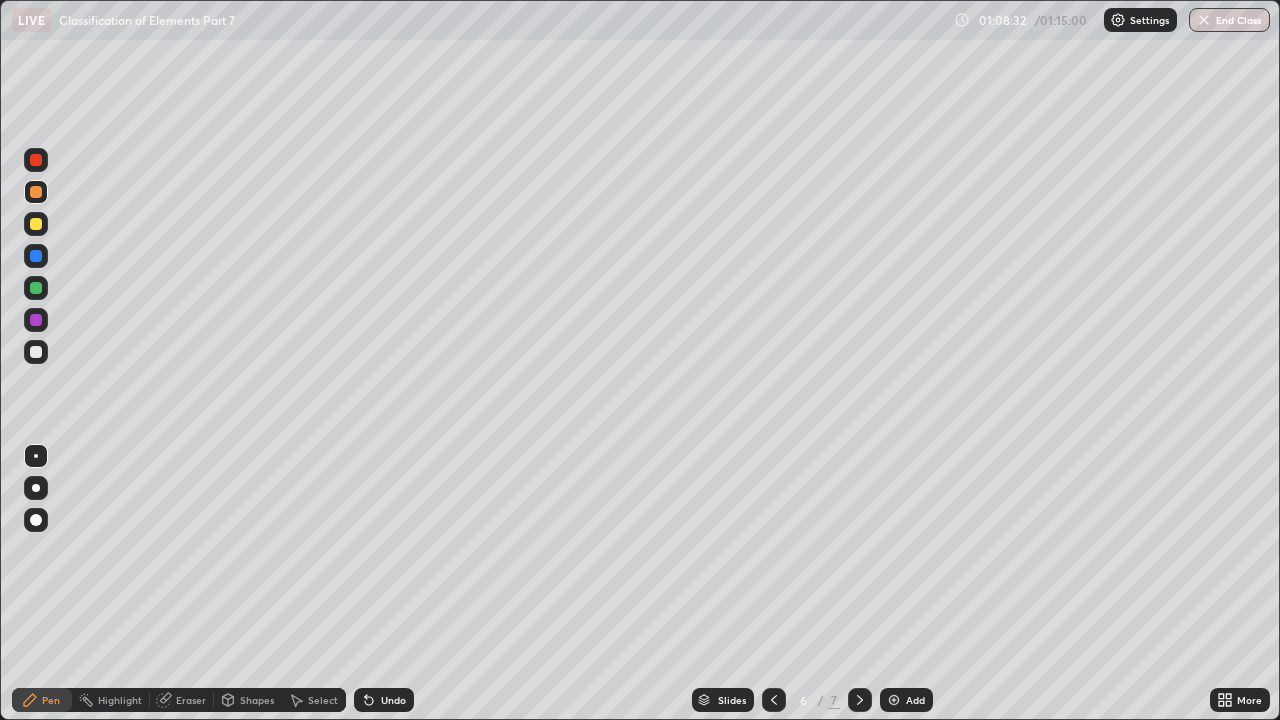 click at bounding box center (36, 352) 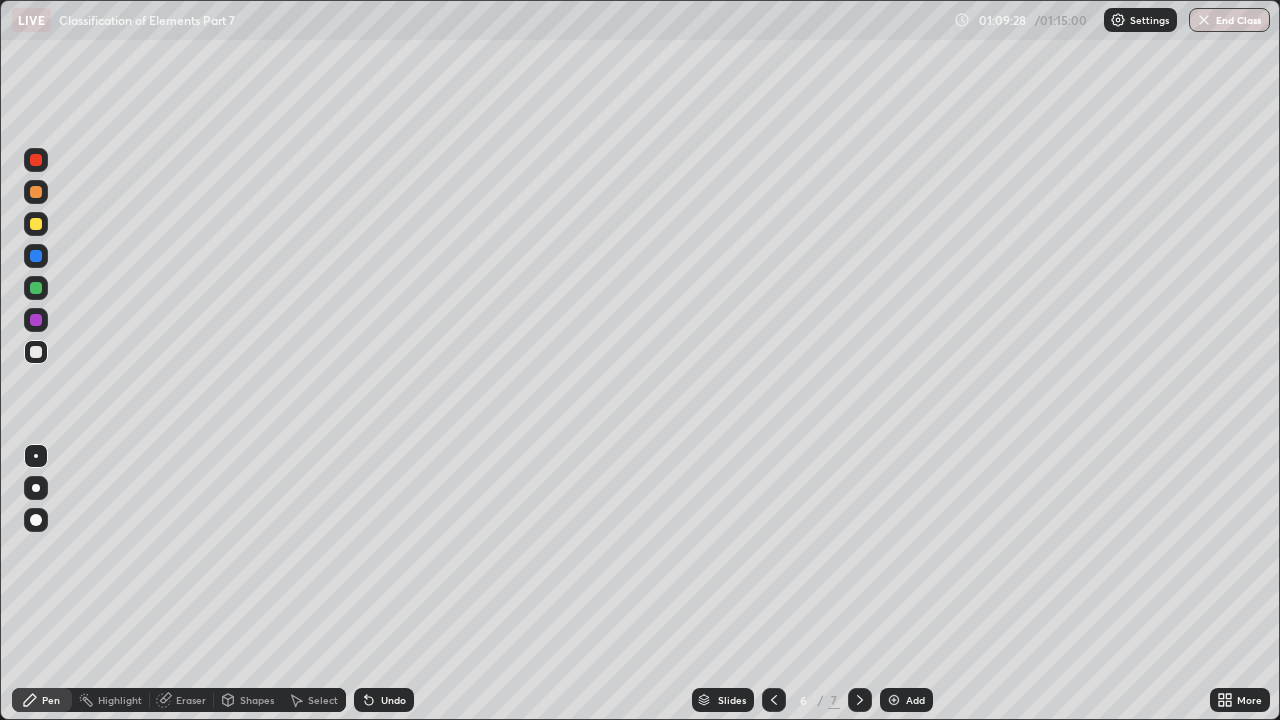 click at bounding box center [36, 288] 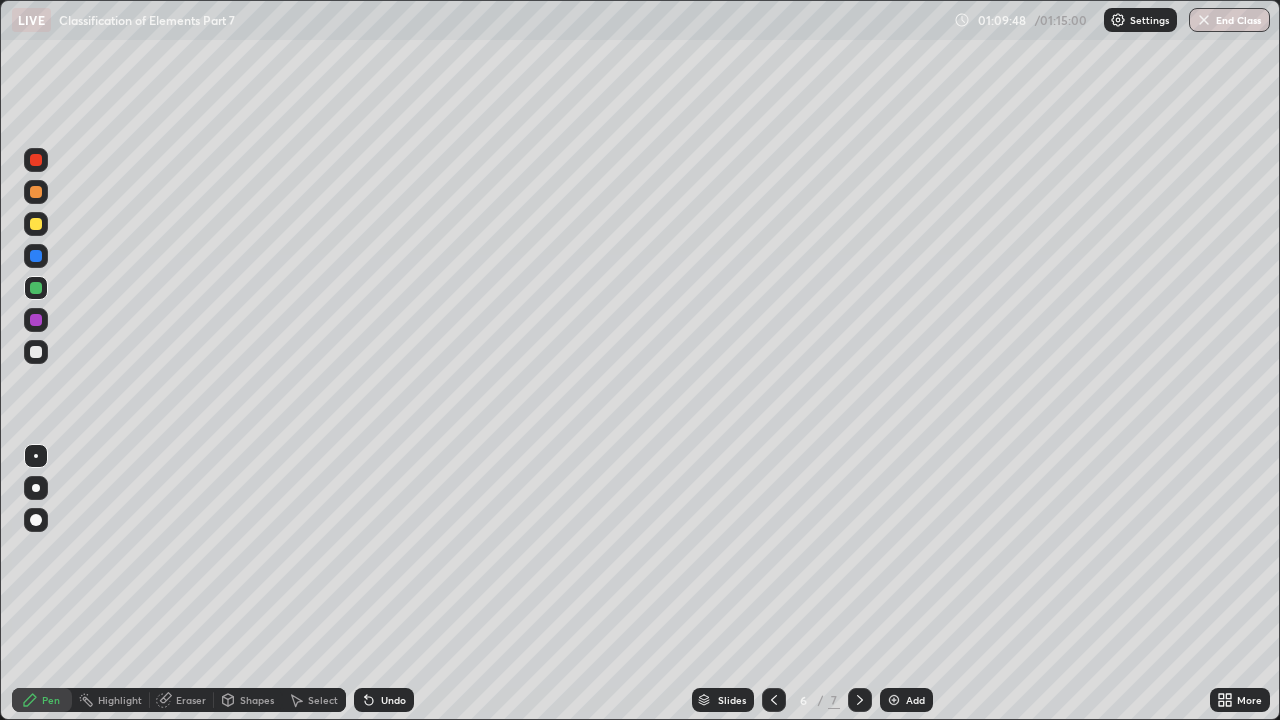 click at bounding box center (36, 320) 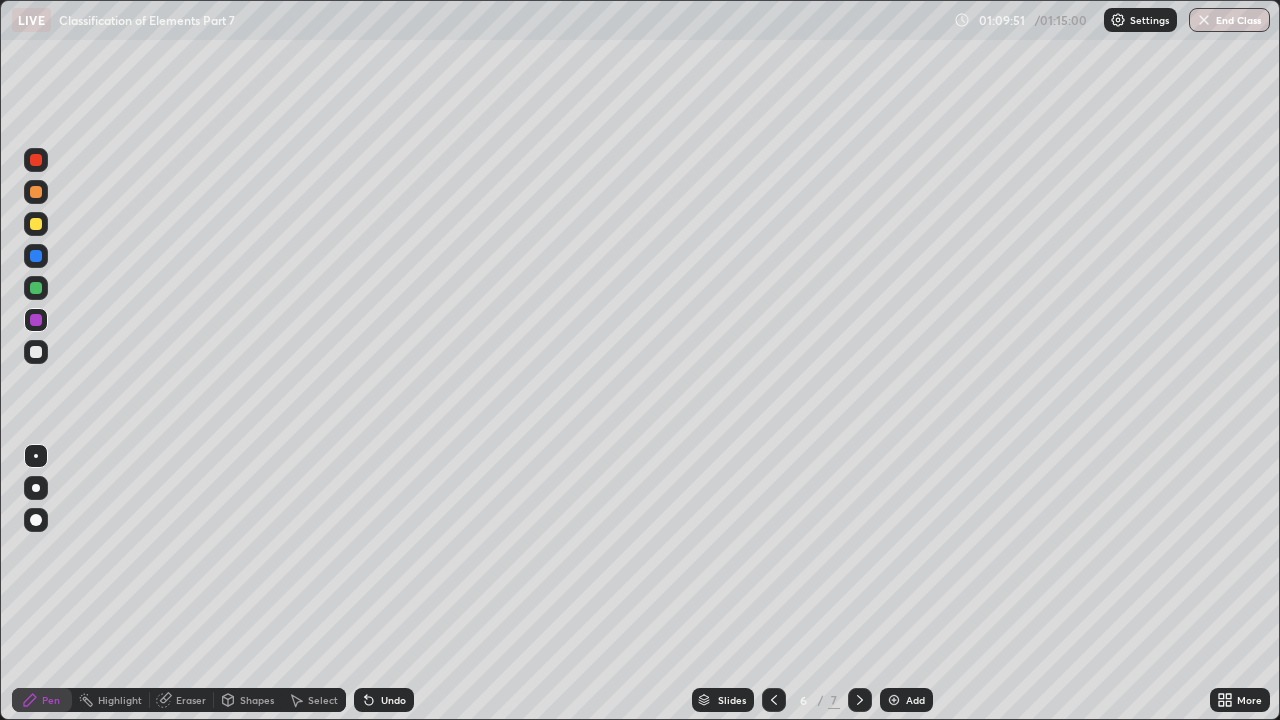 click on "Undo" at bounding box center [393, 700] 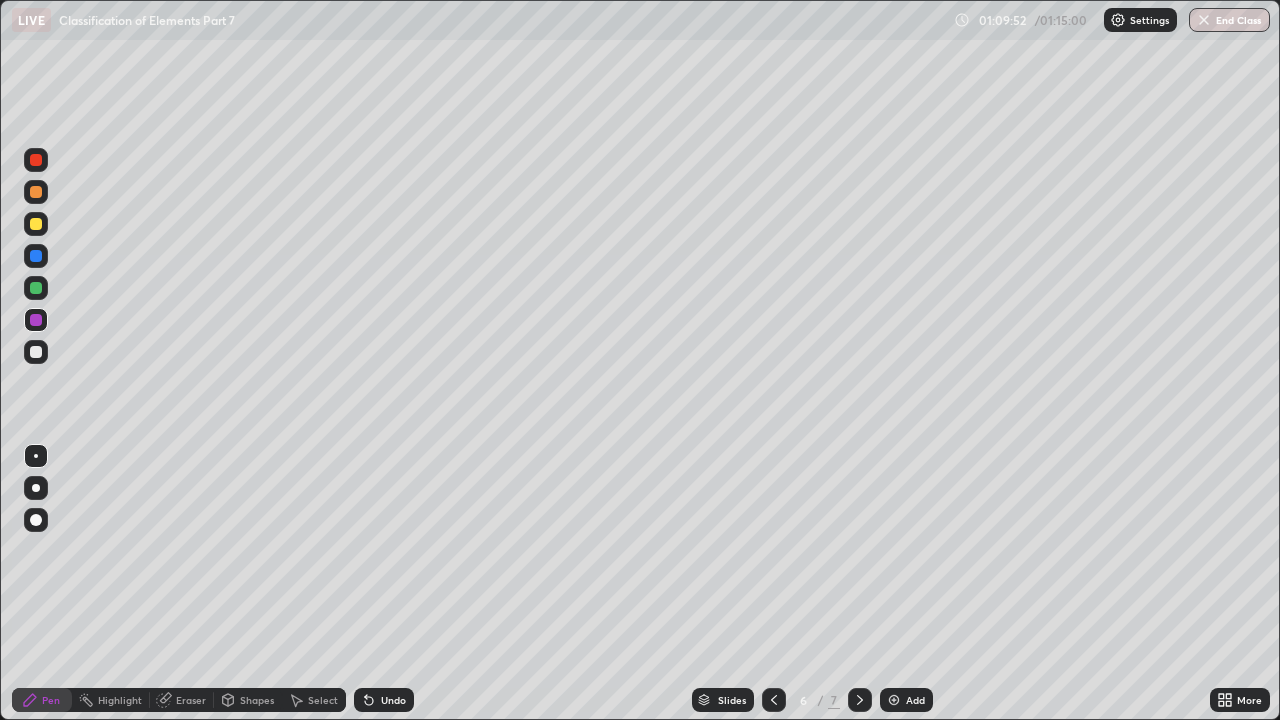 click on "Undo" at bounding box center [393, 700] 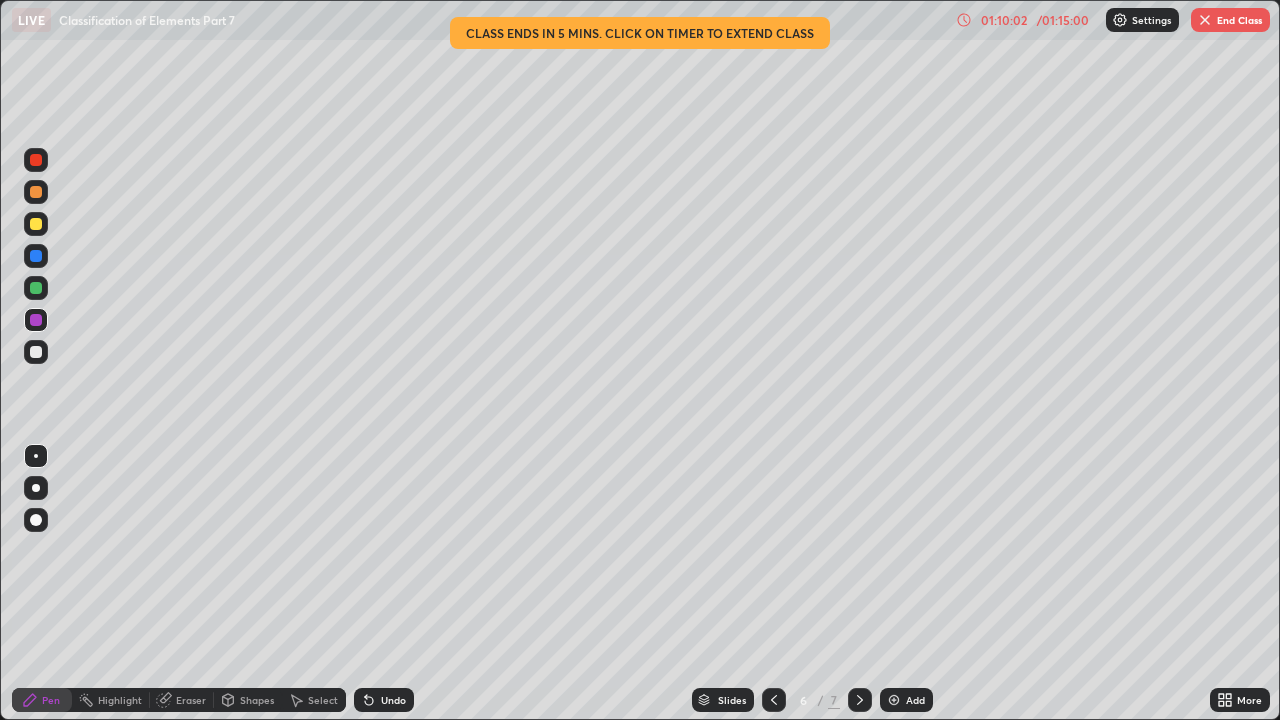 click at bounding box center [36, 288] 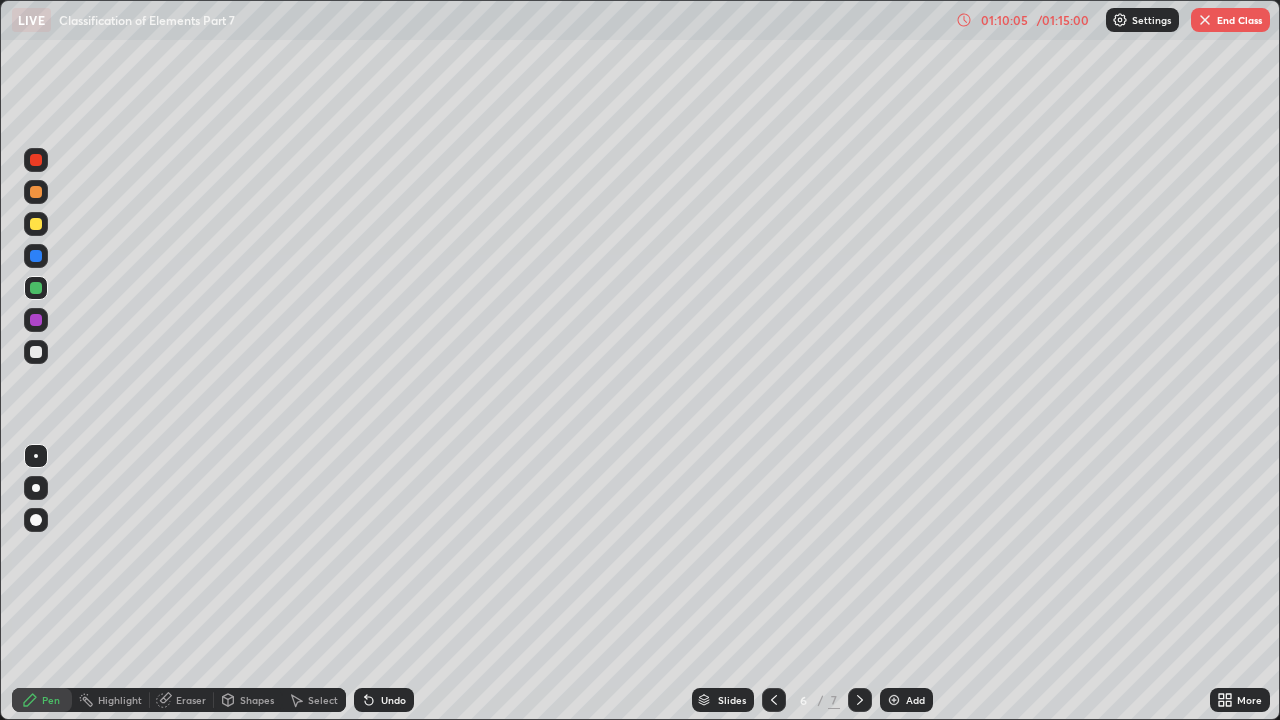 click on "Undo" at bounding box center [393, 700] 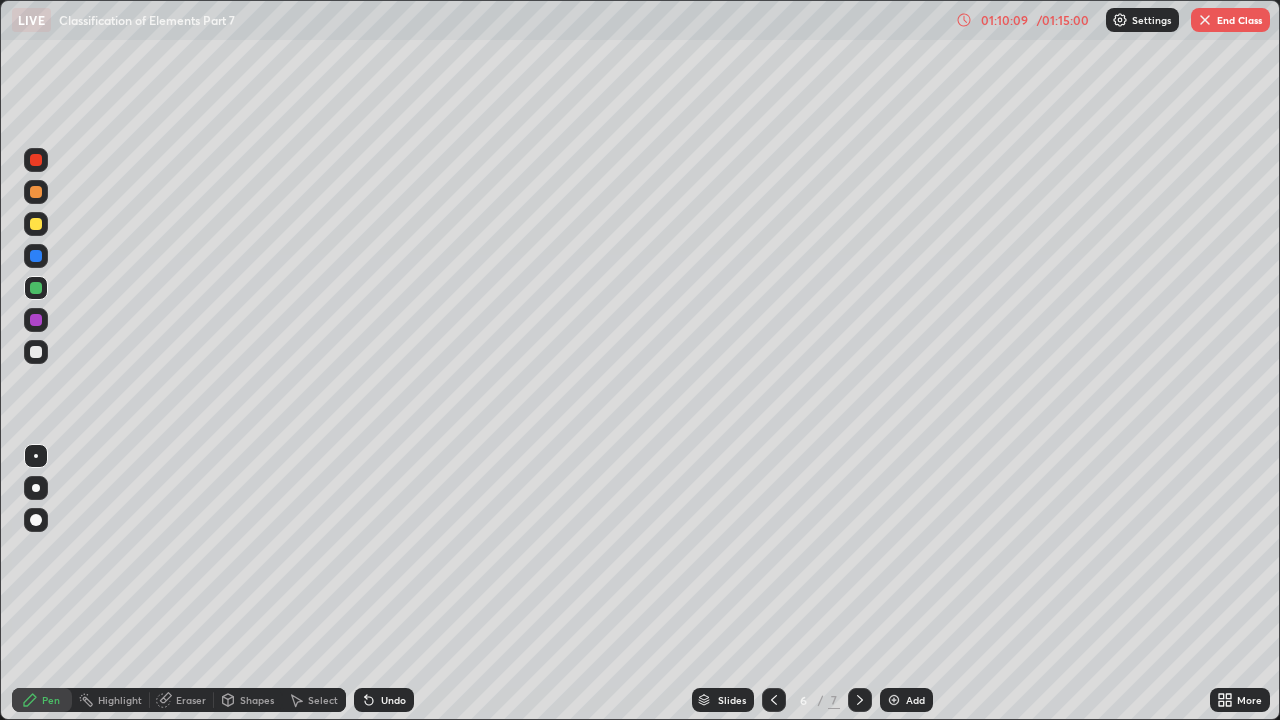 click on "Pen" at bounding box center (51, 700) 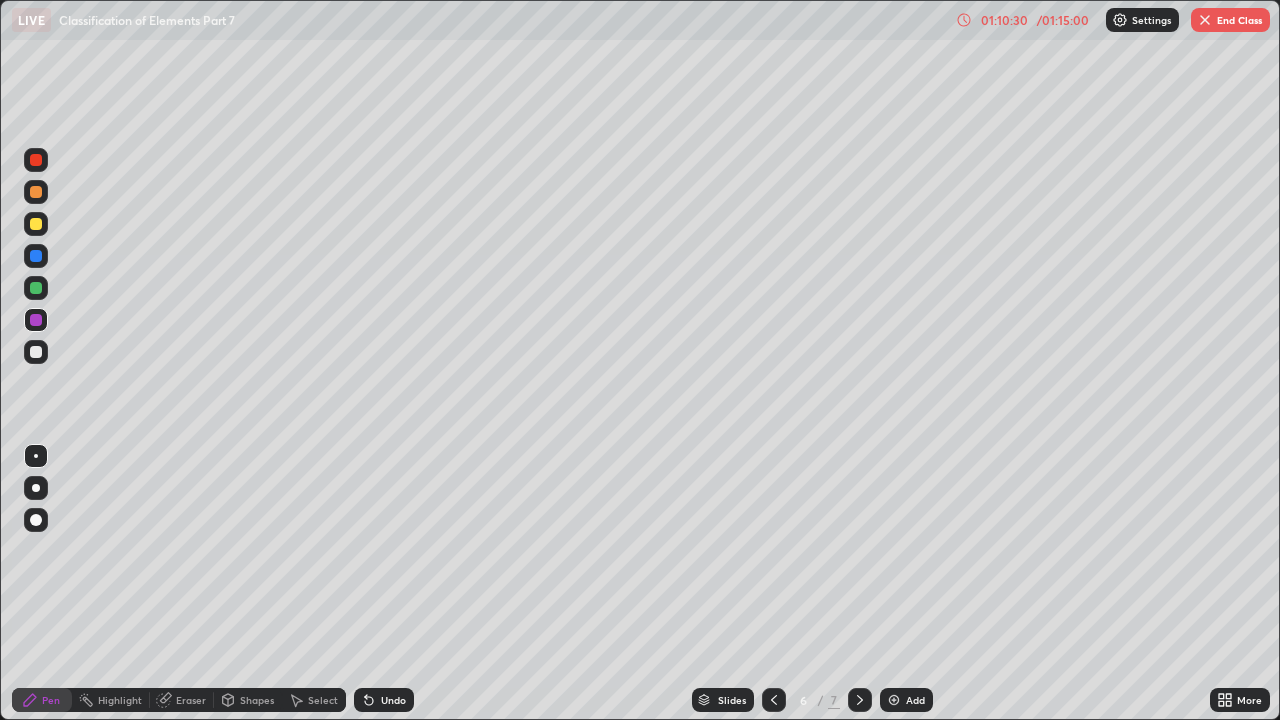 click at bounding box center [36, 256] 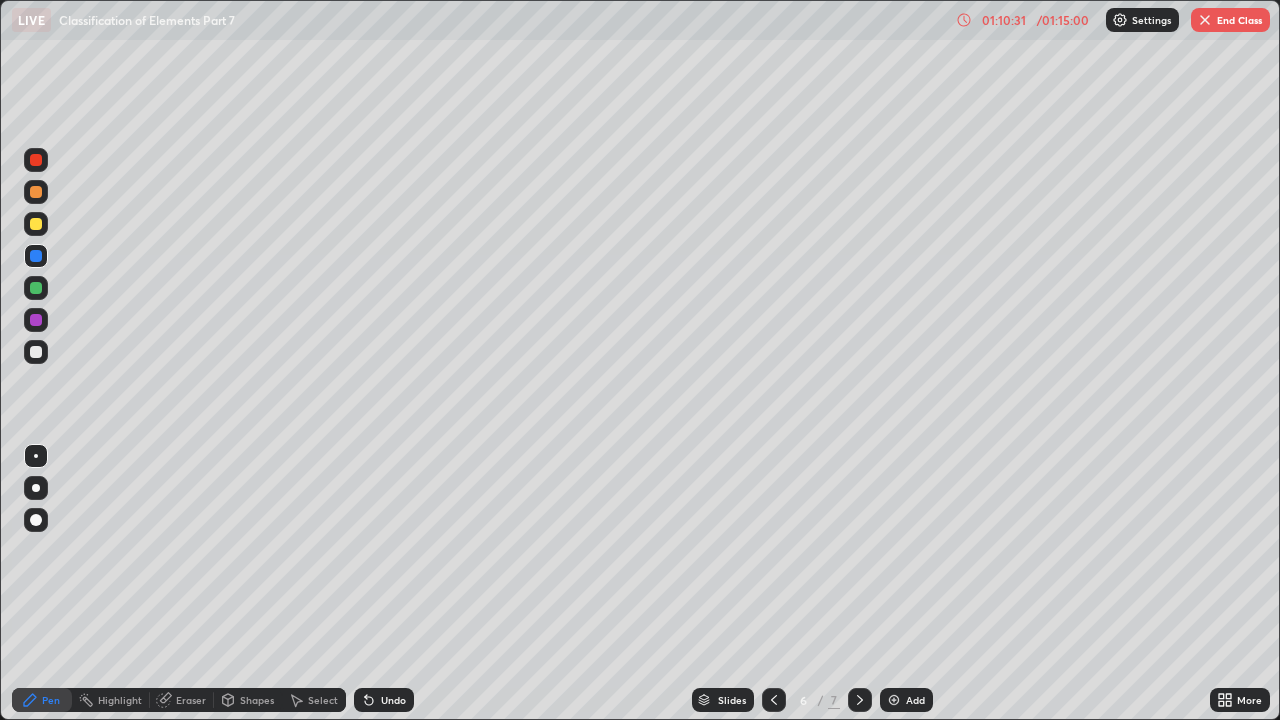 click at bounding box center [36, 192] 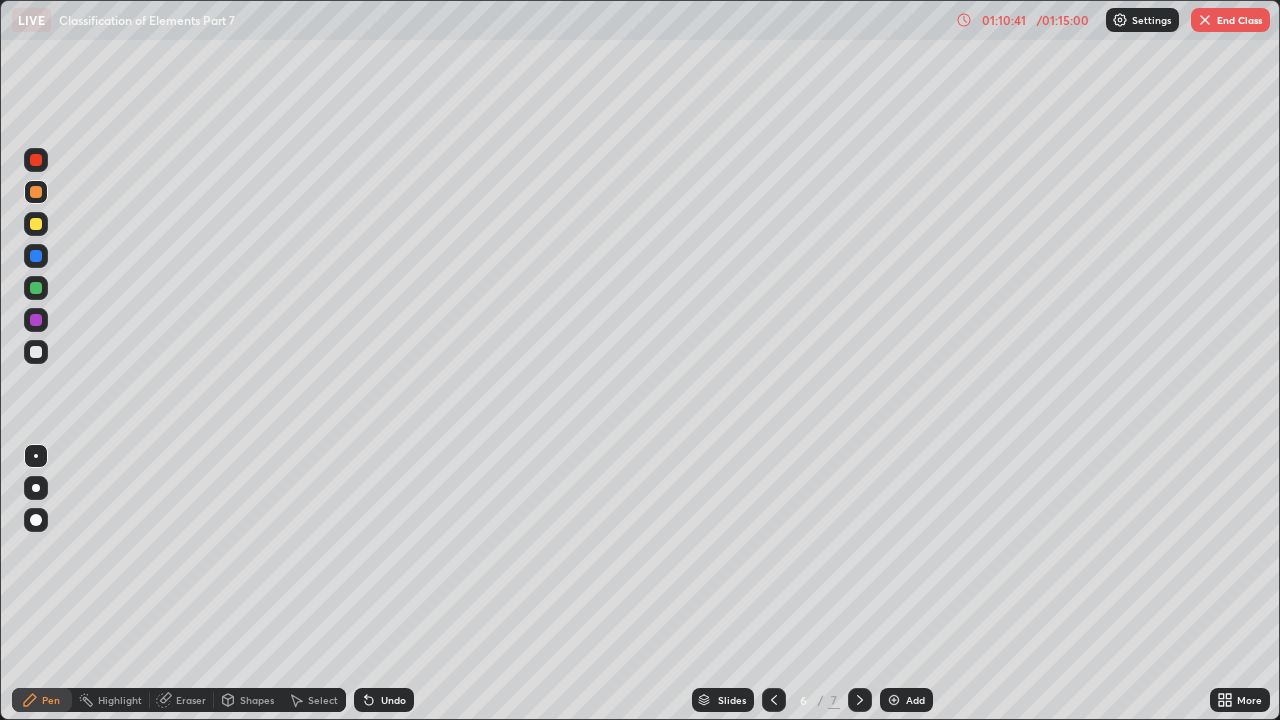 click at bounding box center (36, 320) 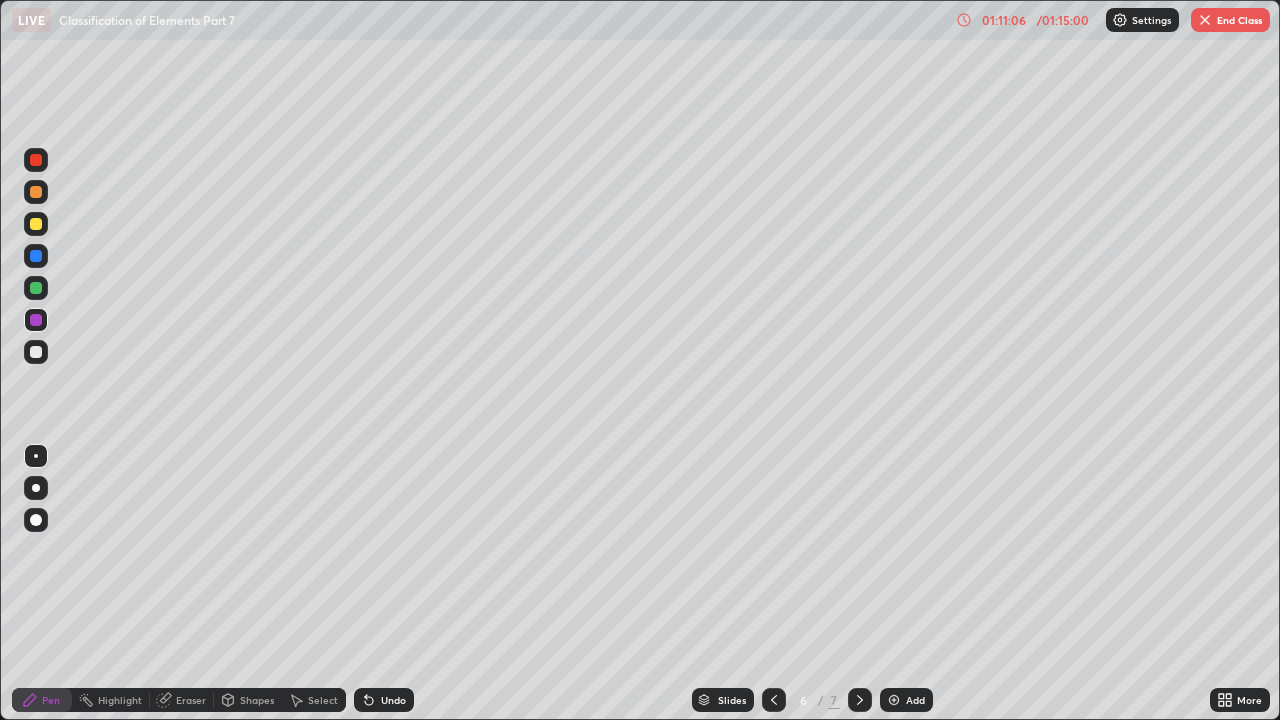 click on "Undo" at bounding box center (384, 700) 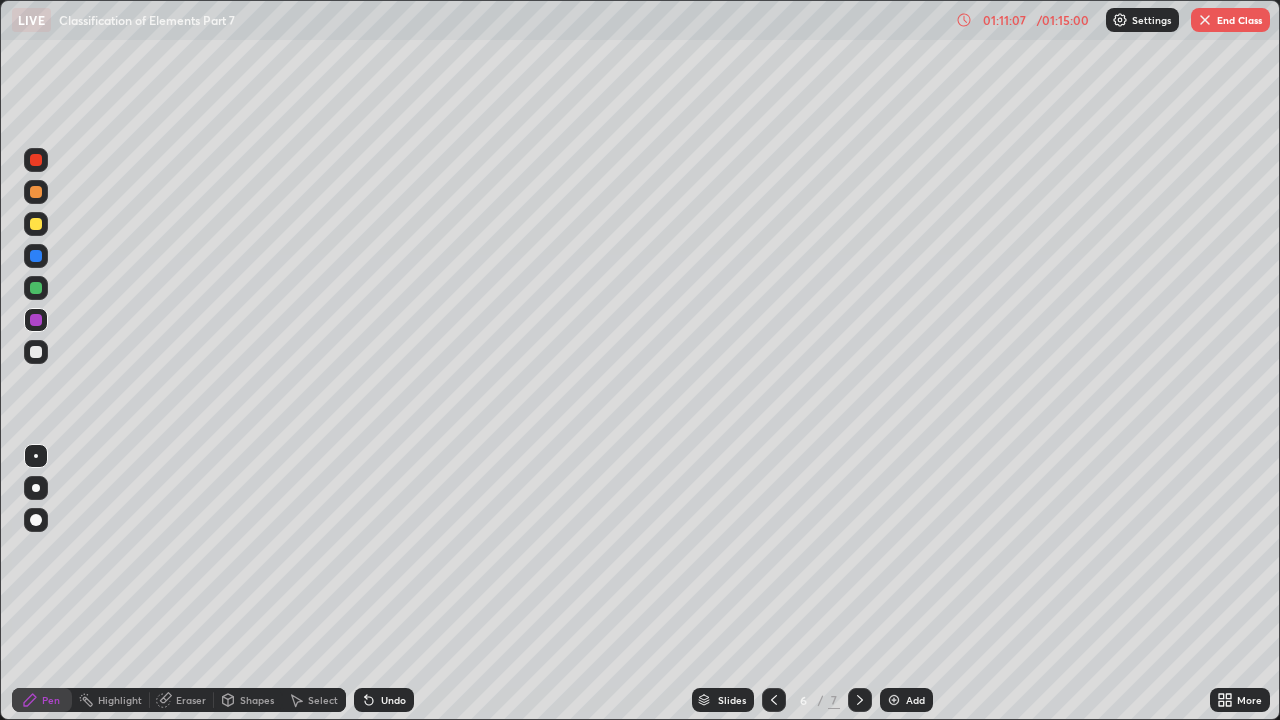 click at bounding box center [36, 288] 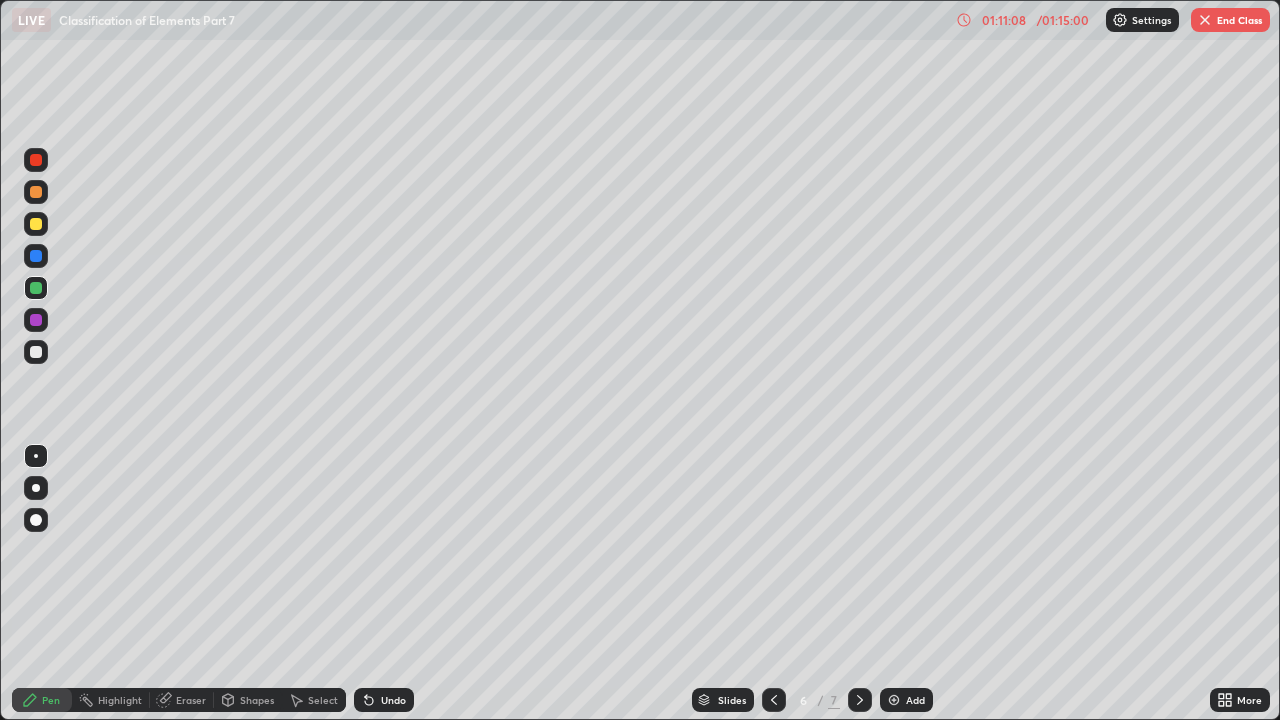 click at bounding box center [36, 224] 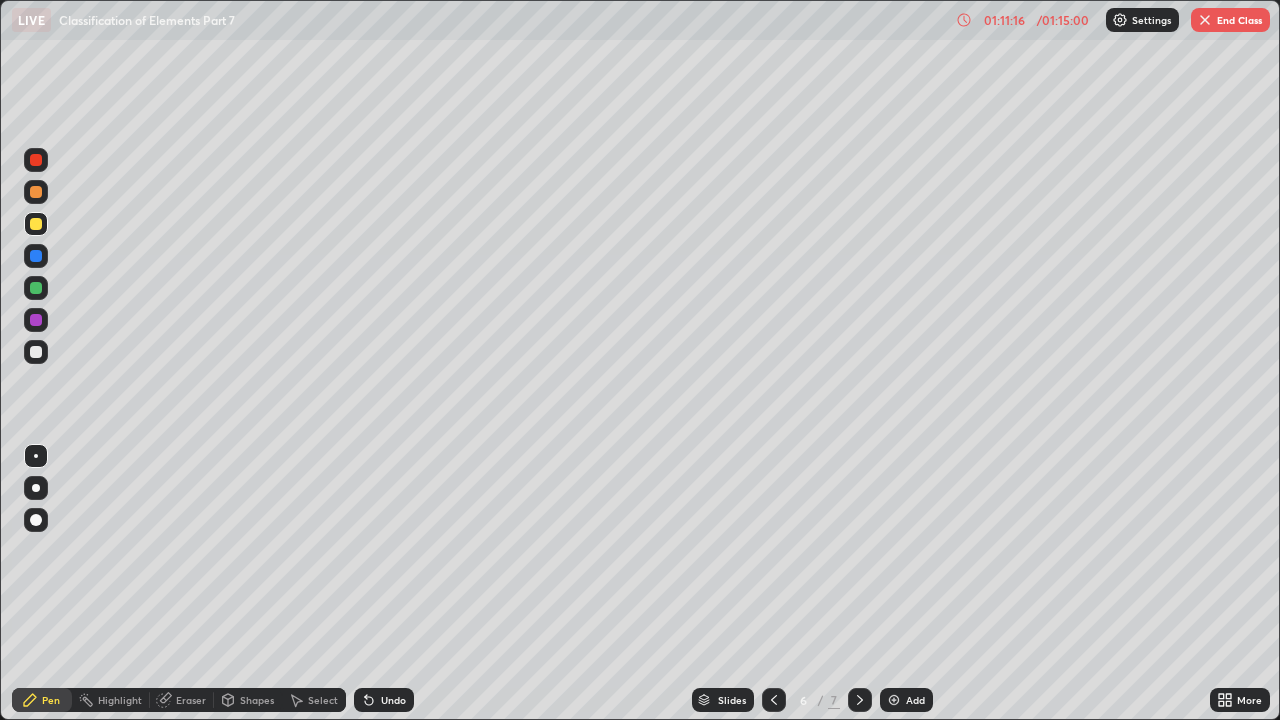 click at bounding box center (36, 320) 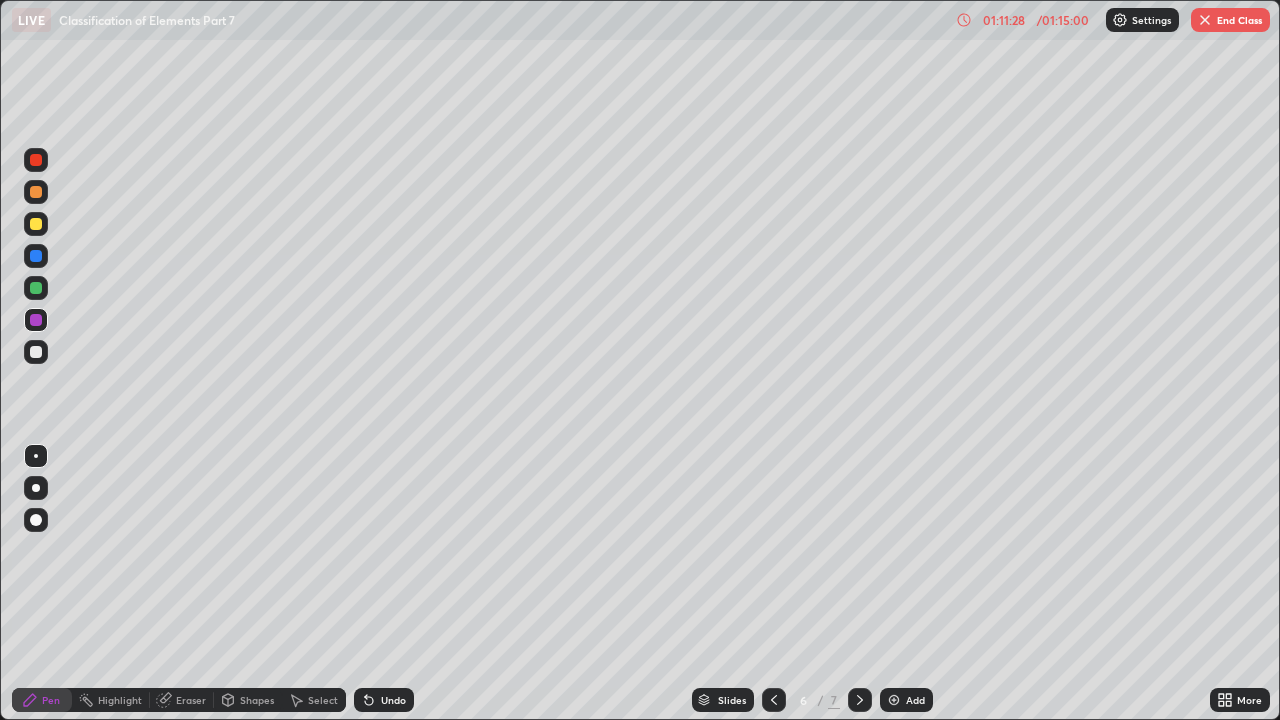 click on "Eraser" at bounding box center (191, 700) 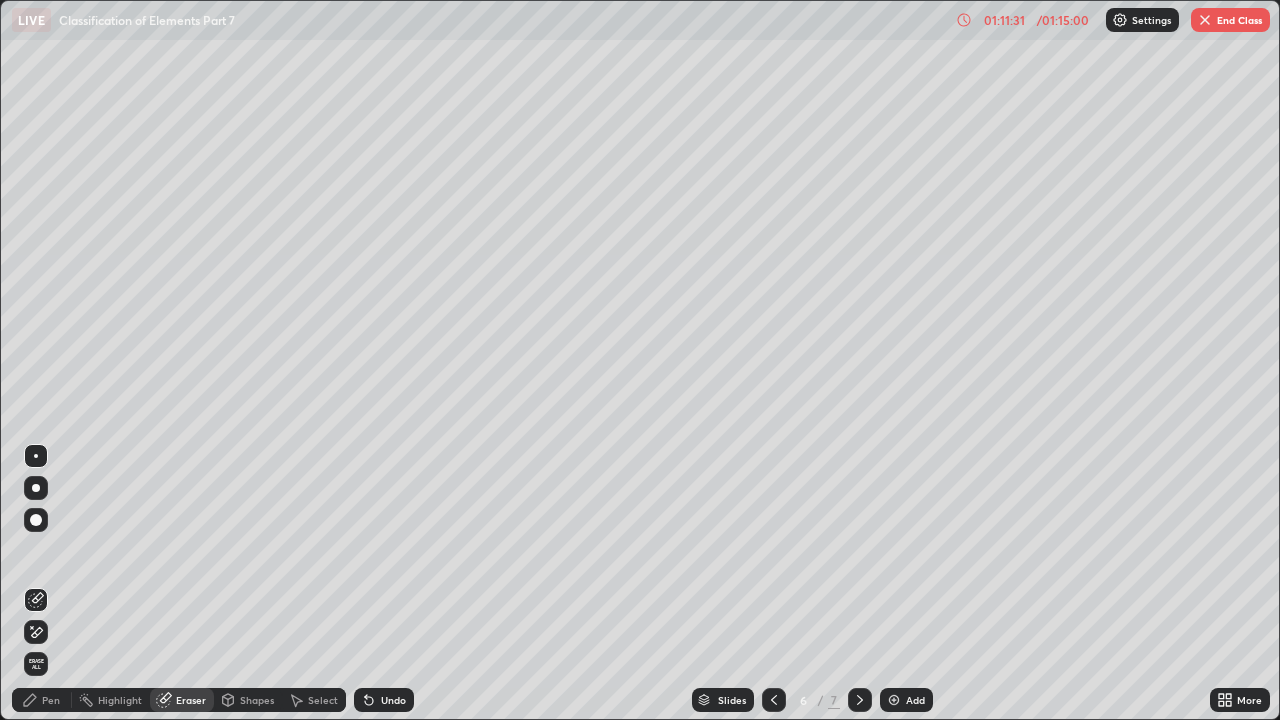 click on "Pen" at bounding box center [51, 700] 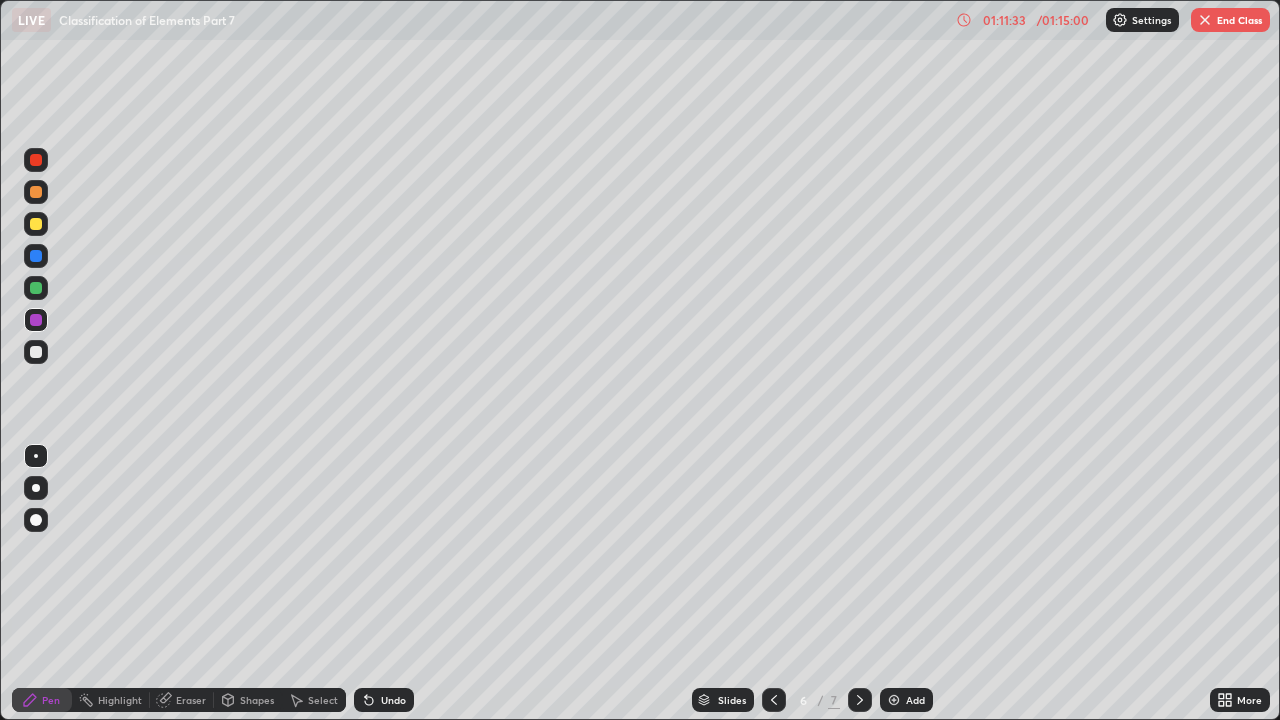 click 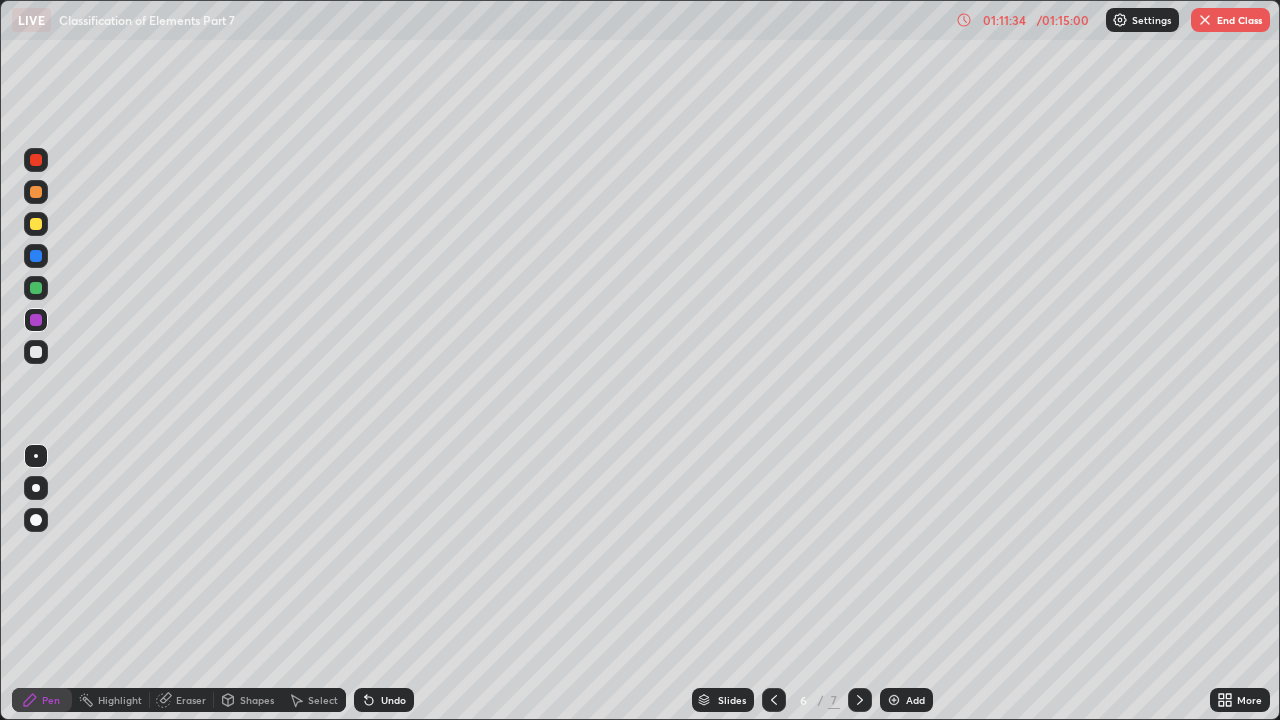click at bounding box center (36, 224) 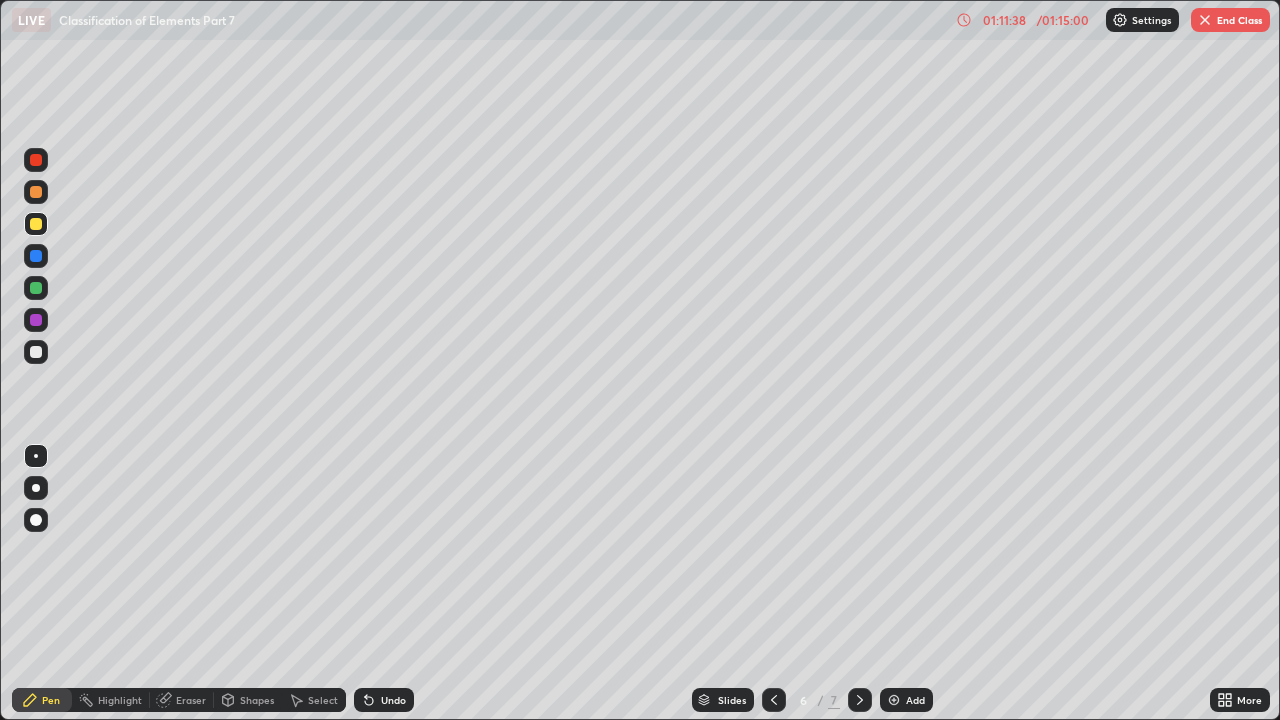 click at bounding box center [36, 320] 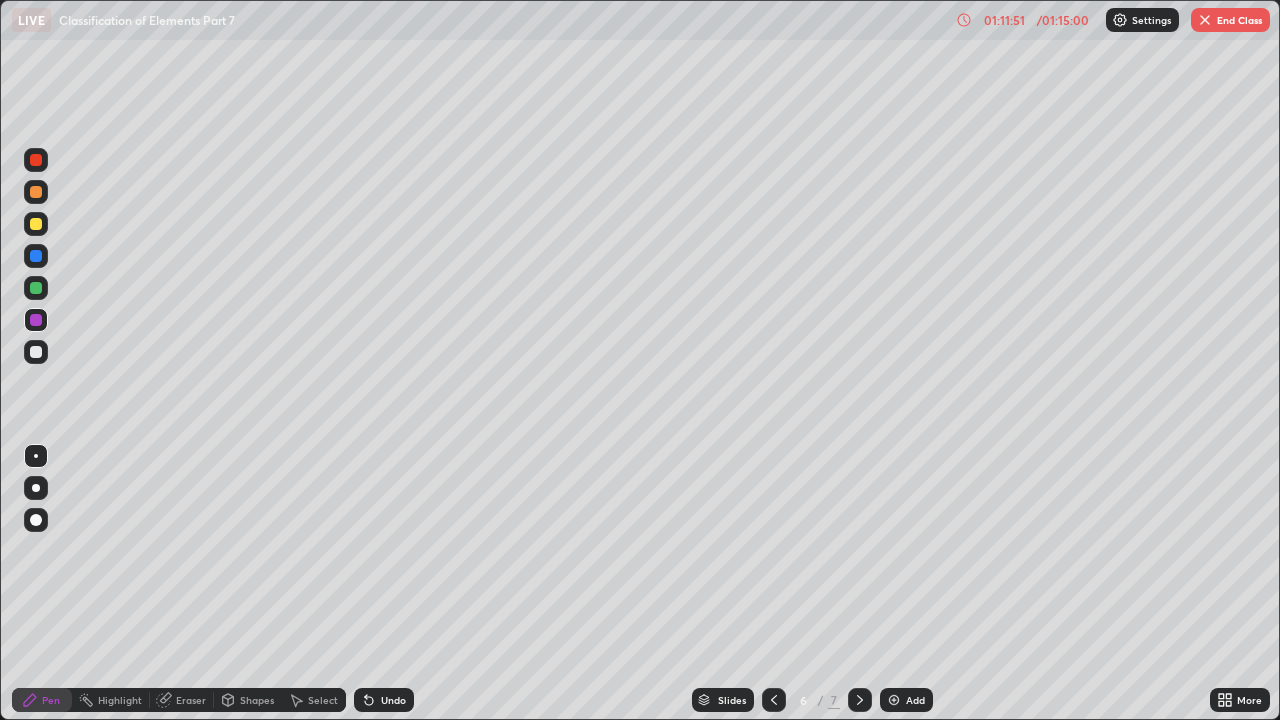 click on "Undo" at bounding box center (384, 700) 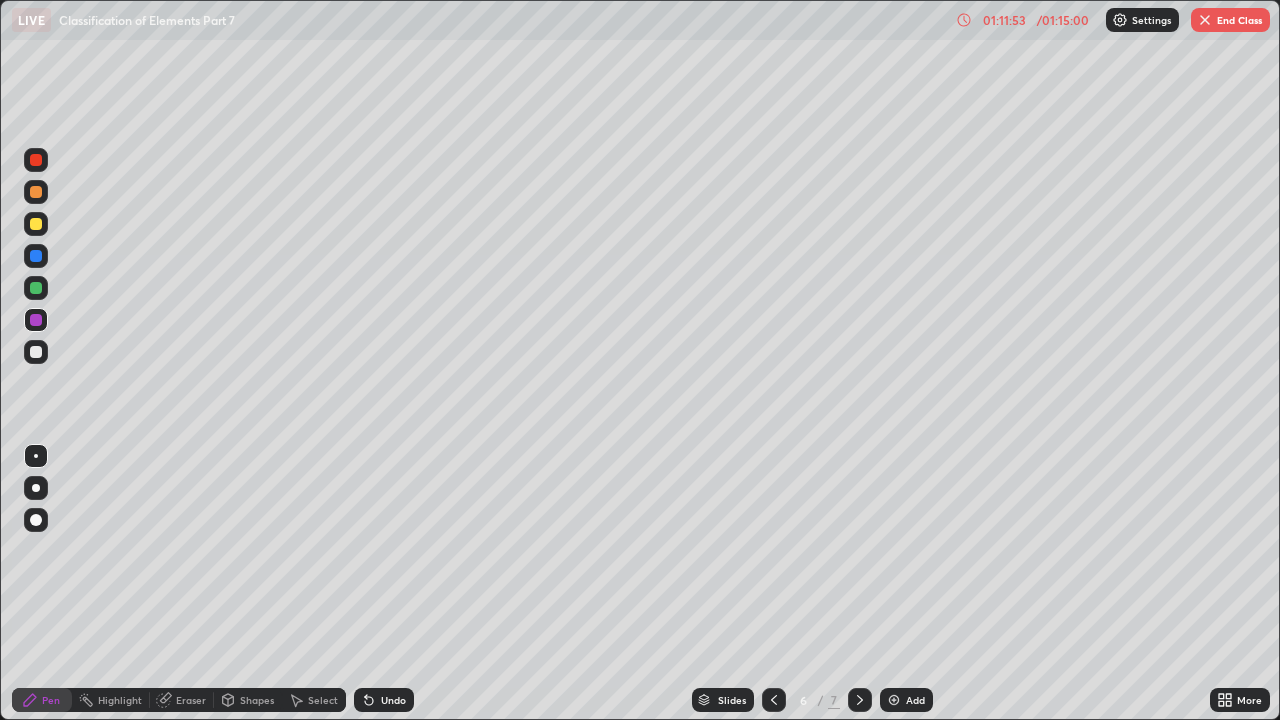 click at bounding box center (36, 352) 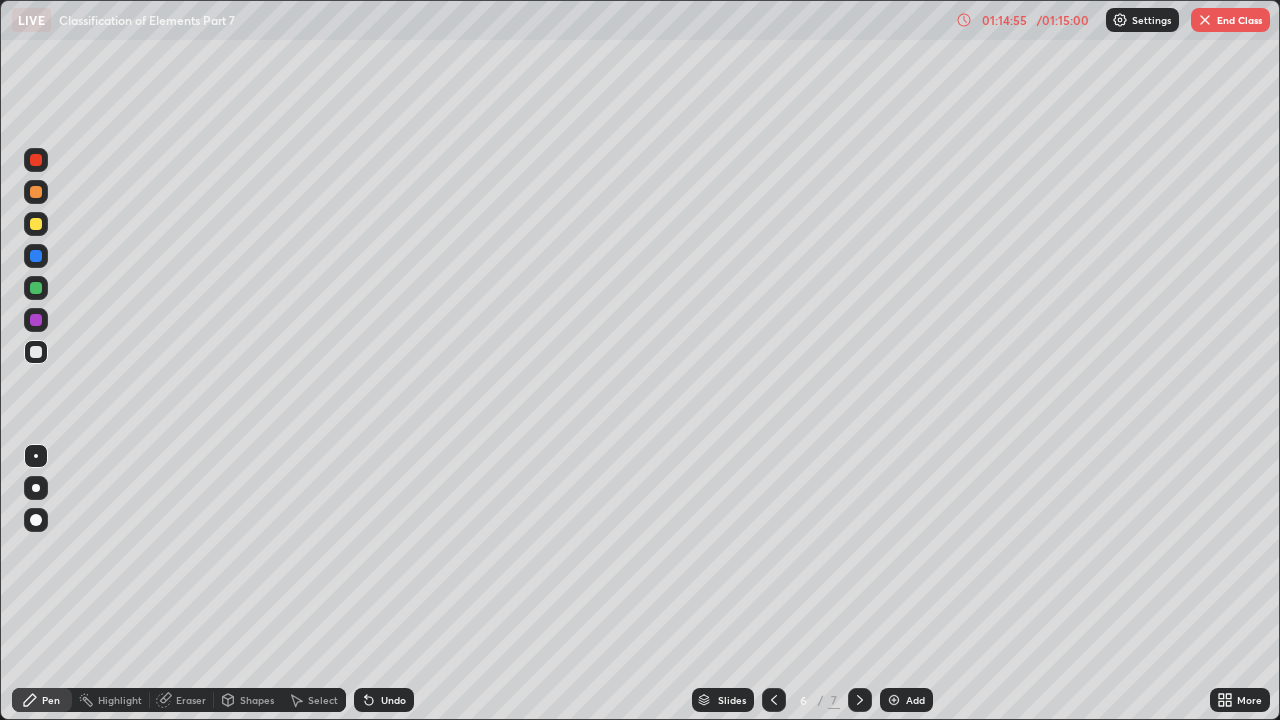 click on "End Class" at bounding box center [1230, 20] 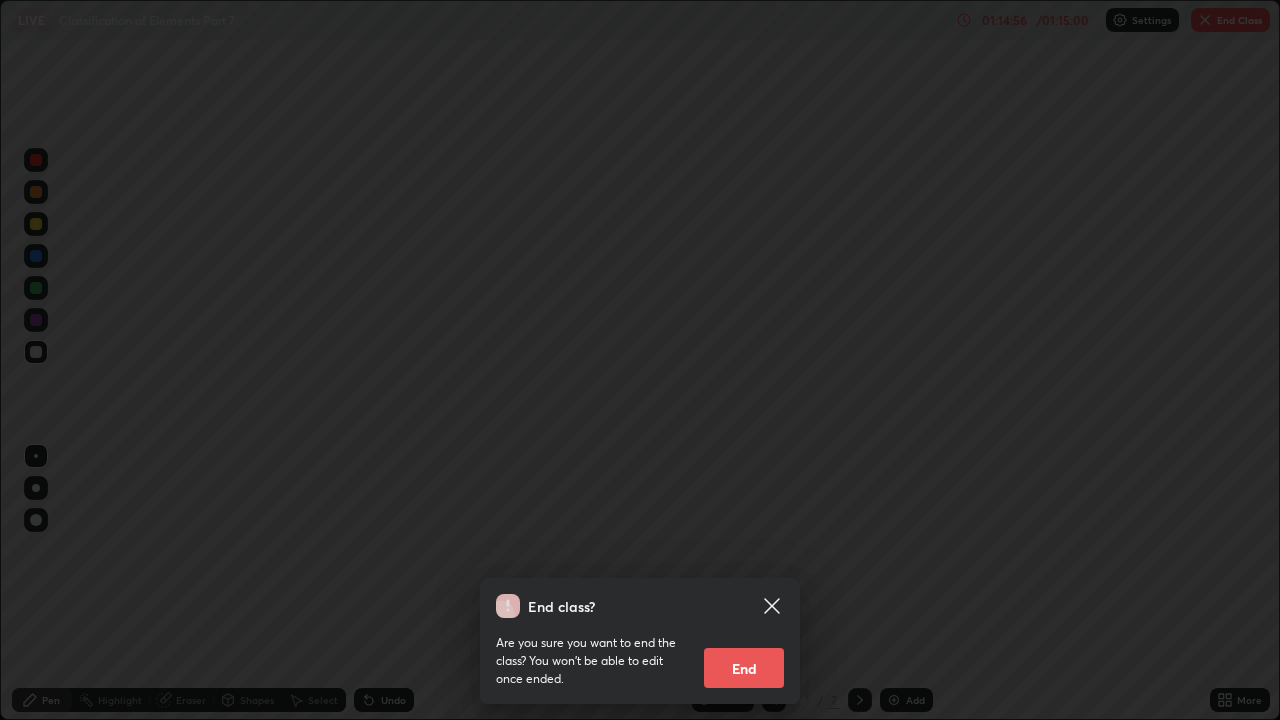 click on "End" at bounding box center [744, 668] 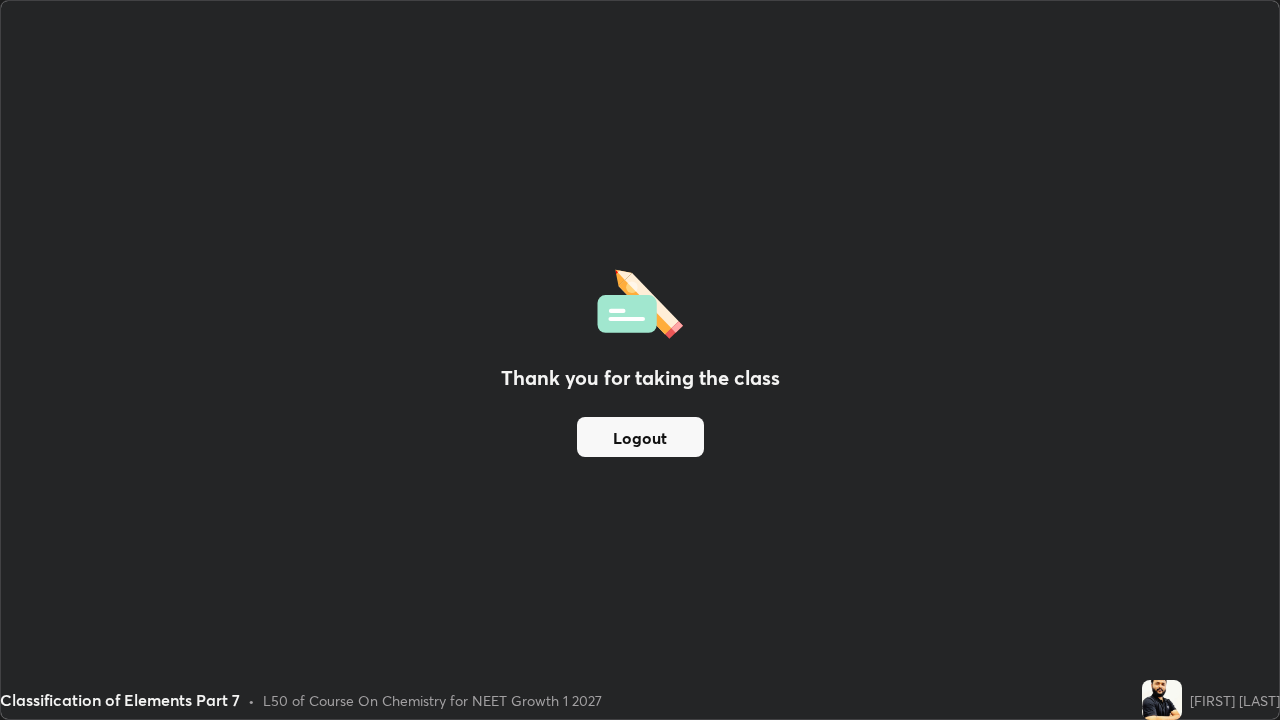 click on "Thank you for taking the class Logout" at bounding box center (640, 360) 